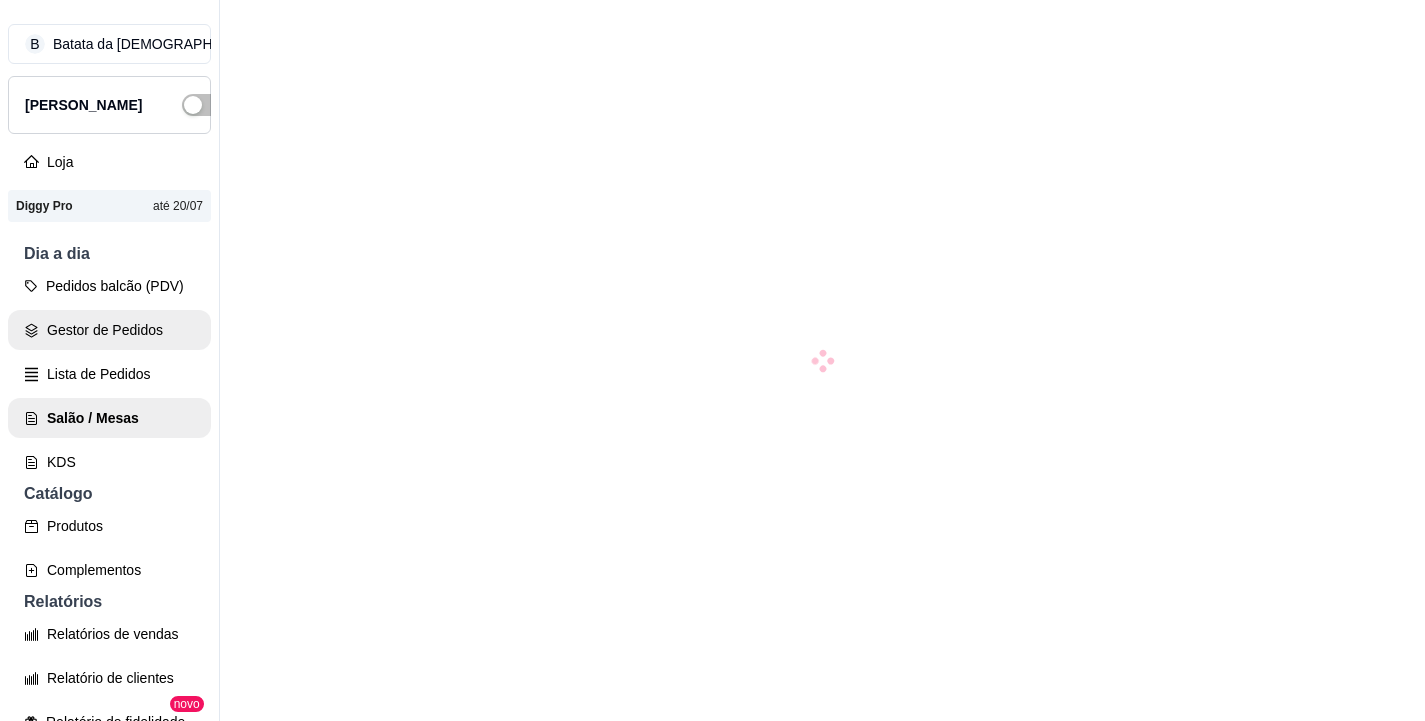 scroll, scrollTop: 0, scrollLeft: 0, axis: both 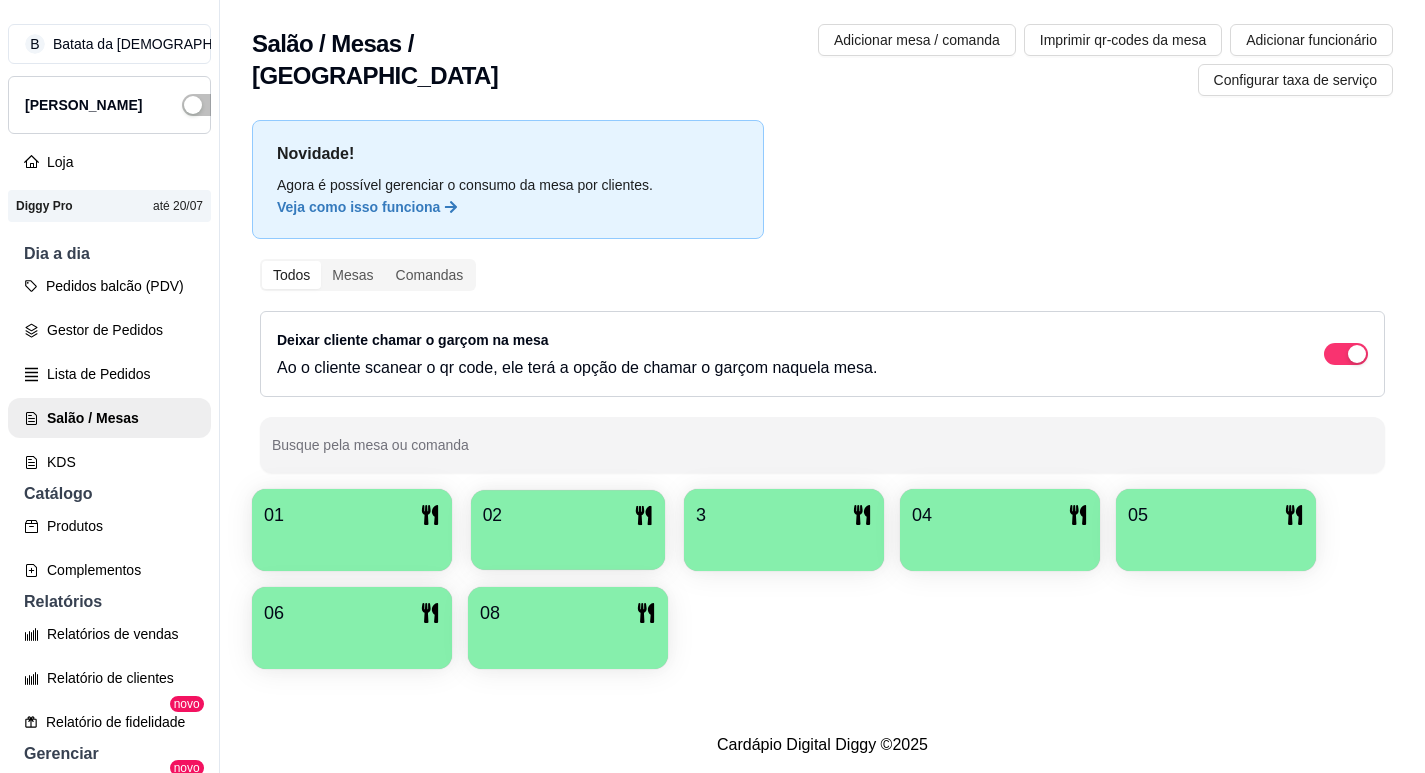 click at bounding box center [568, 543] 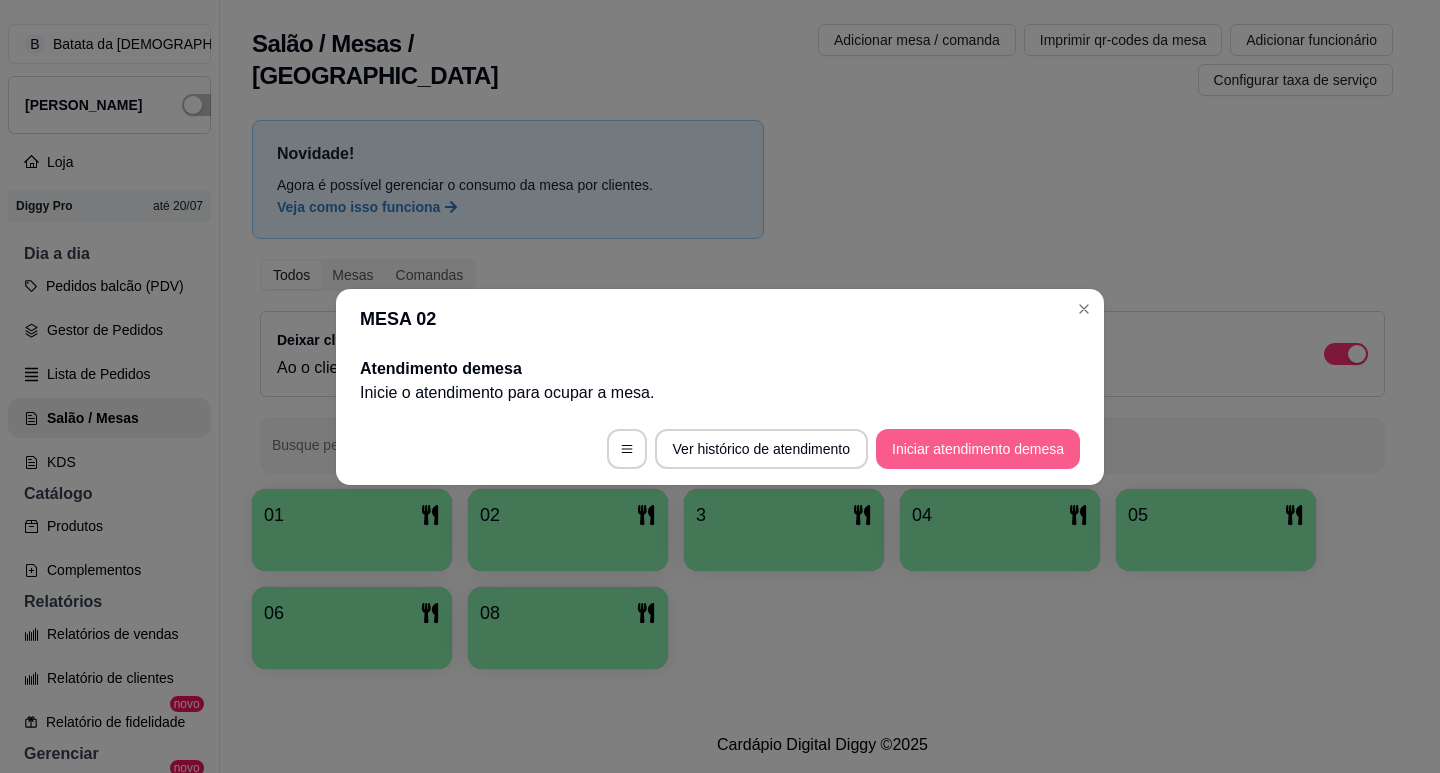 click on "Iniciar atendimento de  mesa" at bounding box center (978, 449) 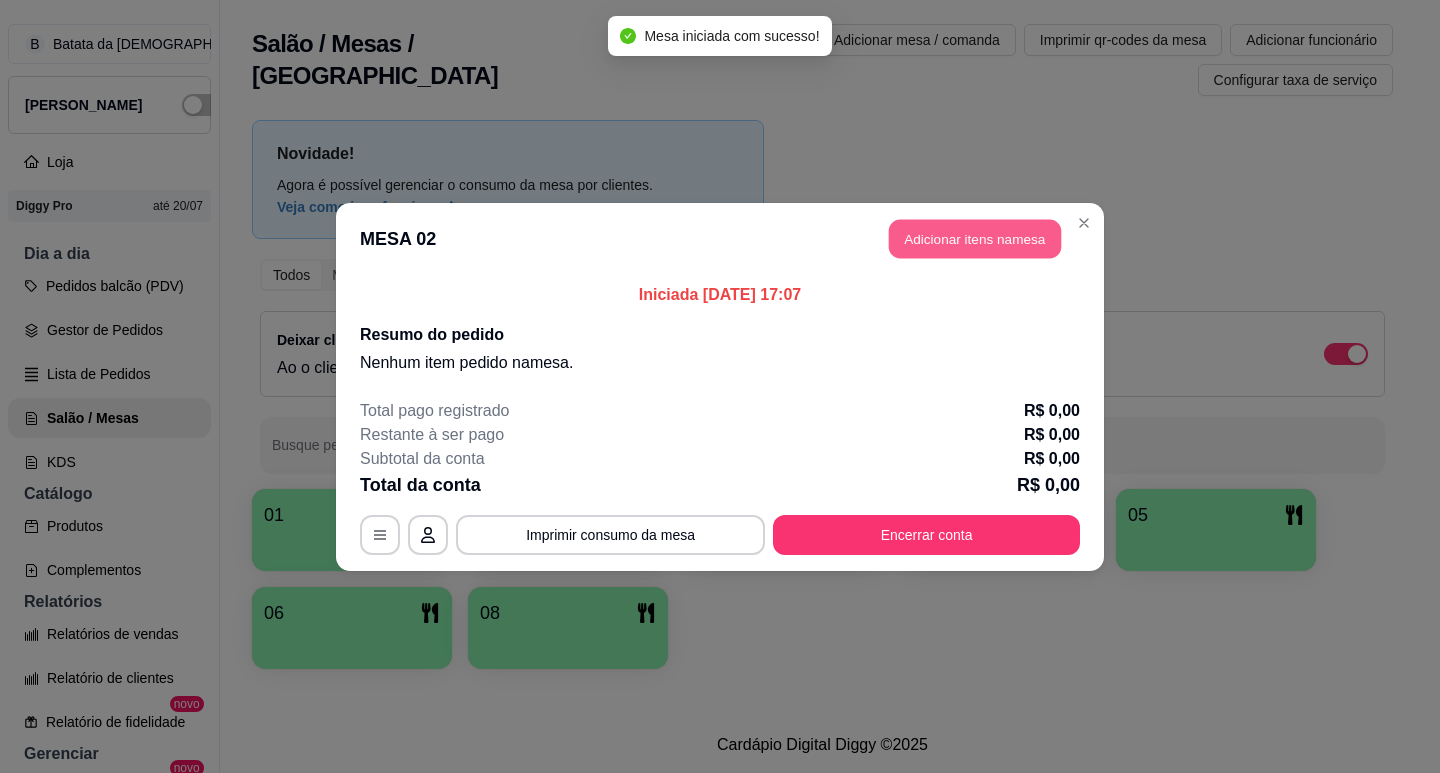 click on "Adicionar itens na  mesa" at bounding box center (975, 238) 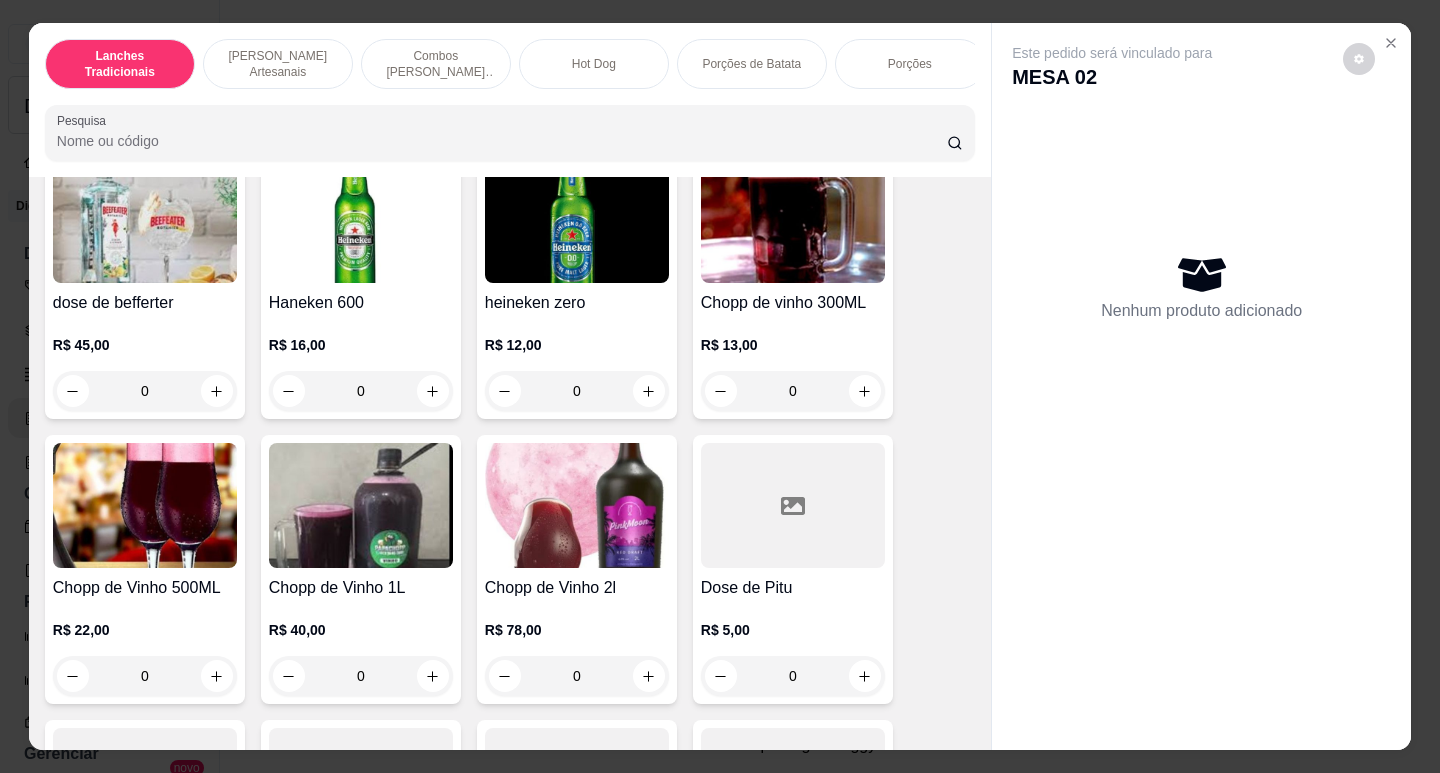 scroll, scrollTop: 6888, scrollLeft: 0, axis: vertical 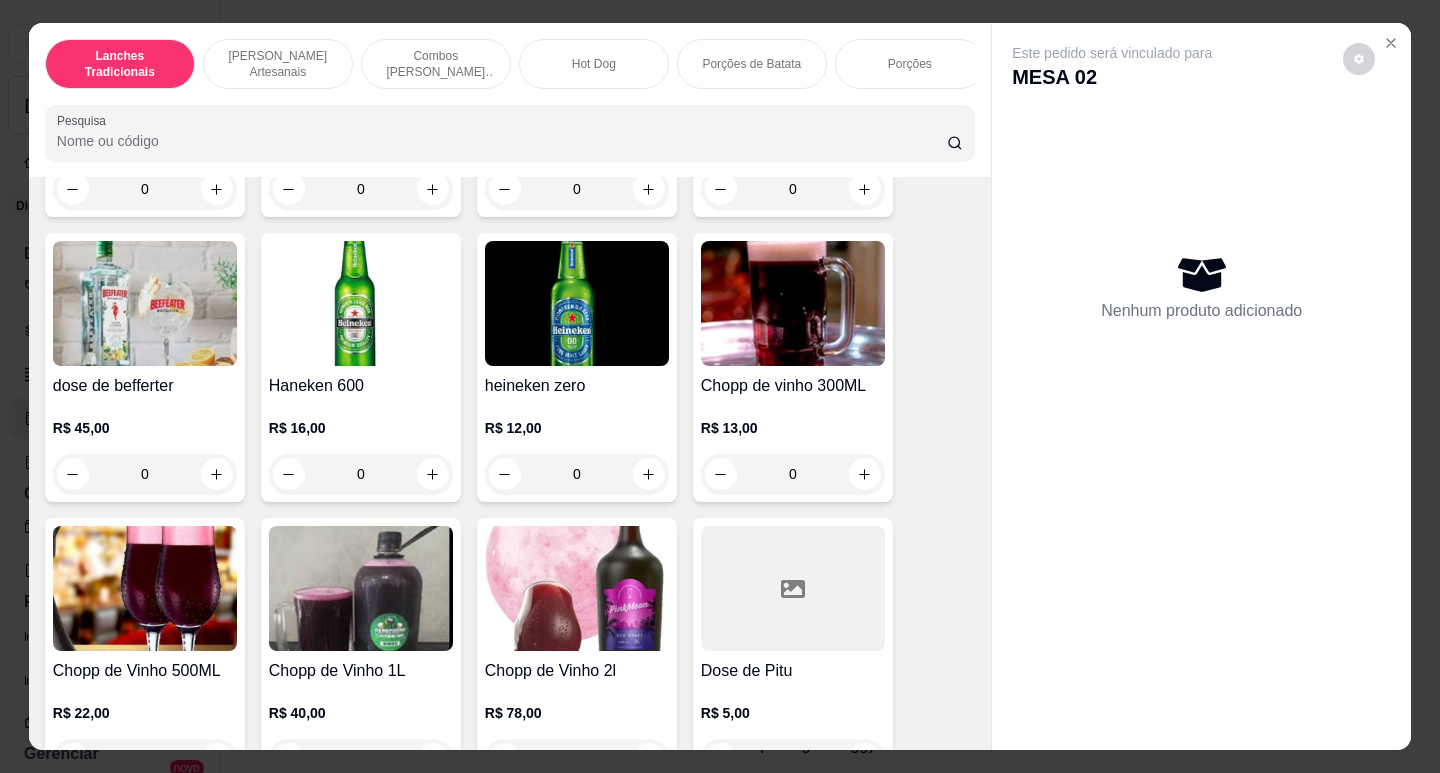 click at bounding box center [793, 303] 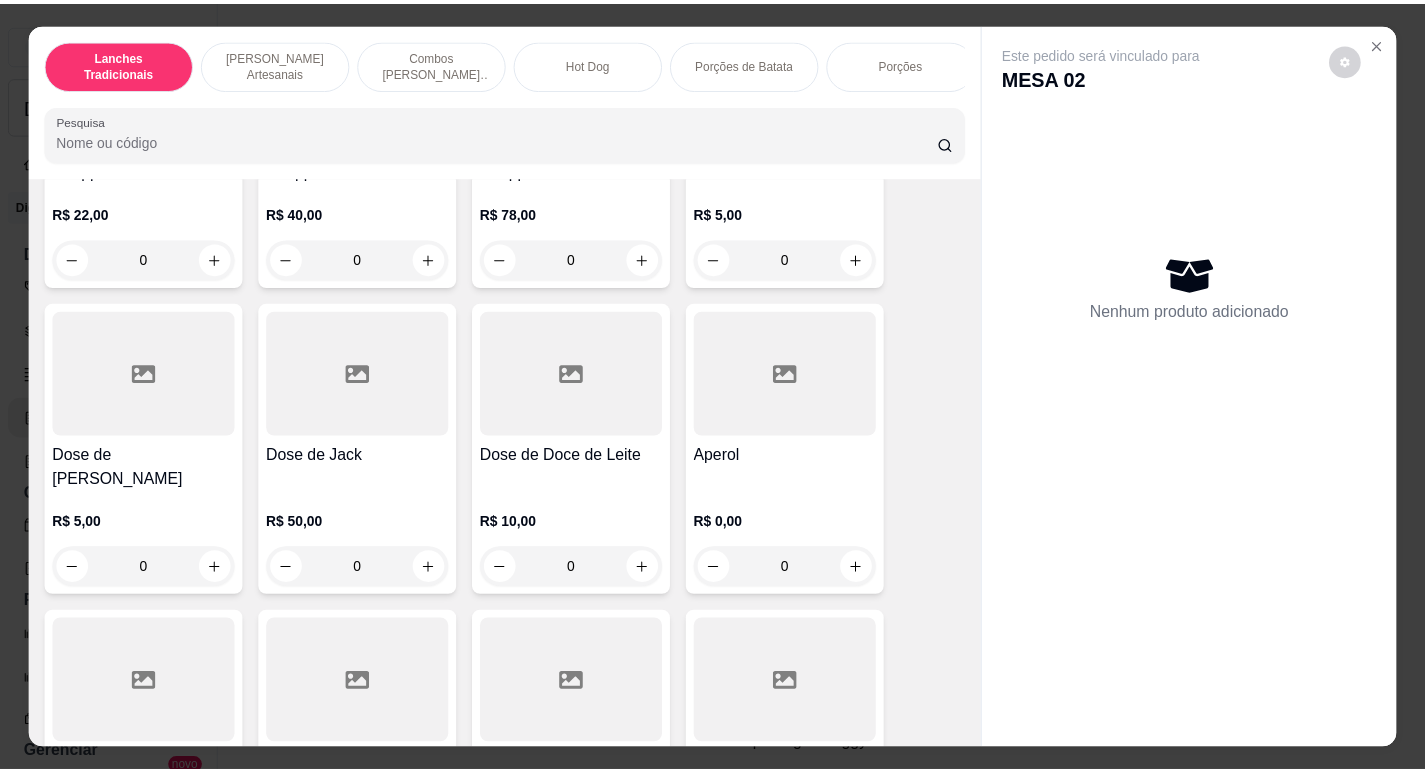 scroll, scrollTop: 7787, scrollLeft: 0, axis: vertical 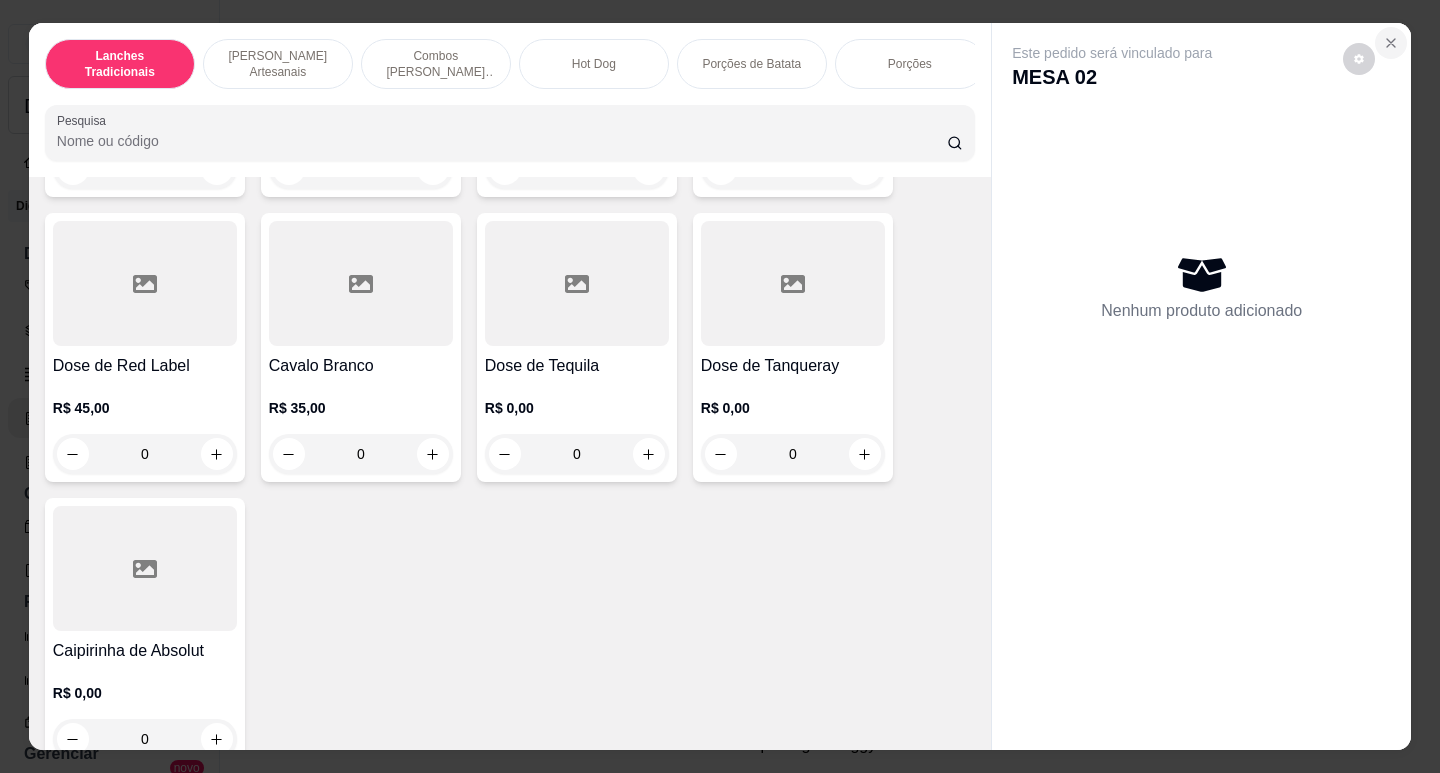 click 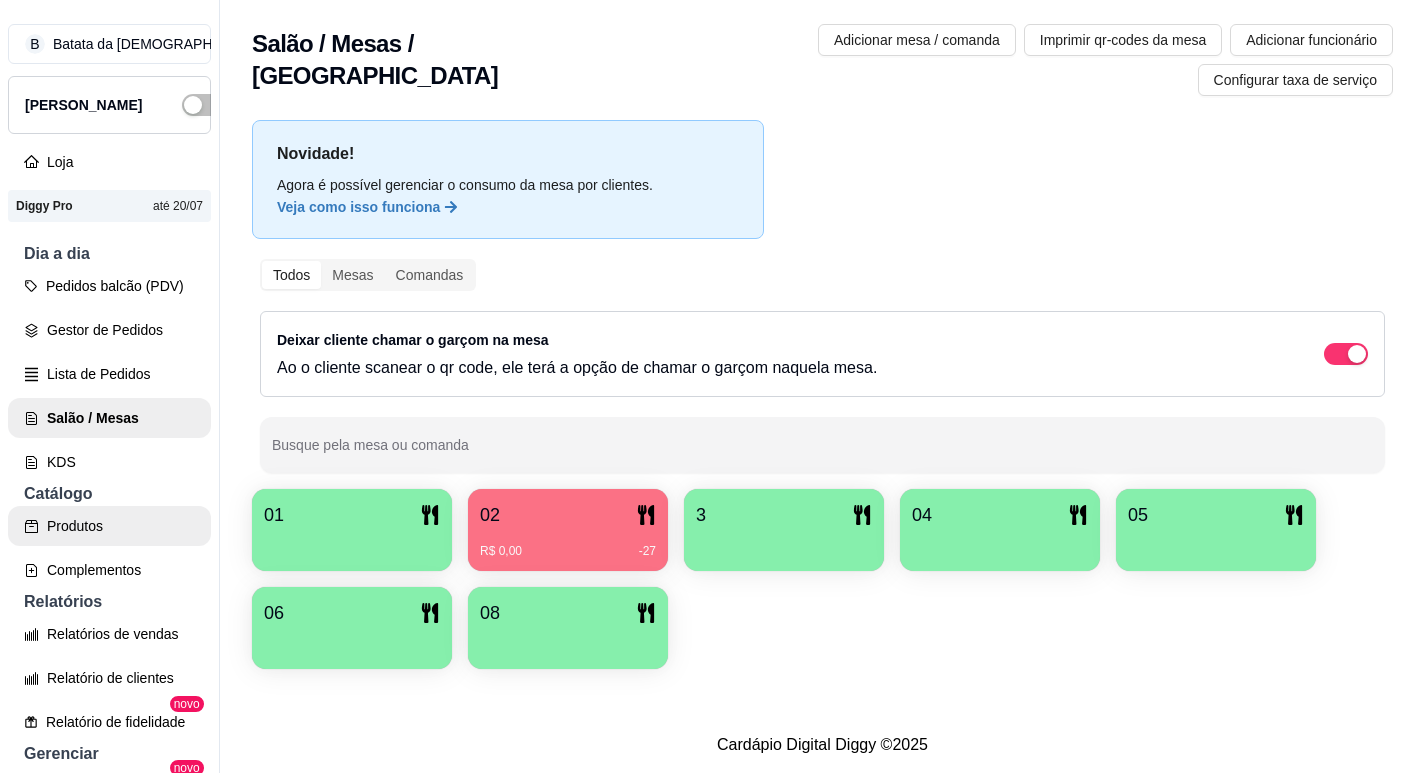 click on "Produtos" at bounding box center [109, 526] 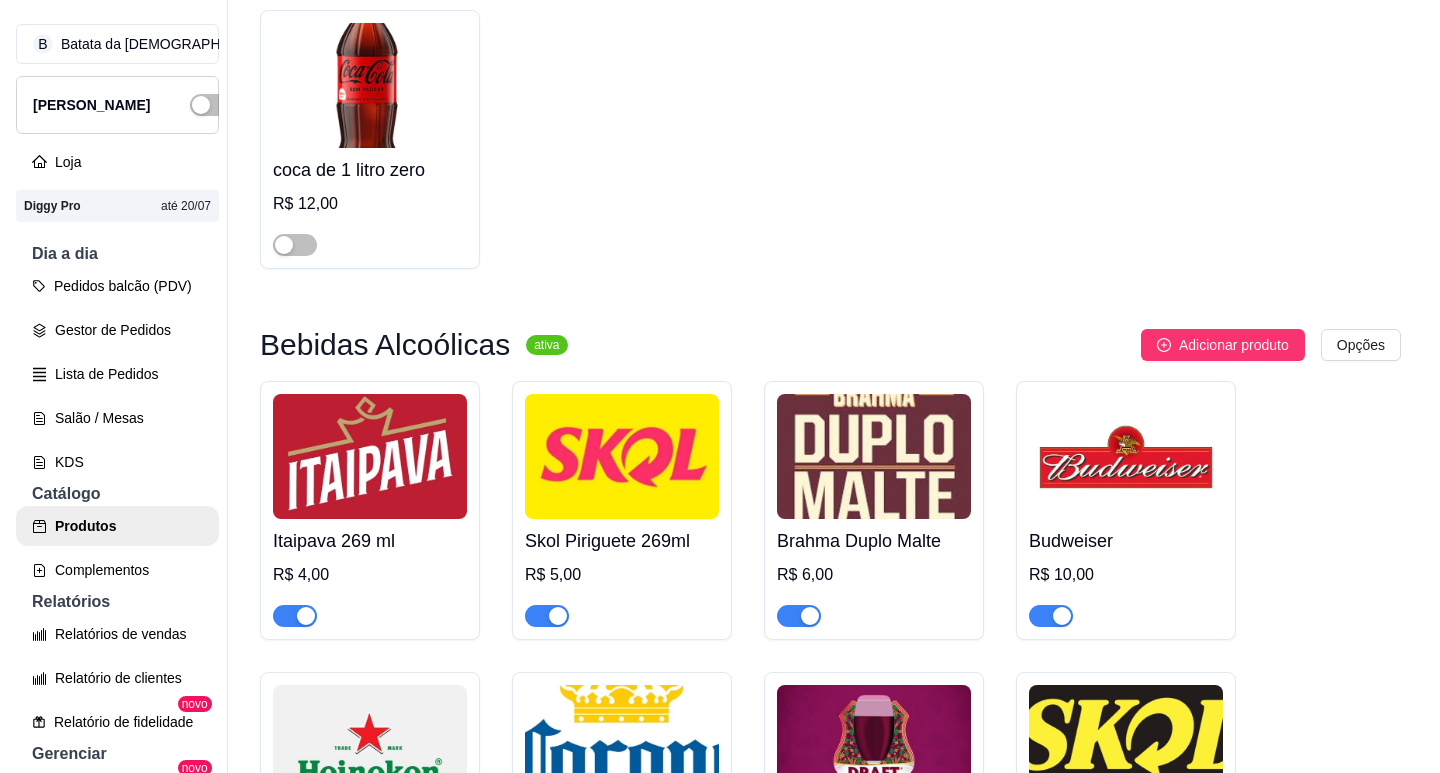 scroll, scrollTop: 6300, scrollLeft: 0, axis: vertical 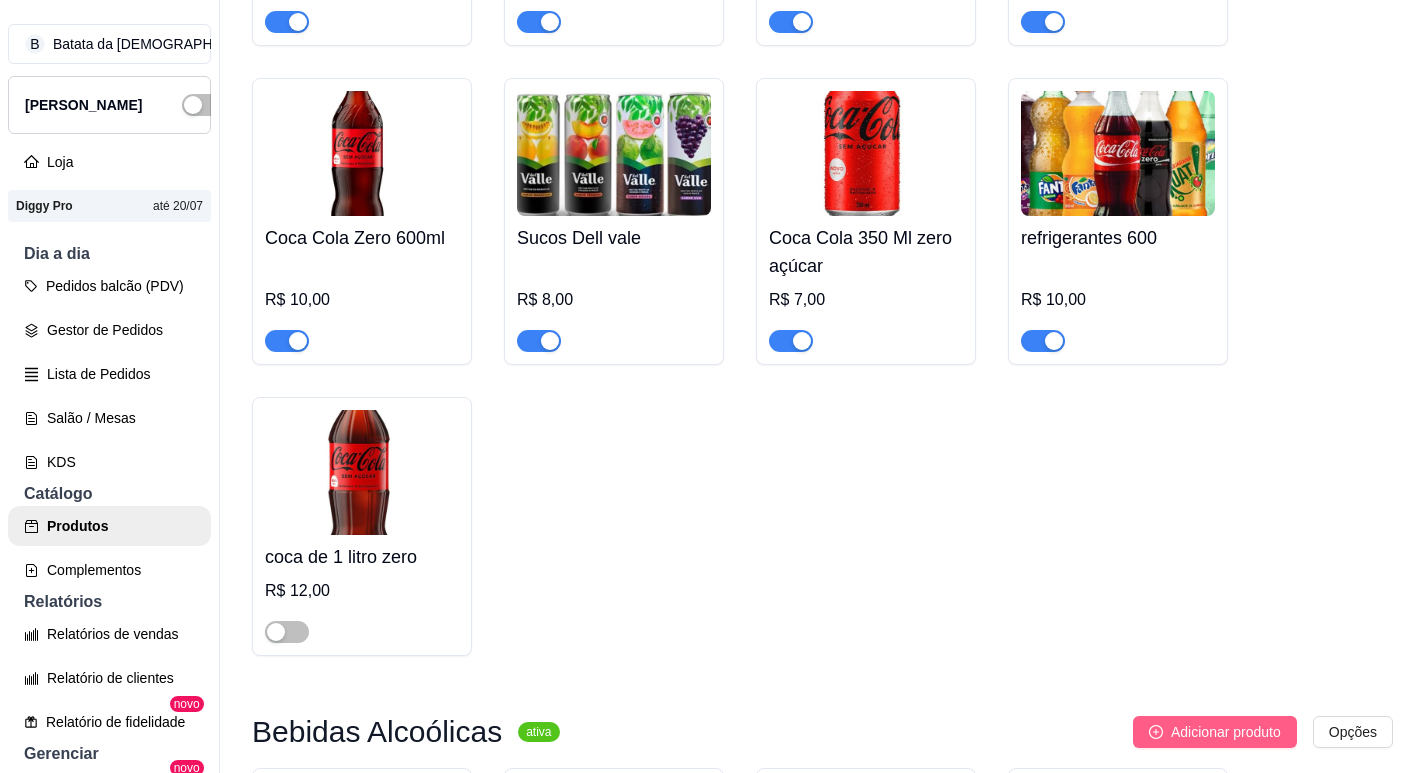 click on "Adicionar produto" at bounding box center (1215, 732) 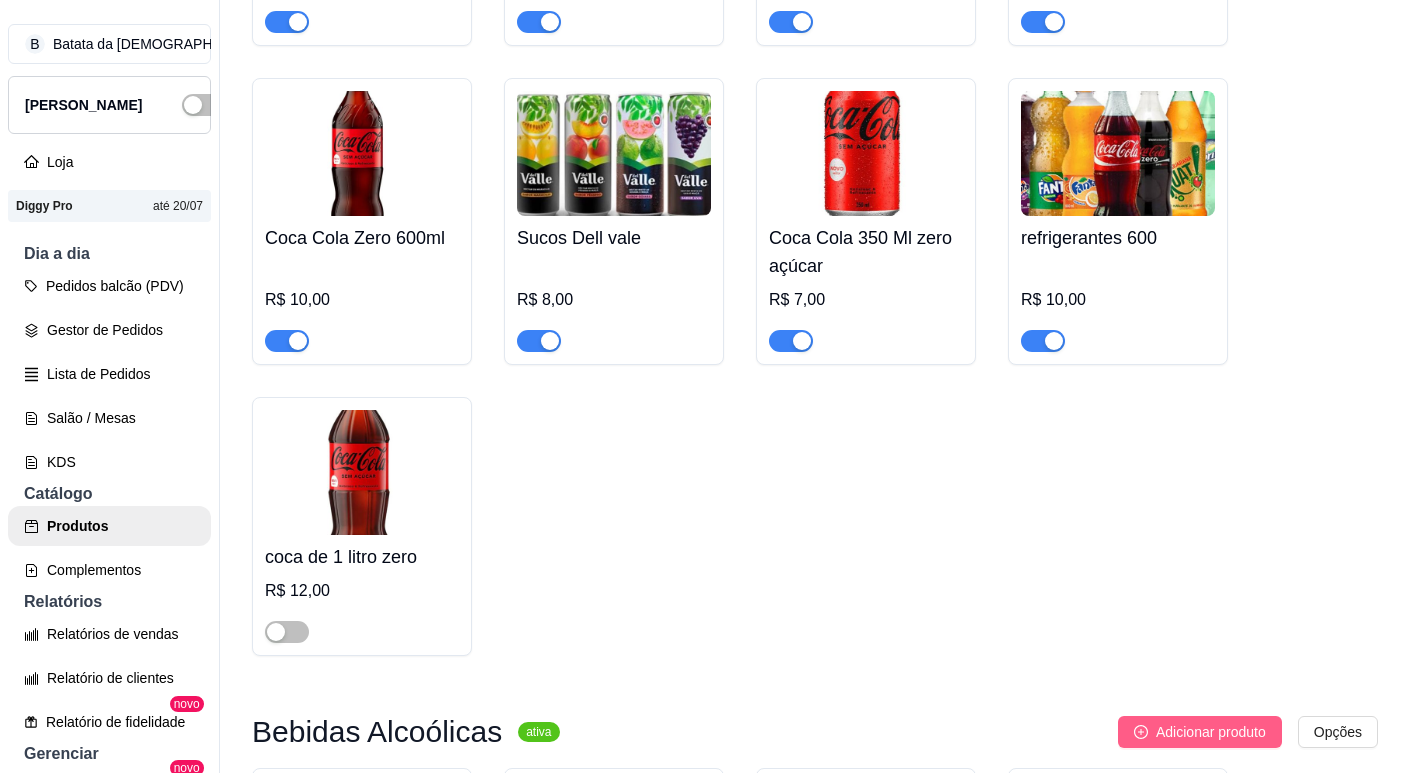 type 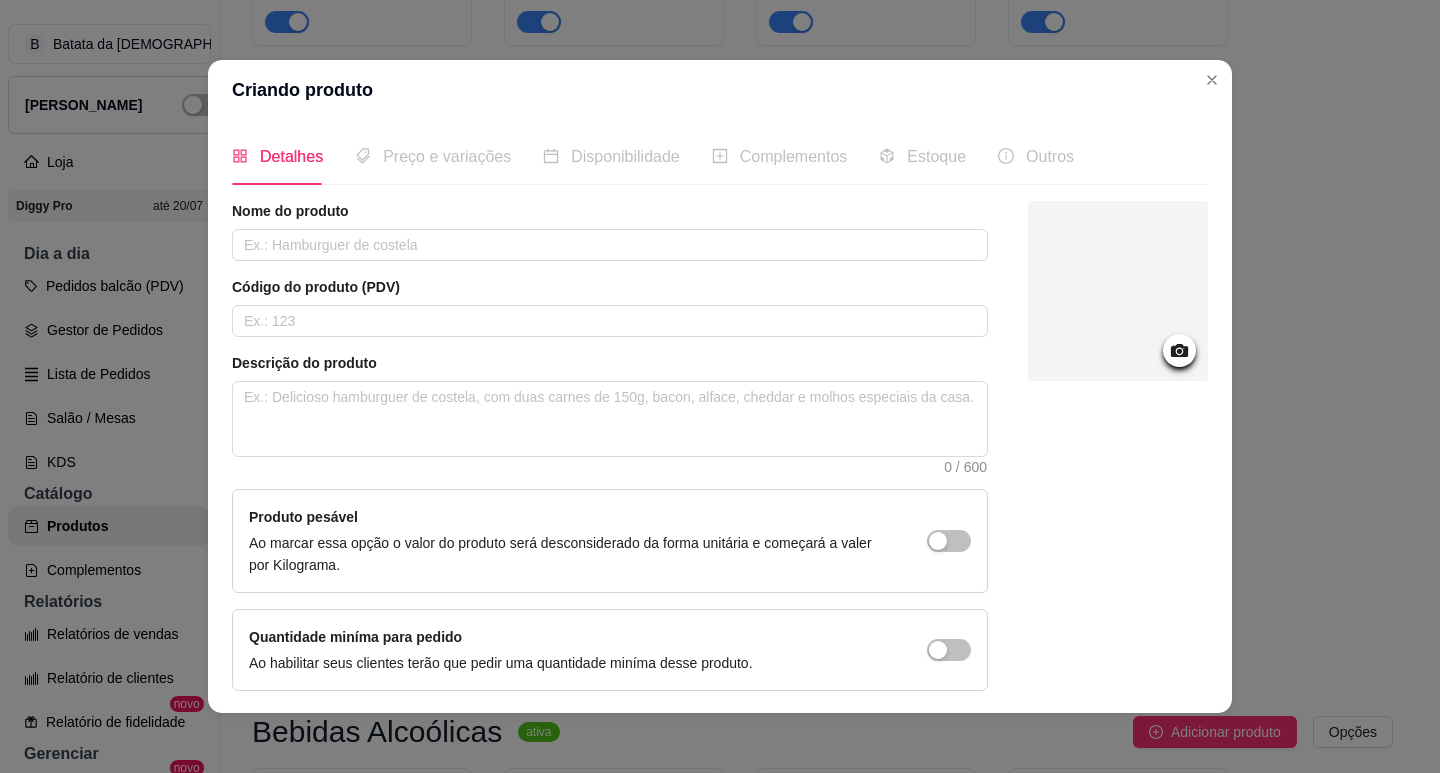 drag, startPoint x: 425, startPoint y: 162, endPoint x: 402, endPoint y: 187, distance: 33.970577 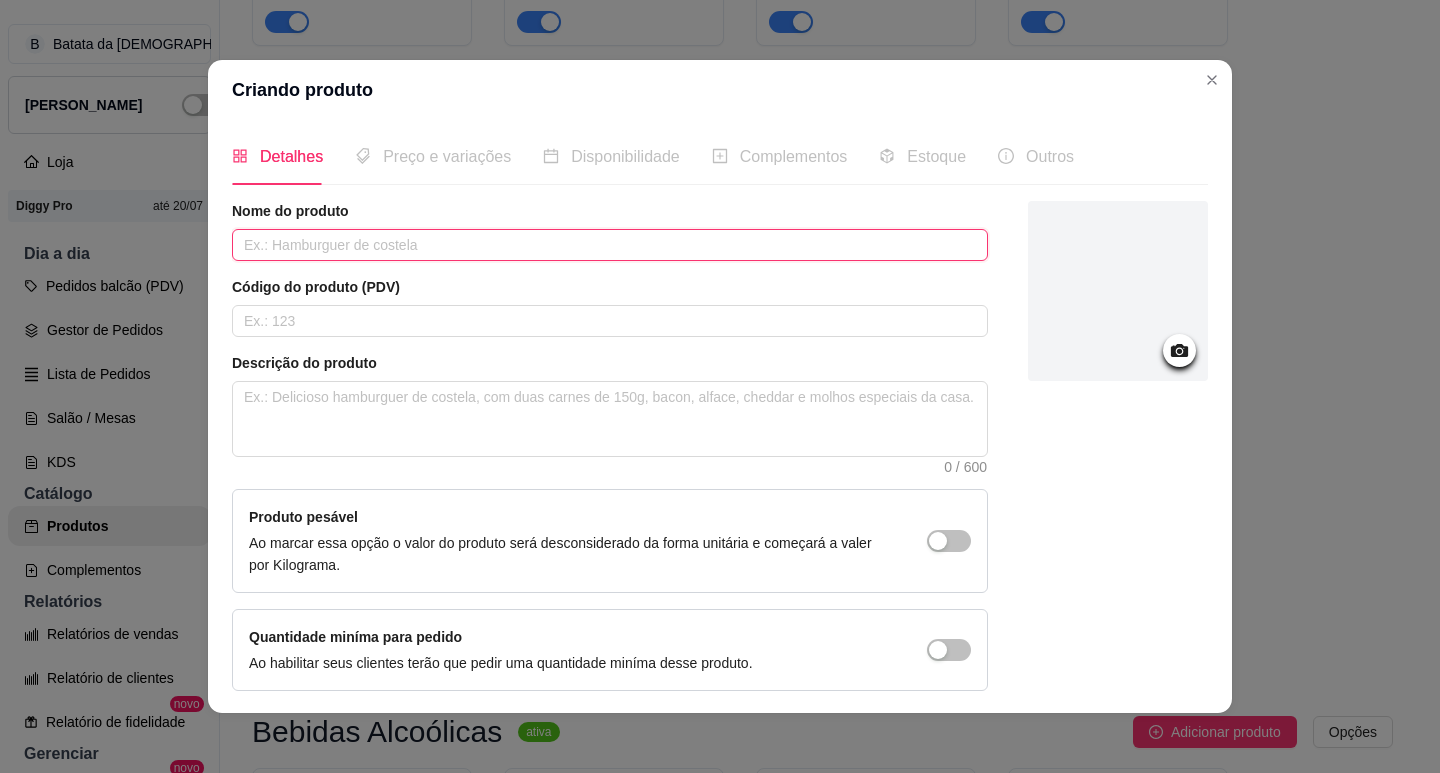 click at bounding box center [610, 245] 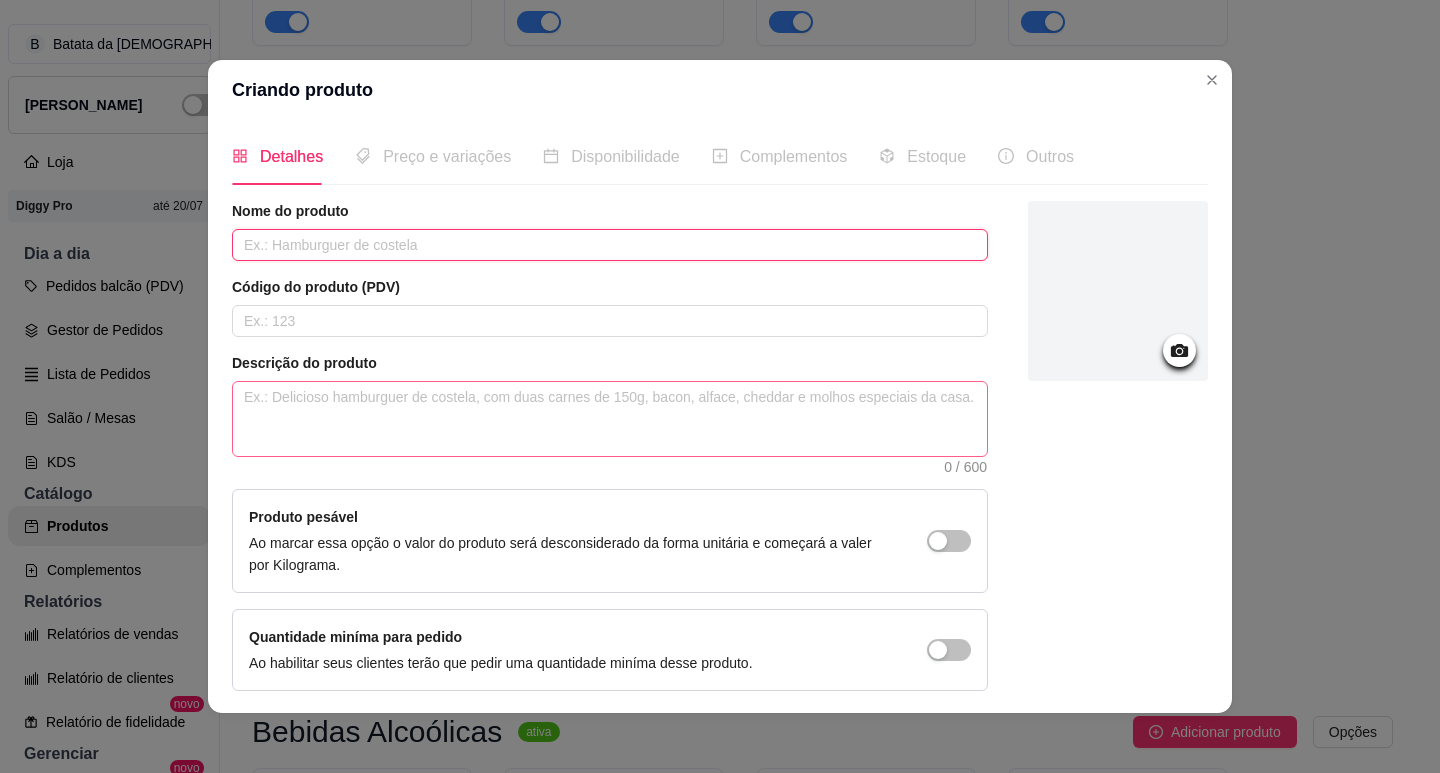 type on "c" 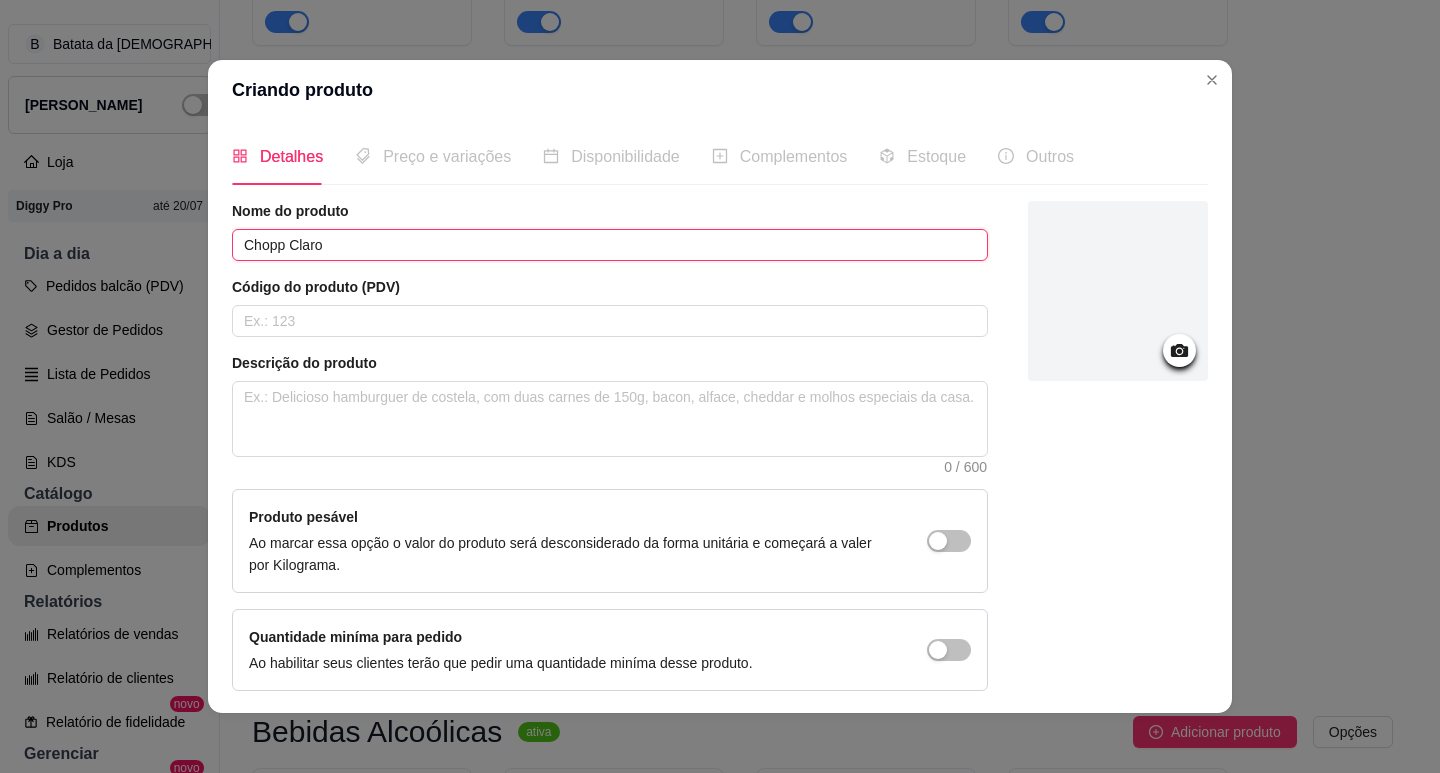 type on "Chopp Claro" 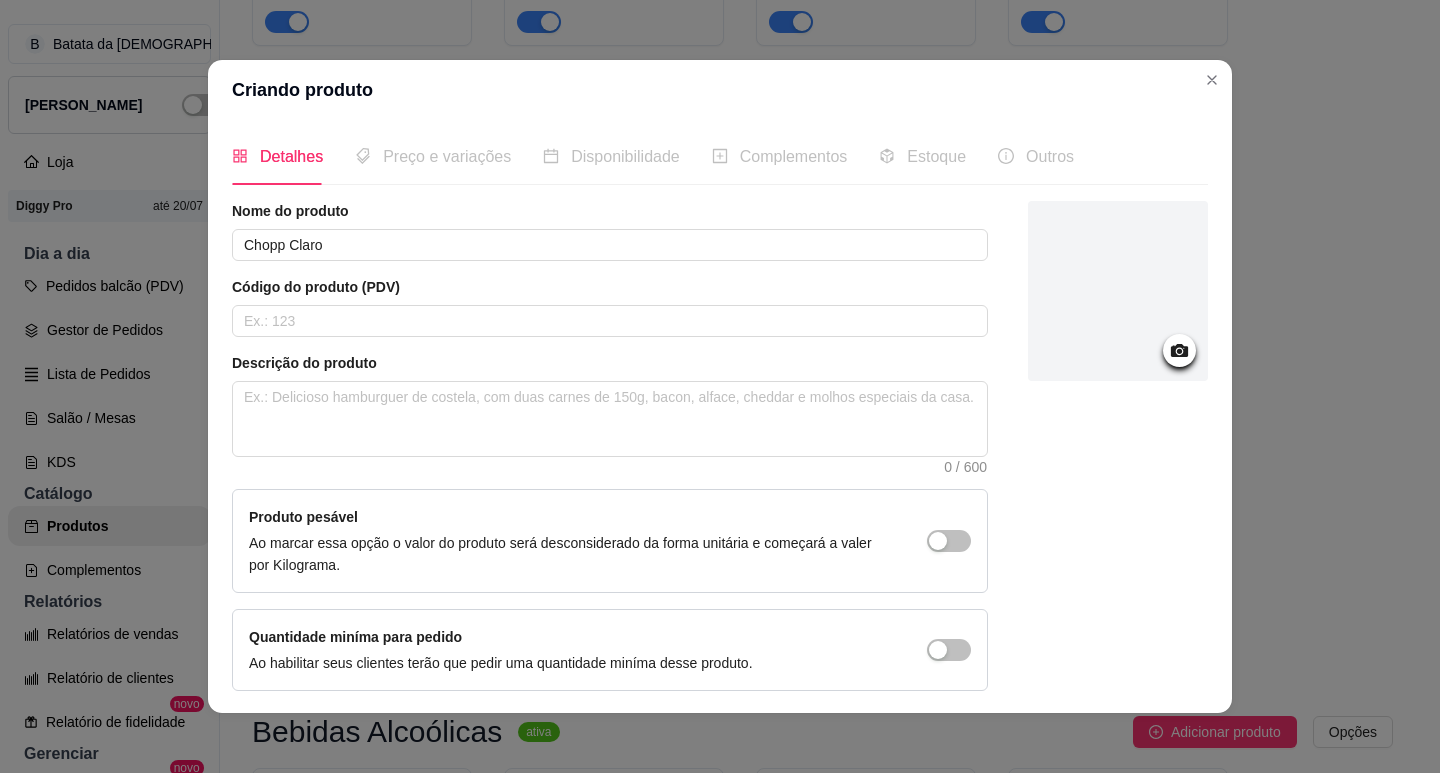click on "Preço e variações" at bounding box center (447, 156) 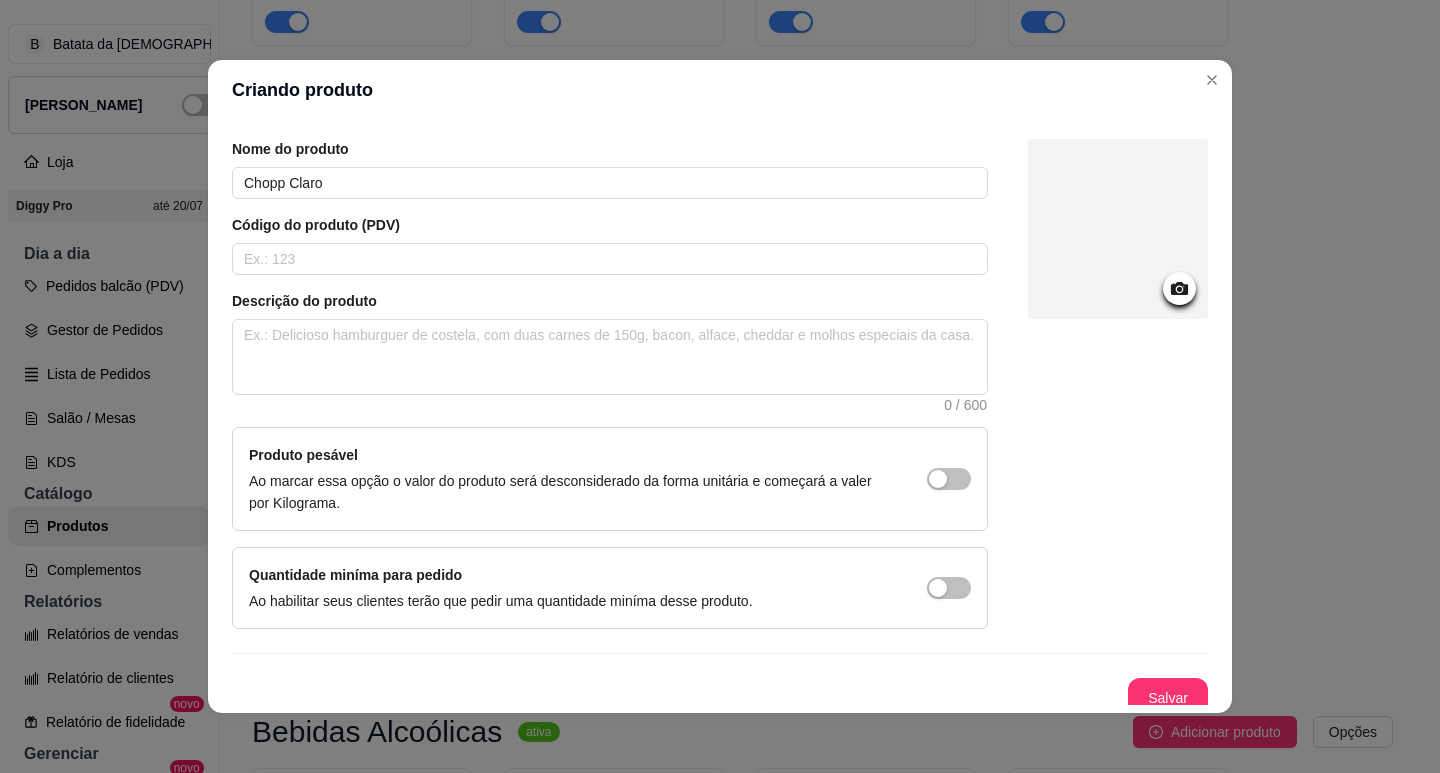 scroll, scrollTop: 75, scrollLeft: 0, axis: vertical 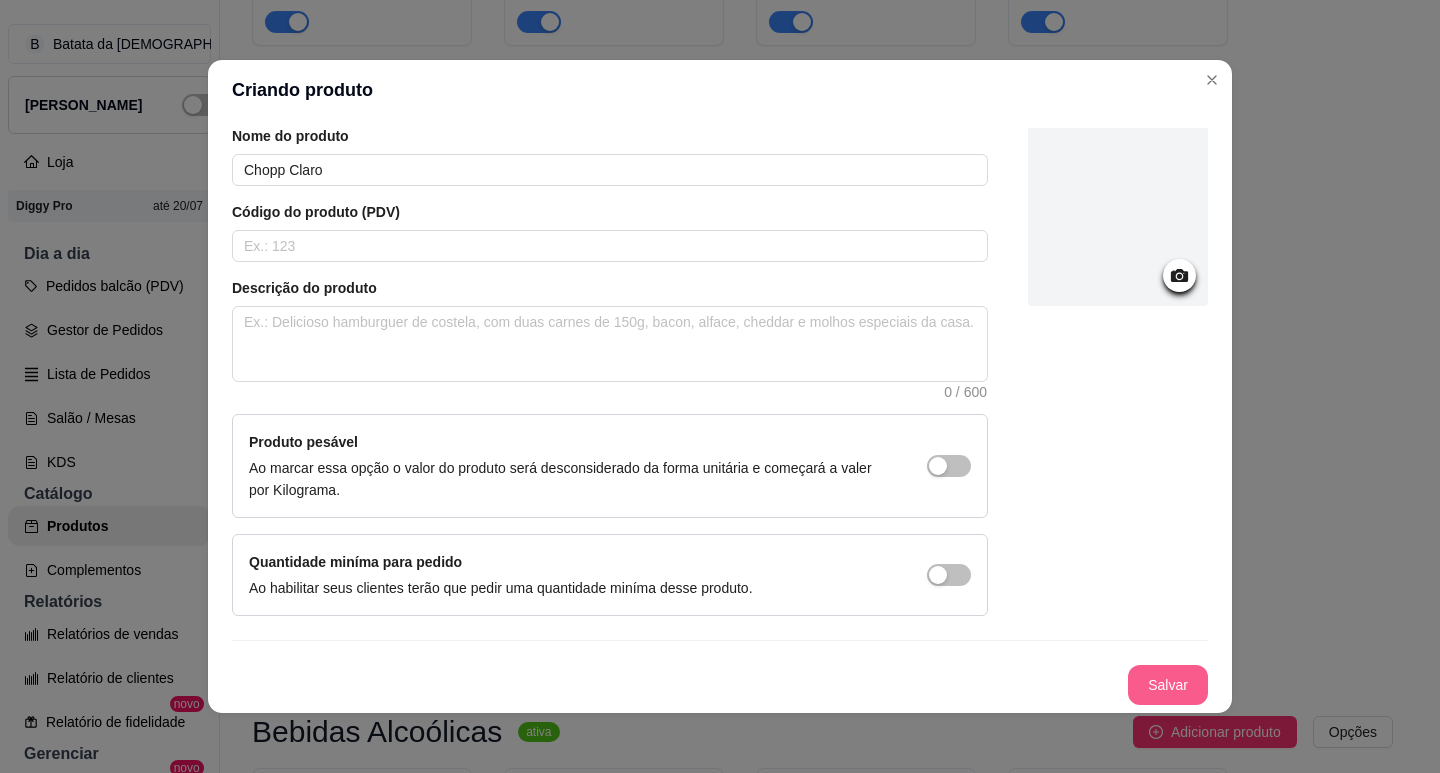 click on "Salvar" at bounding box center [1168, 685] 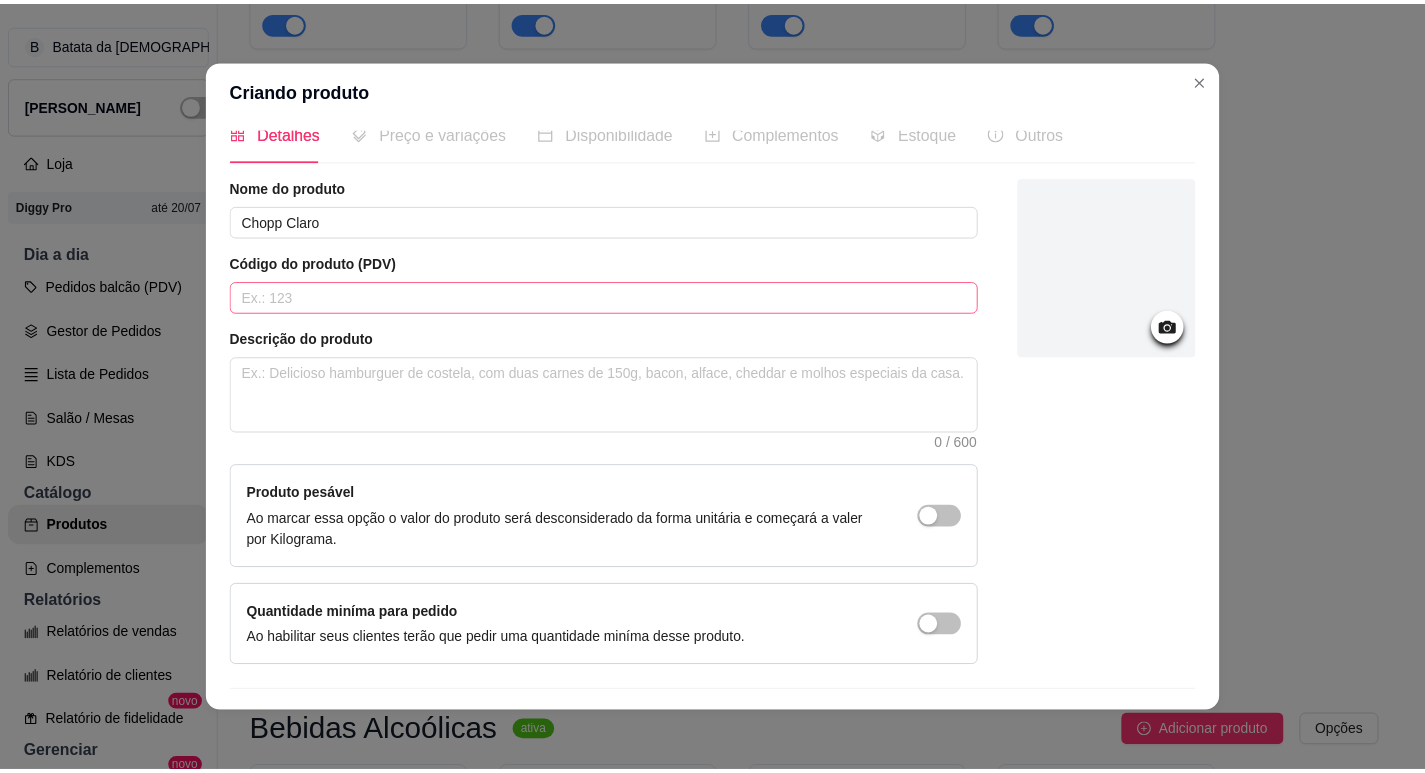 scroll, scrollTop: 0, scrollLeft: 0, axis: both 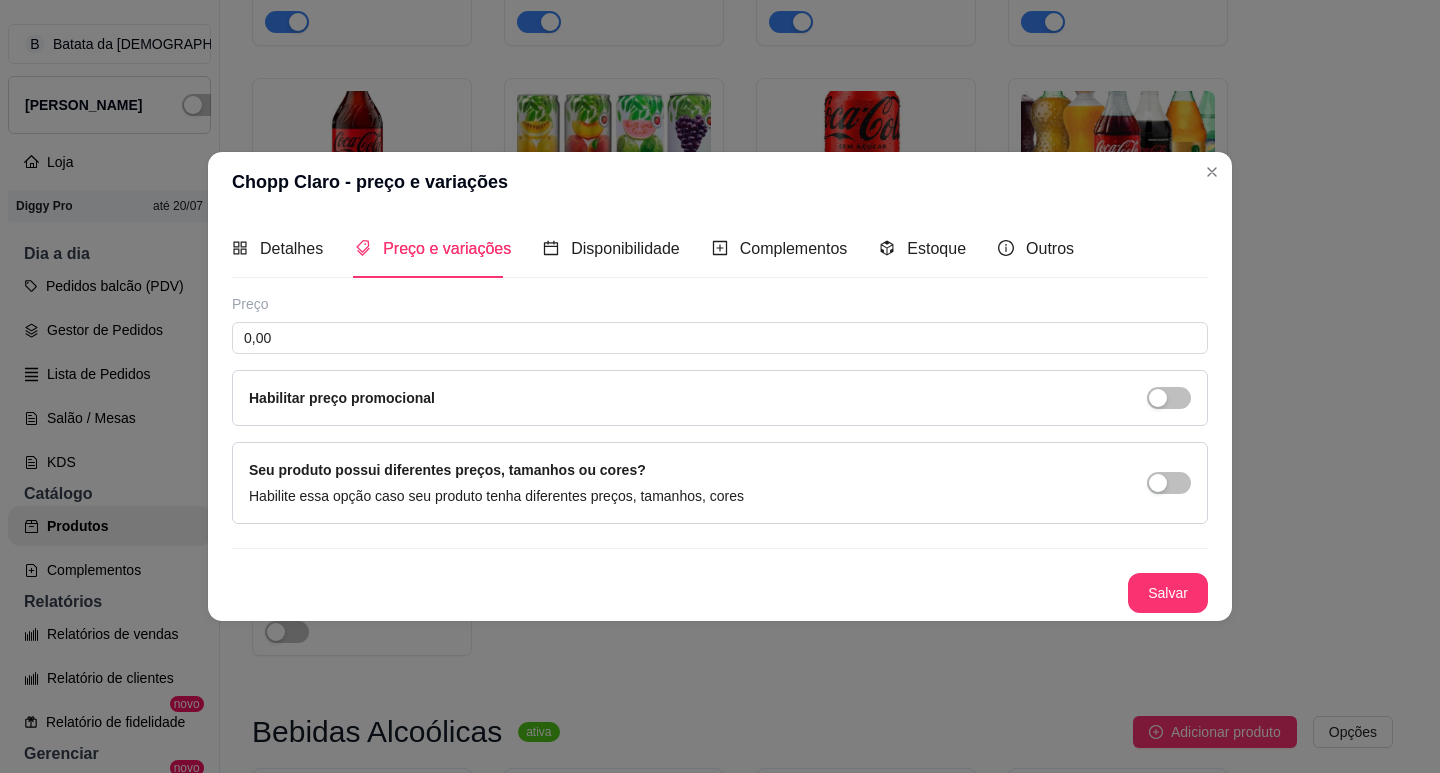 type 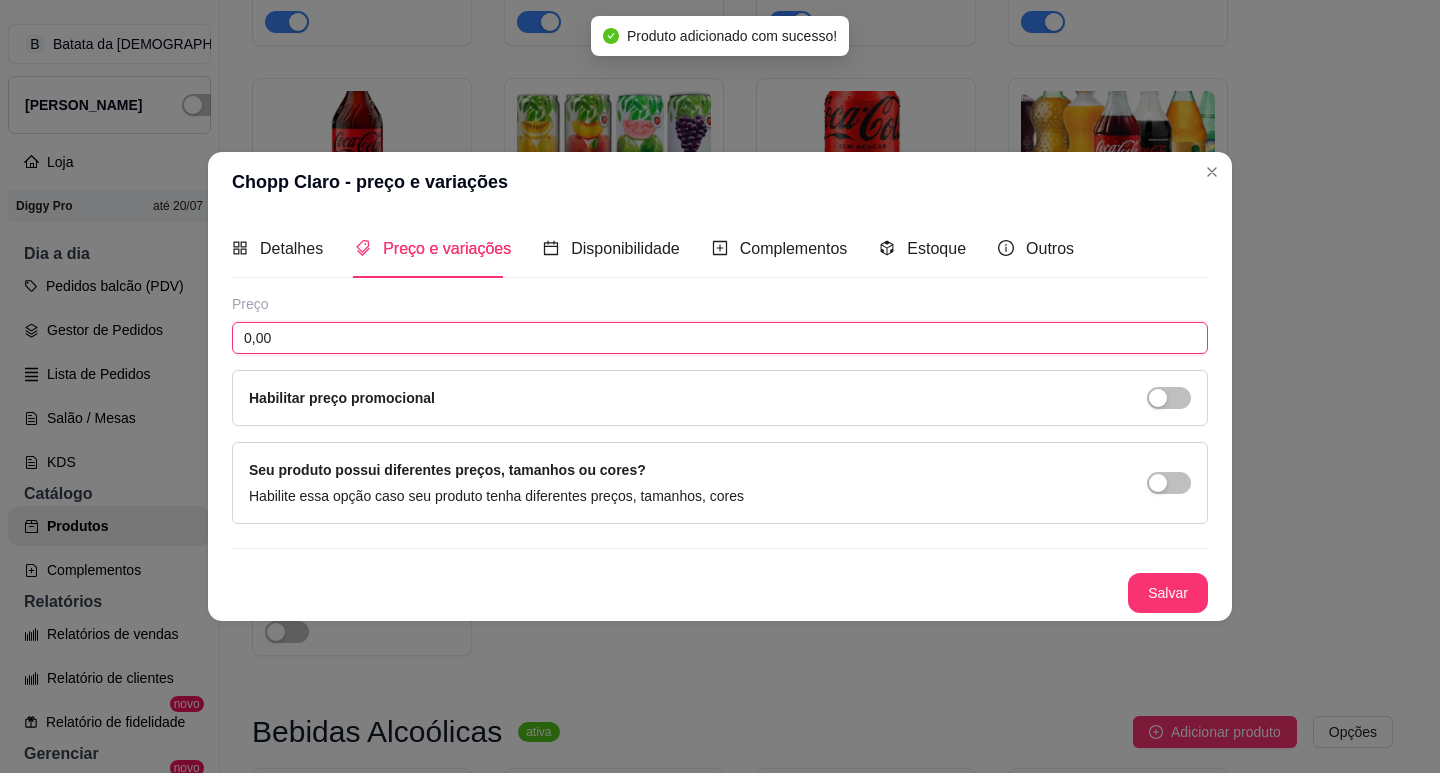 click on "0,00" at bounding box center (720, 338) 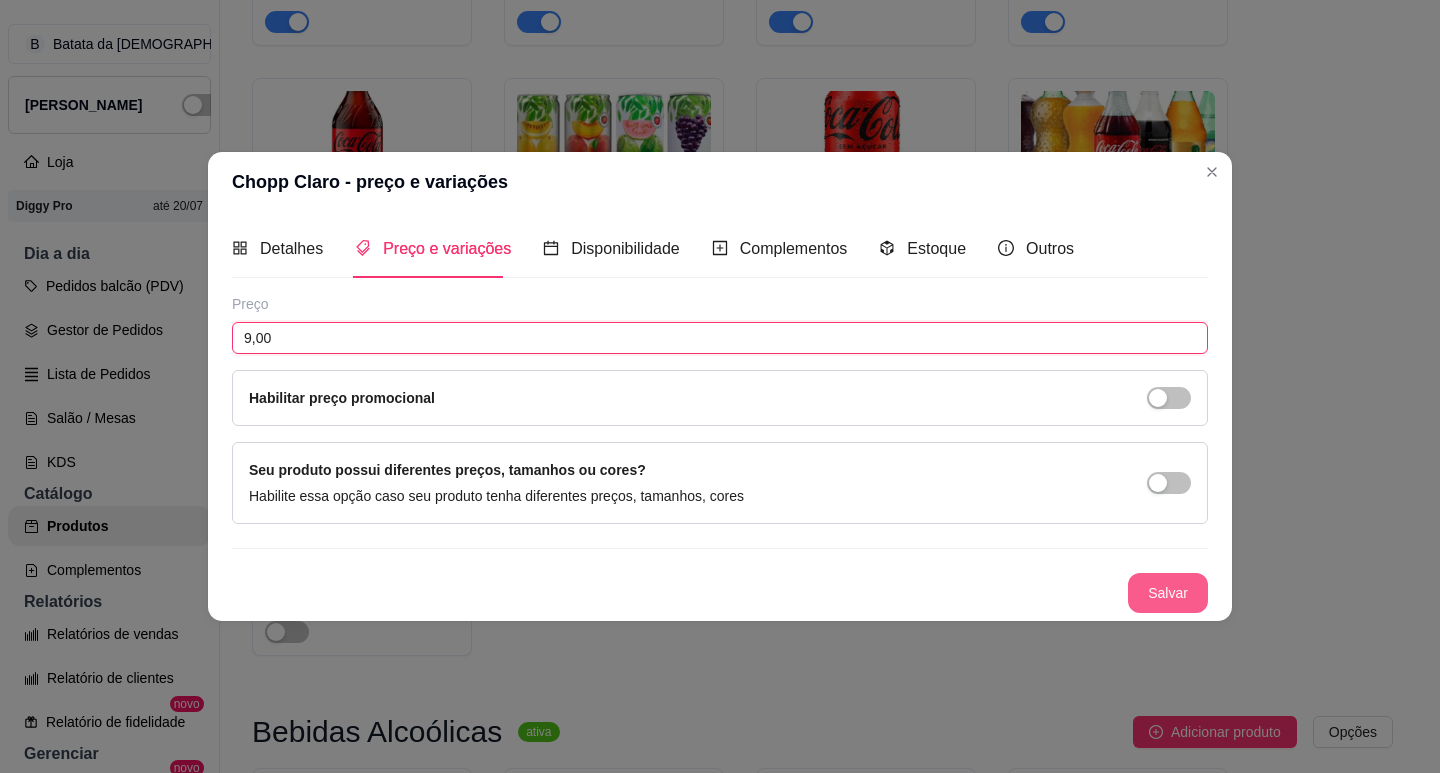 type on "9,00" 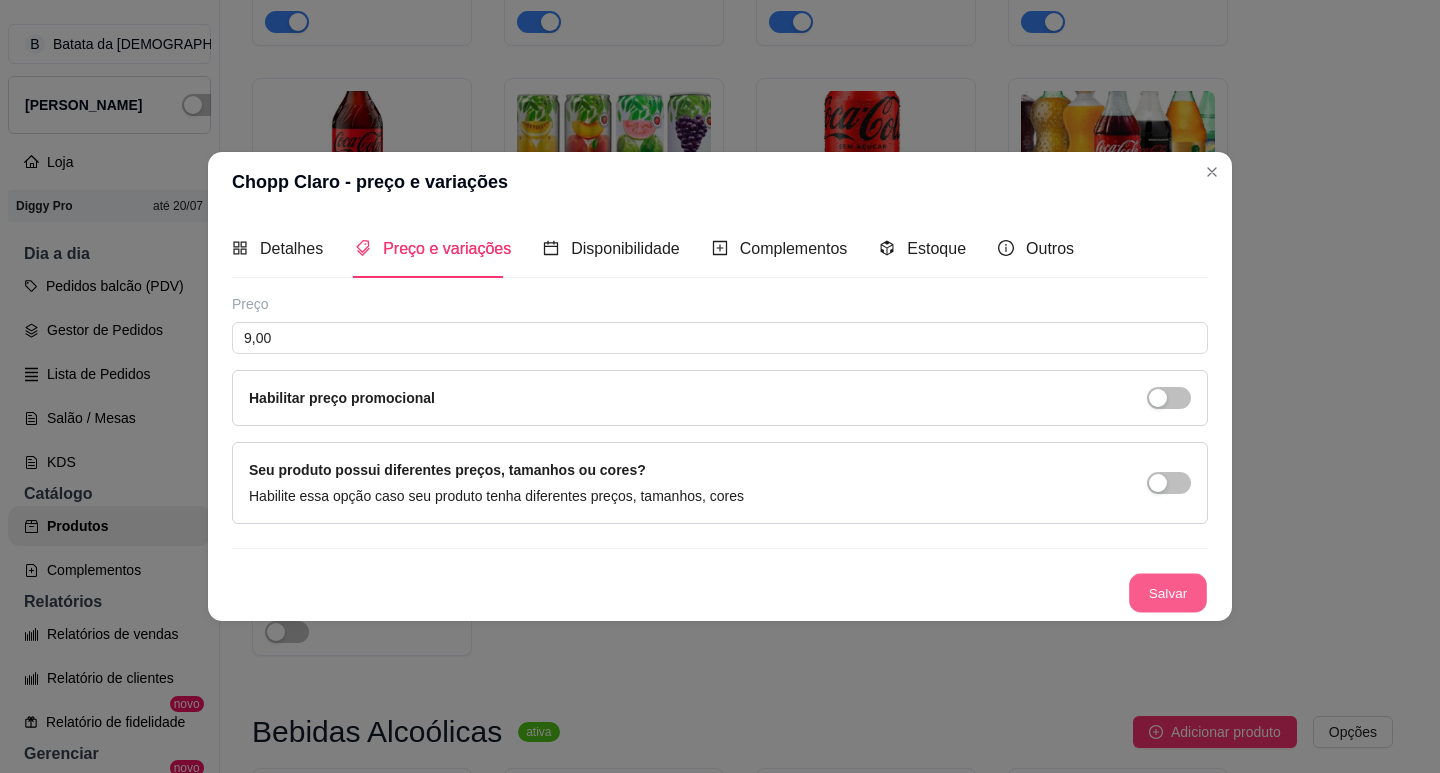 click on "Salvar" at bounding box center (1168, 592) 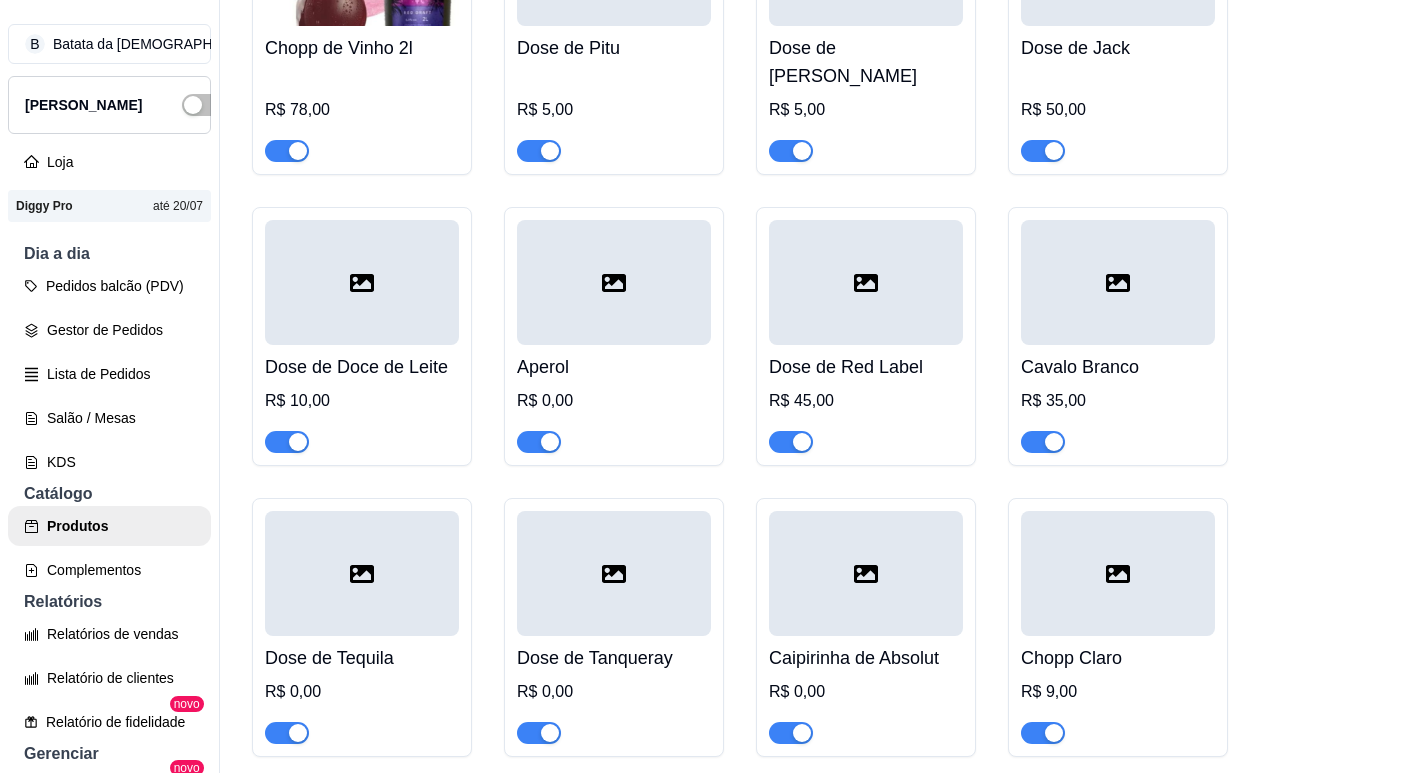 scroll, scrollTop: 8730, scrollLeft: 0, axis: vertical 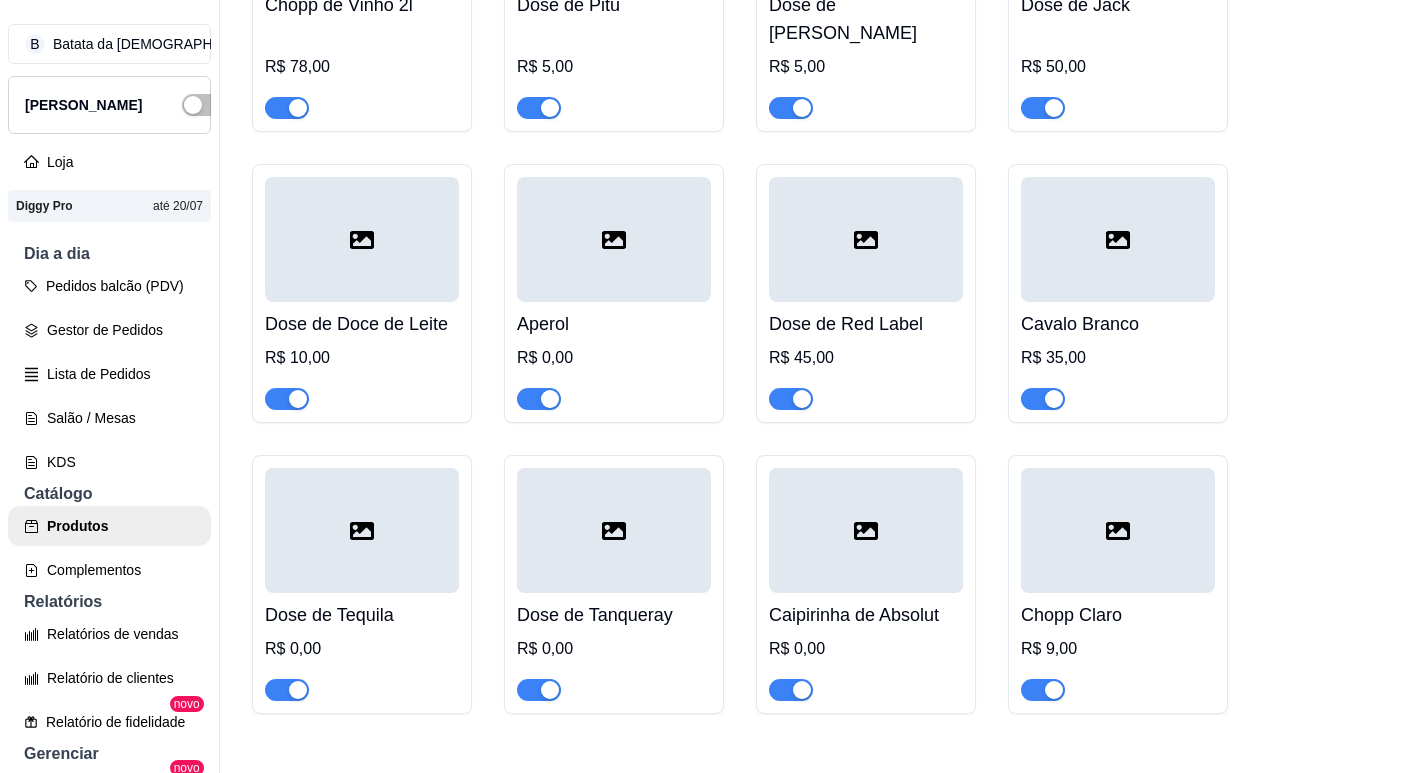 click at bounding box center (1118, 530) 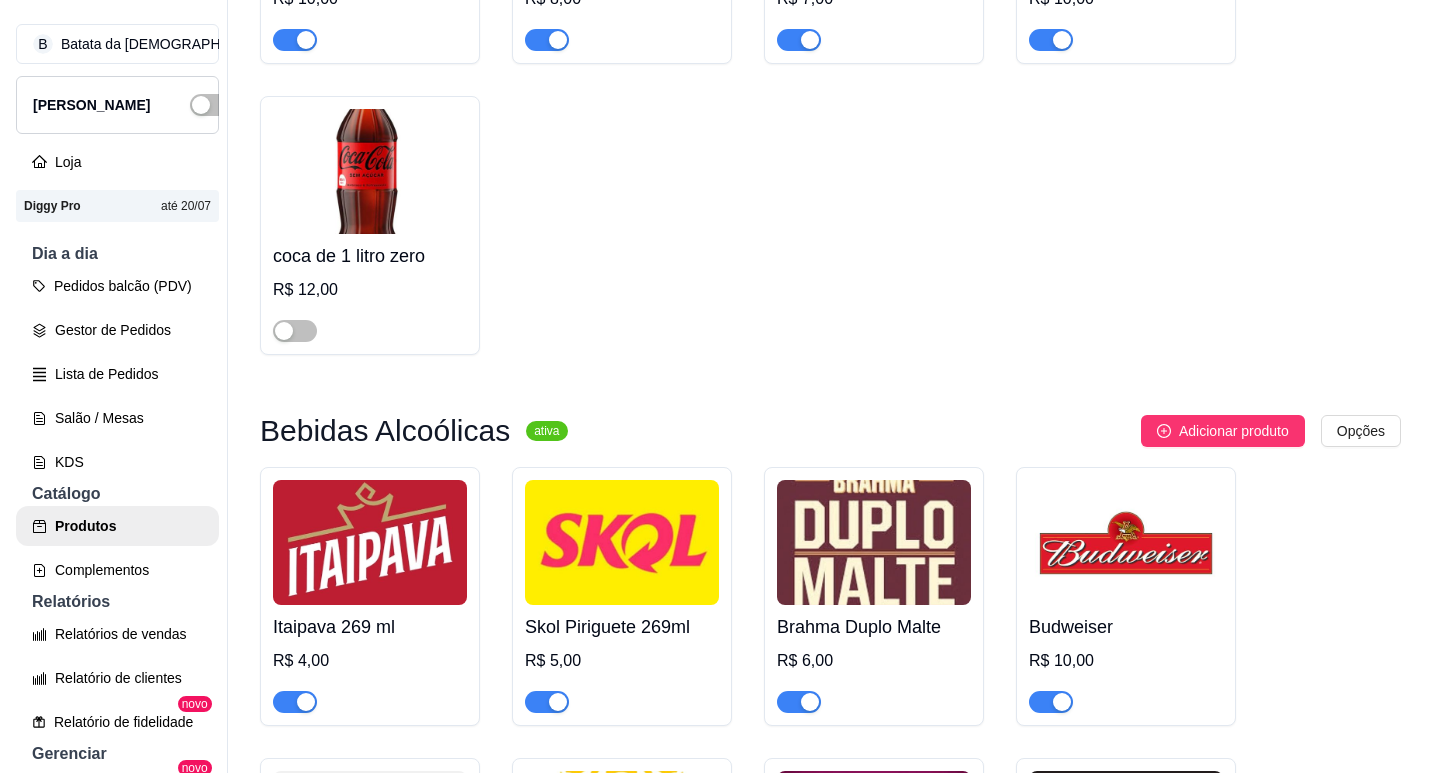 scroll, scrollTop: 6530, scrollLeft: 0, axis: vertical 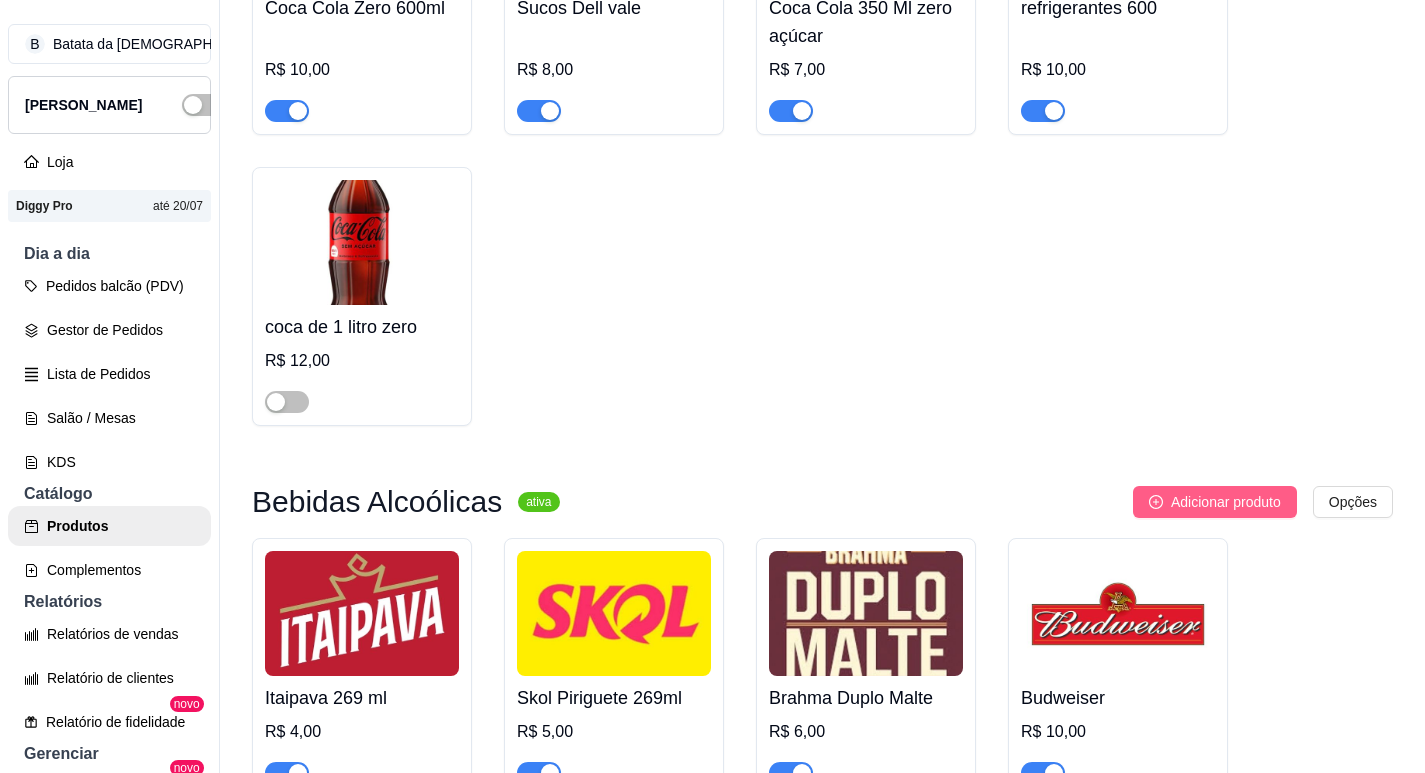 click on "Adicionar produto" at bounding box center (1226, 502) 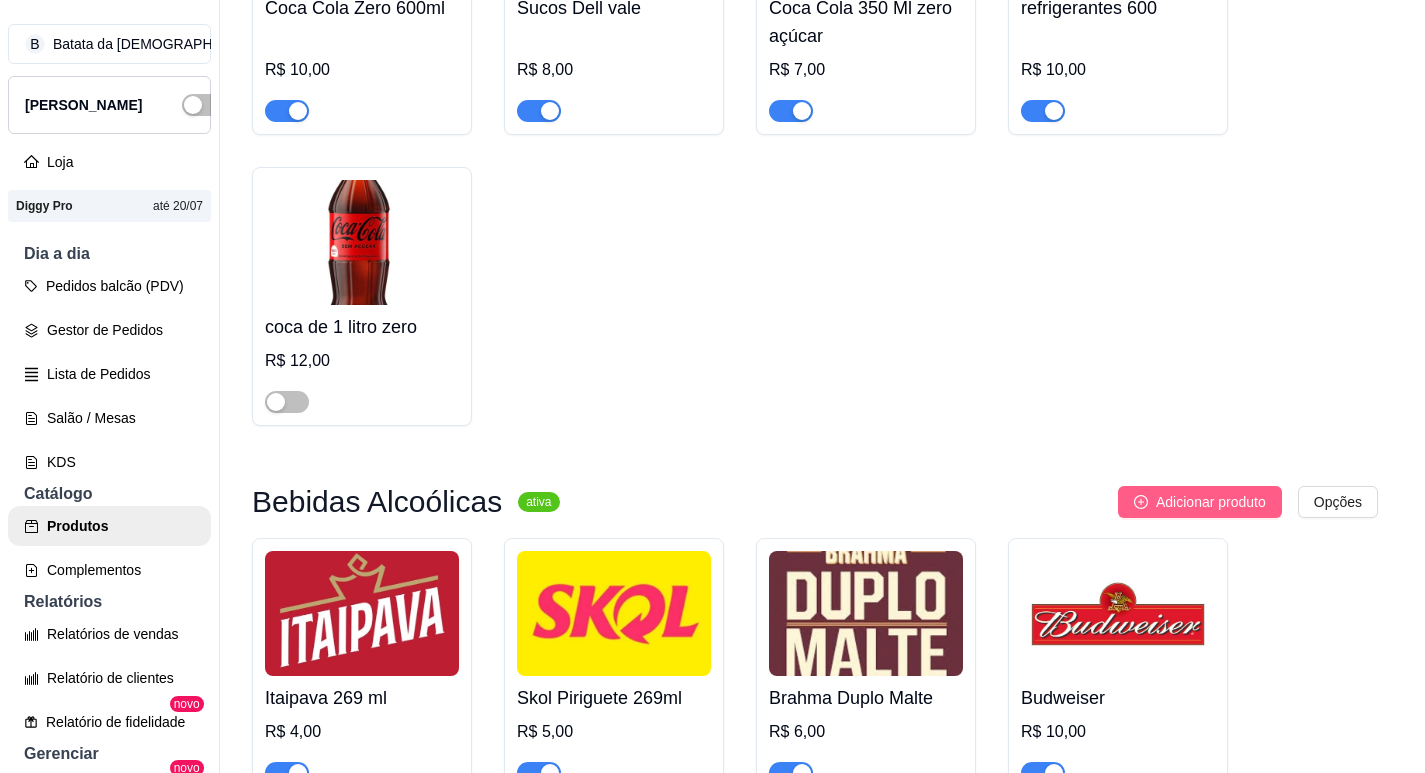type 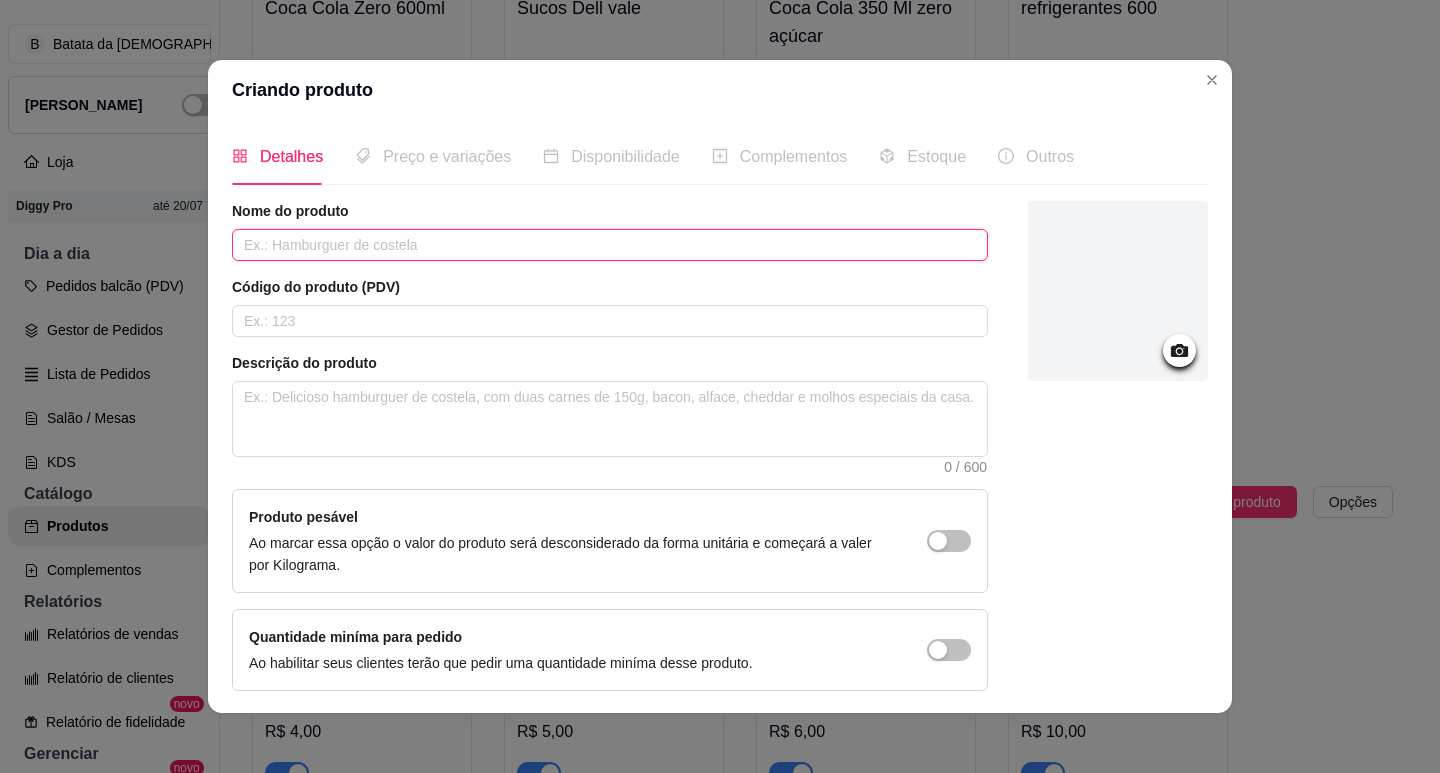 click at bounding box center (610, 245) 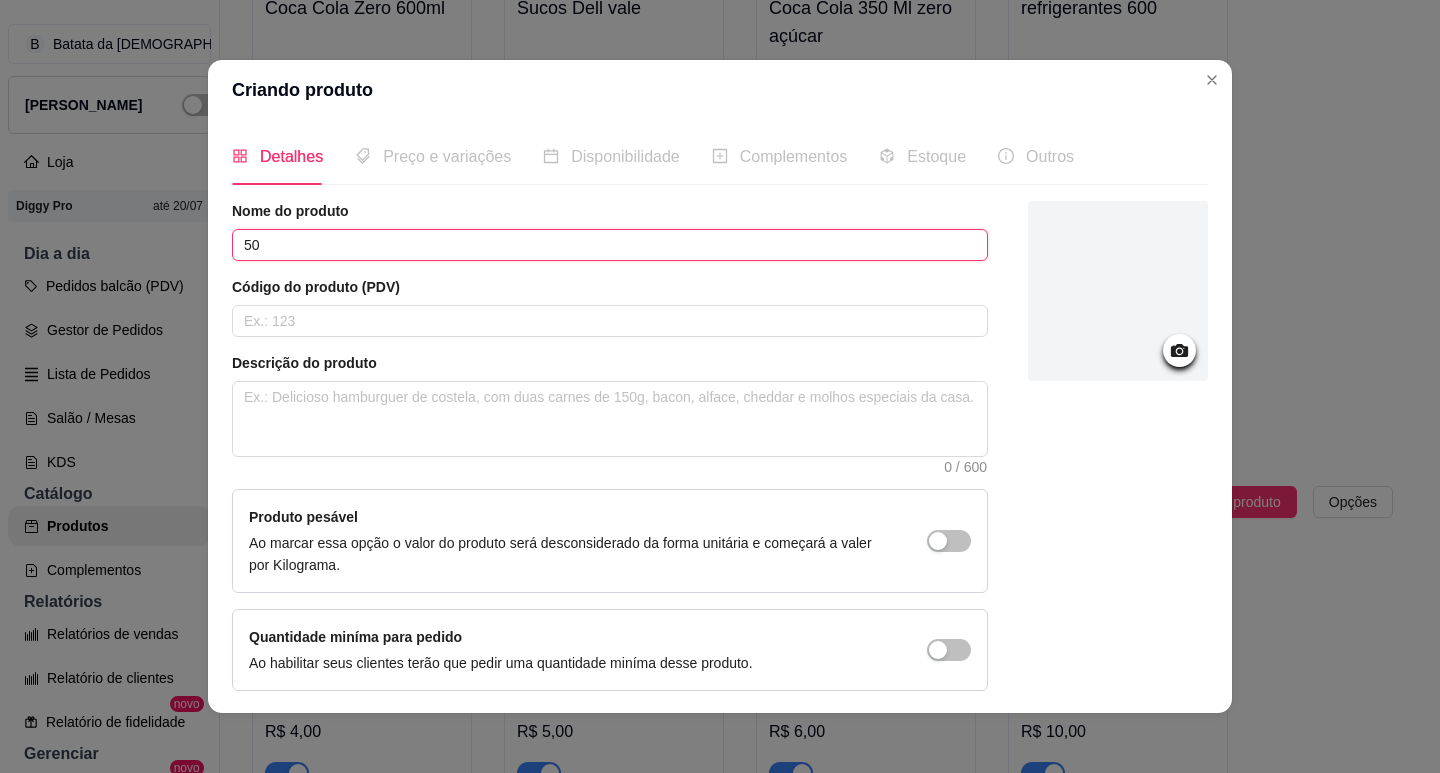 type on "5" 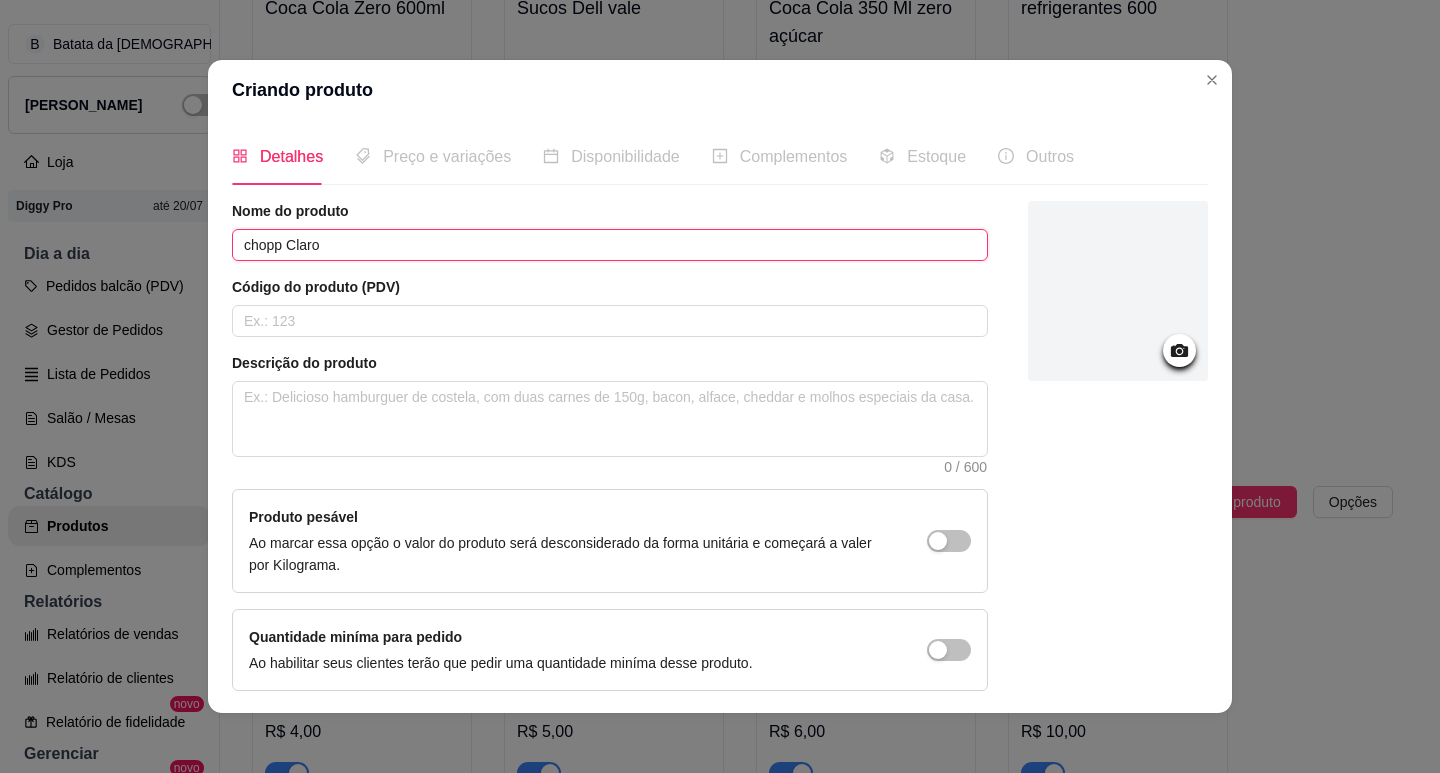 click on "chopp Claro" at bounding box center (610, 245) 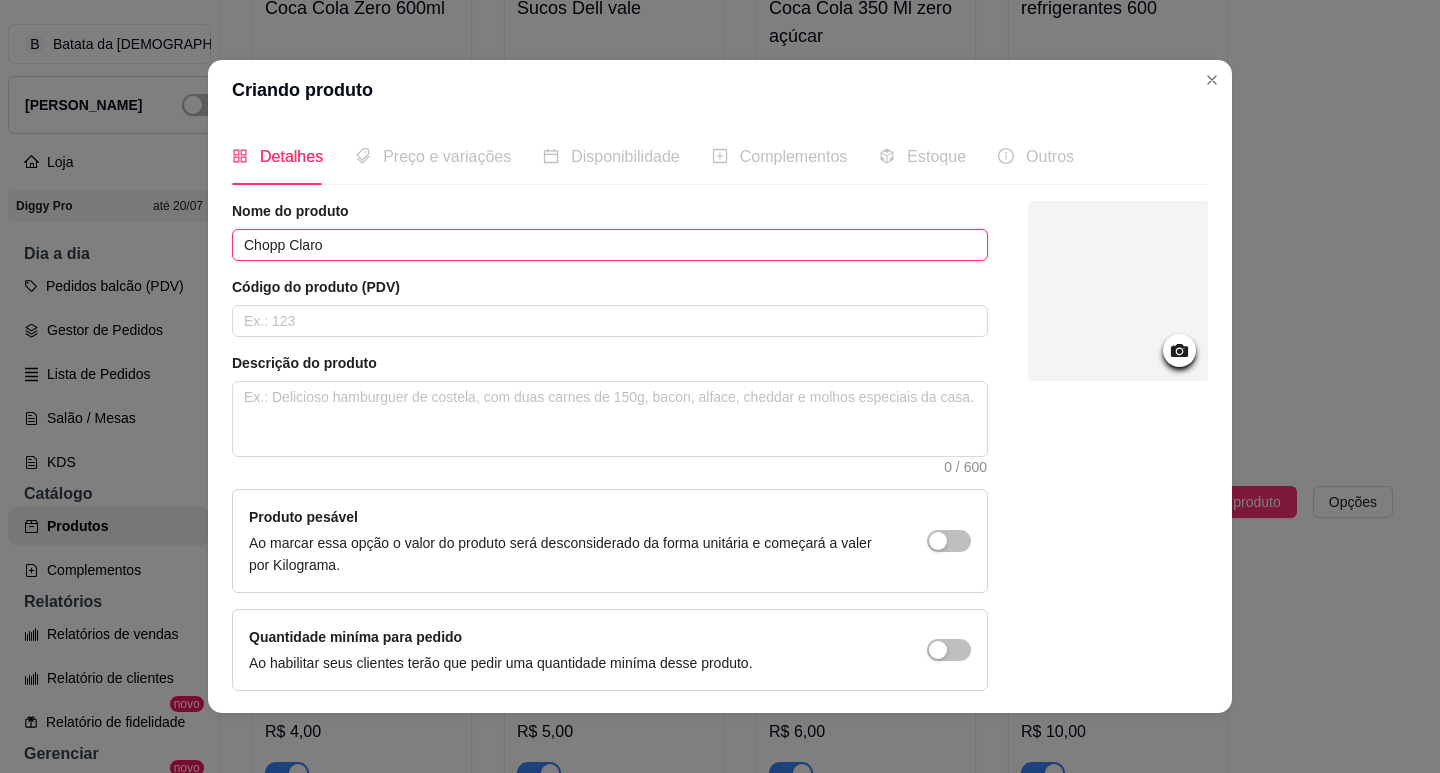 scroll, scrollTop: 4, scrollLeft: 0, axis: vertical 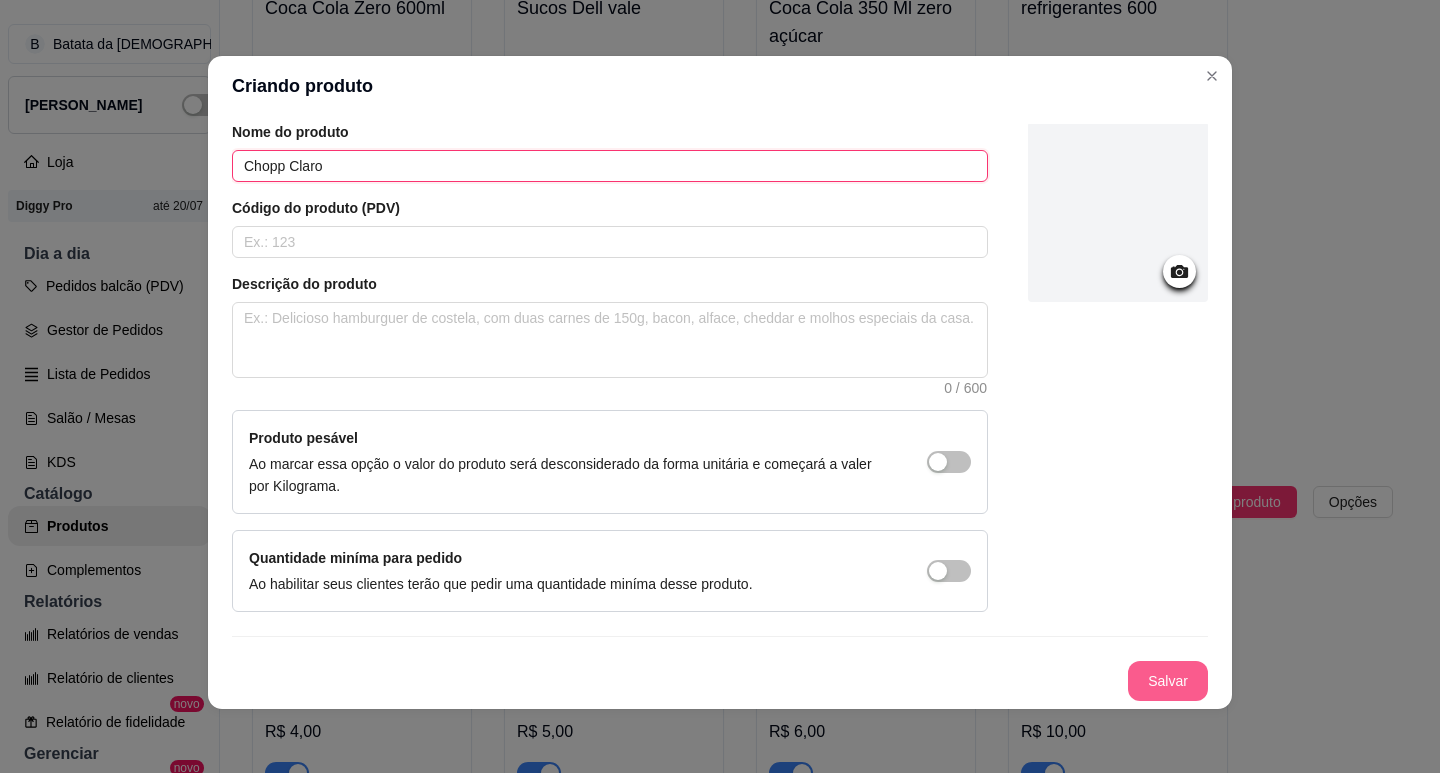 type on "Chopp Claro" 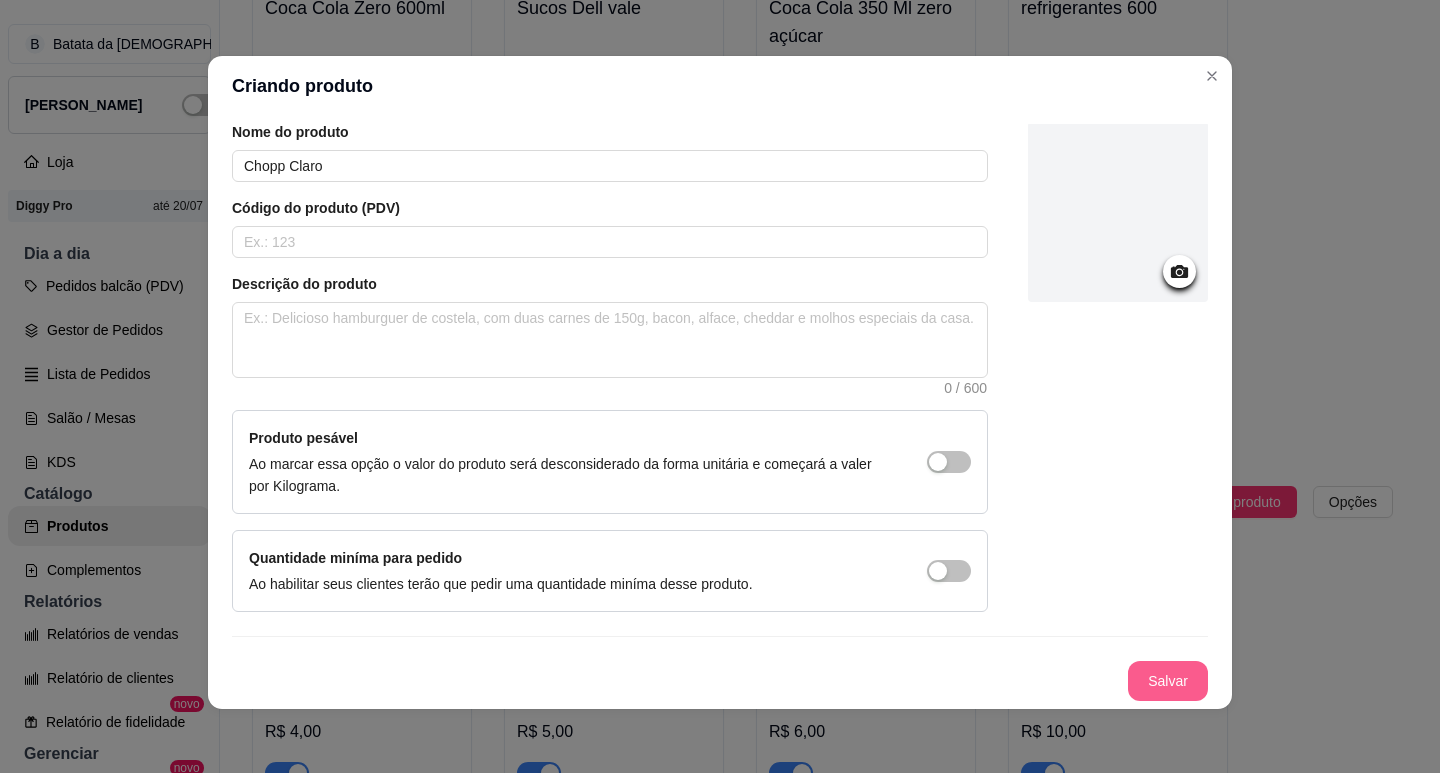 click on "Salvar" at bounding box center (1168, 681) 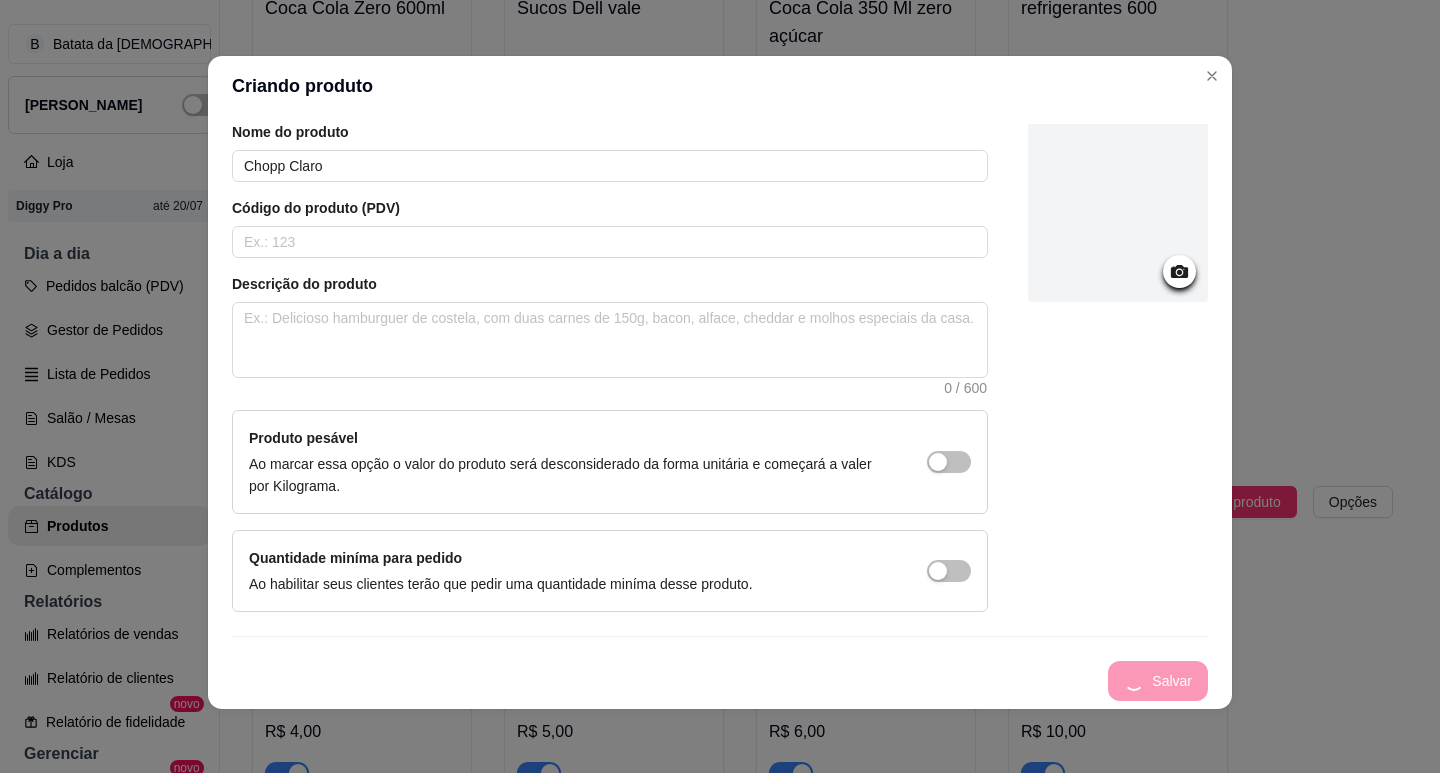 scroll, scrollTop: 0, scrollLeft: 0, axis: both 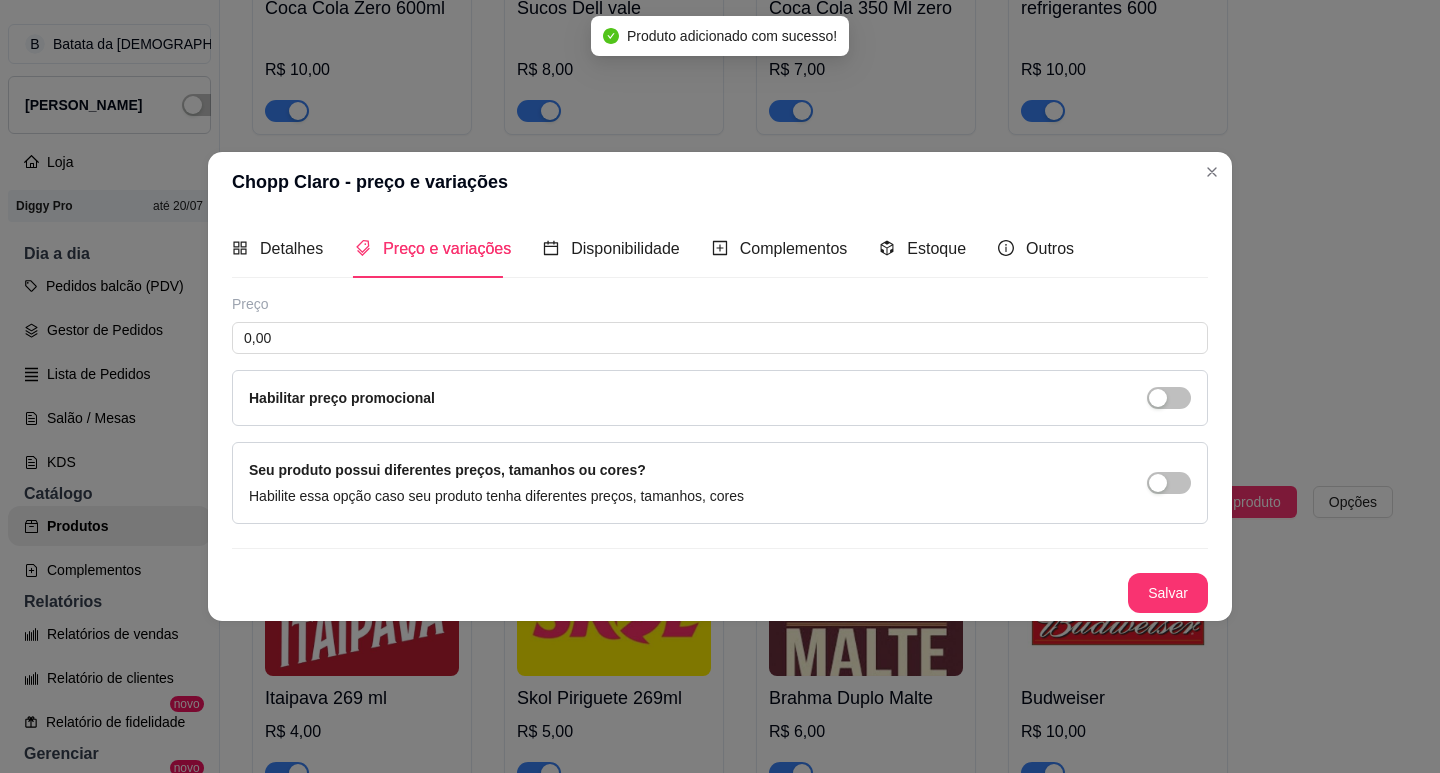 click on "Preço  0,00 Habilitar preço promocional" at bounding box center [720, 360] 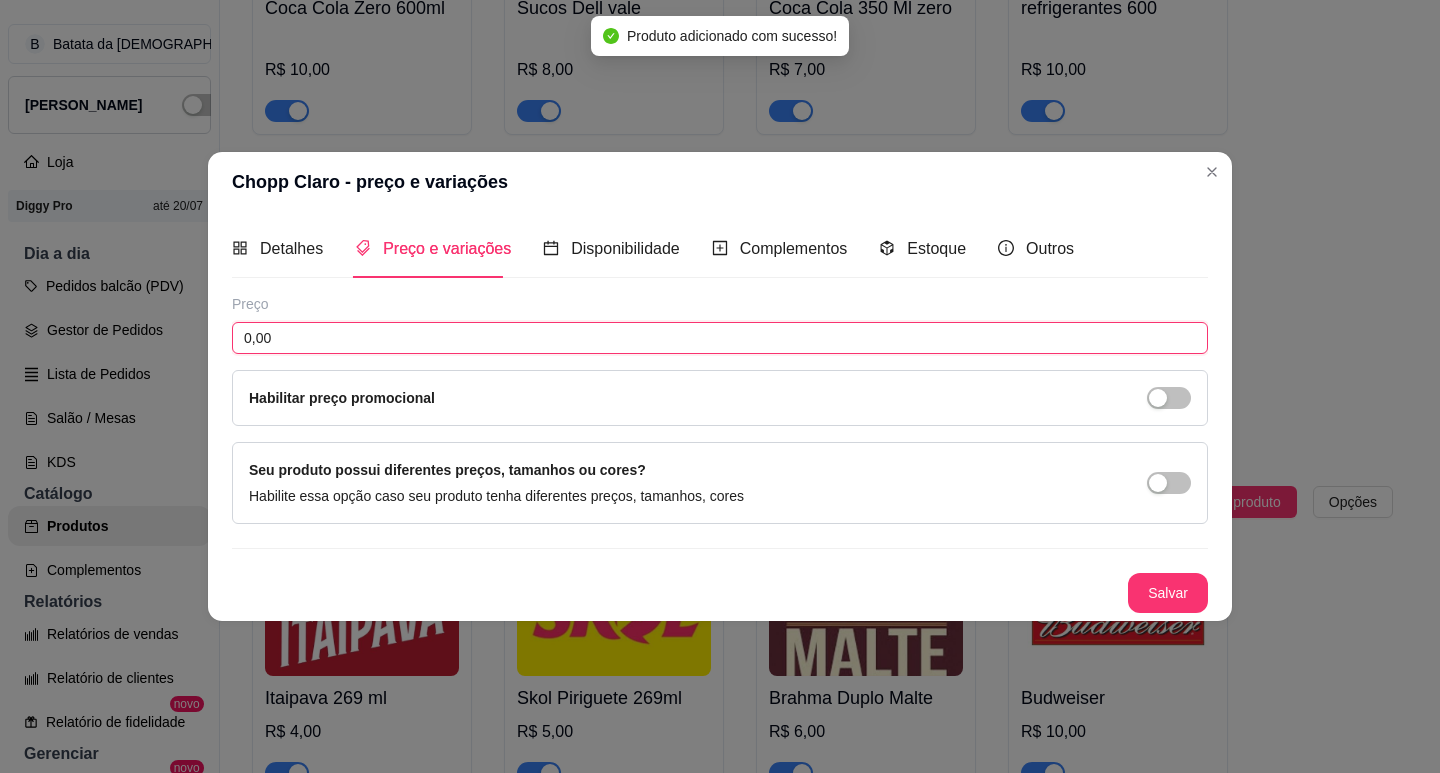 click on "0,00" at bounding box center [720, 338] 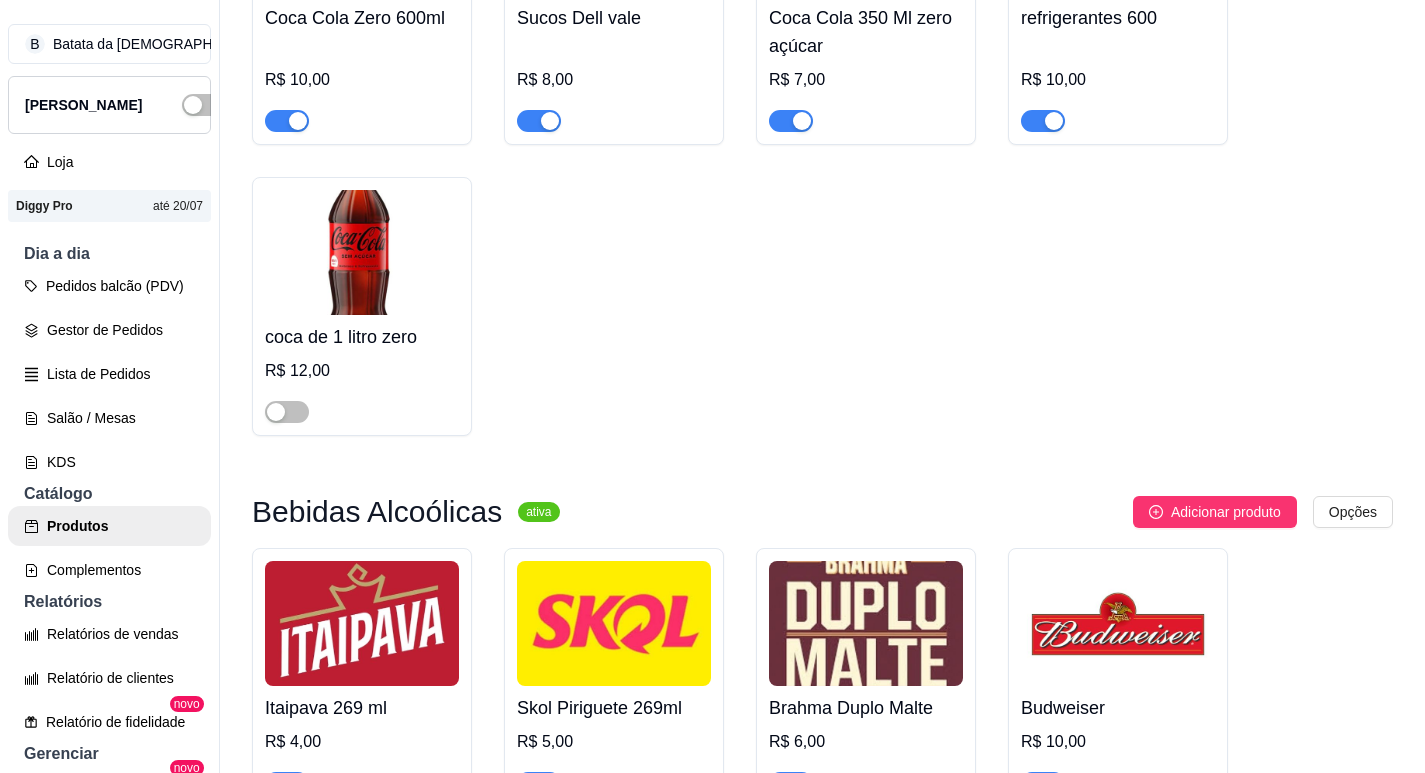 scroll, scrollTop: 6522, scrollLeft: 0, axis: vertical 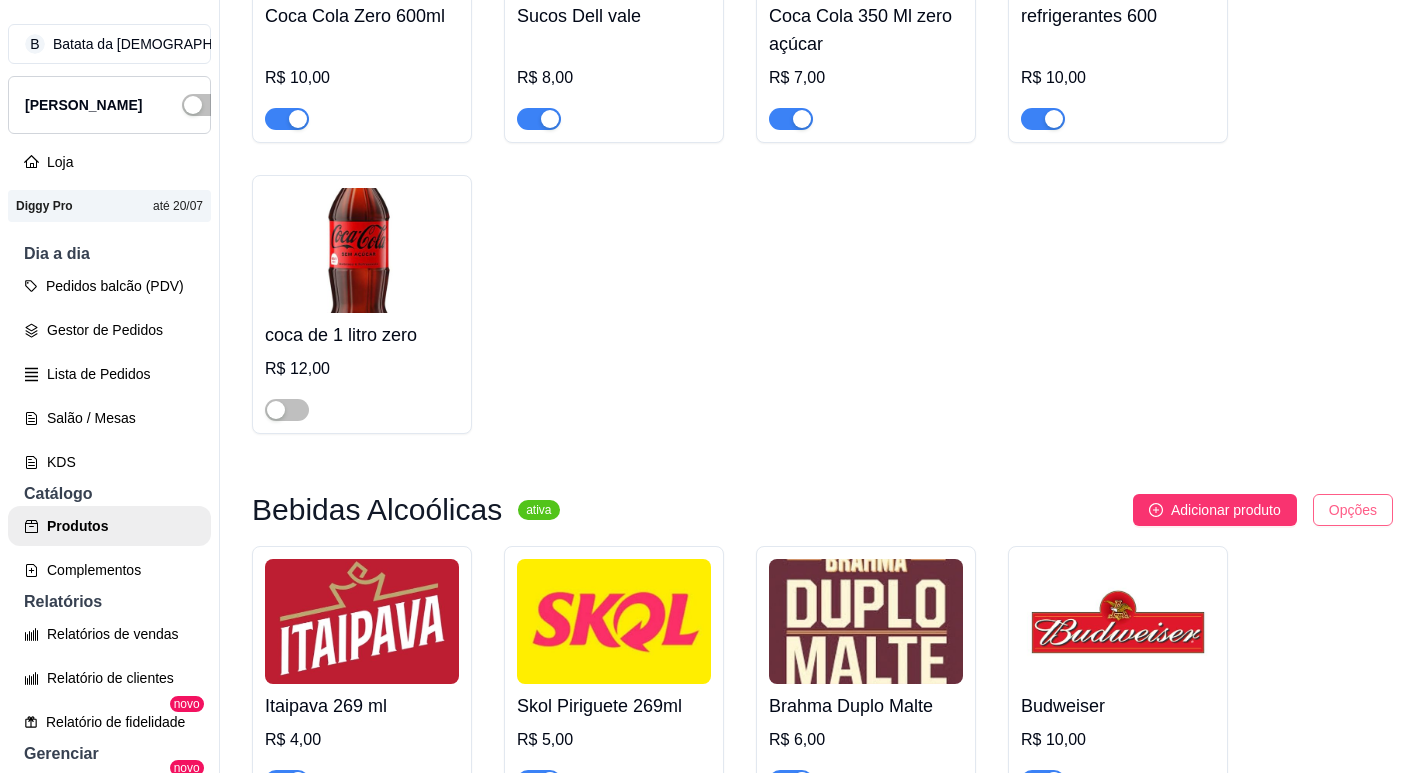 click on "B Batata da [DEMOGRAPHIC_DATA] ... Loja Aberta Loja Diggy Pro até 20/07   Dia a dia Pedidos balcão (PDV) Gestor de Pedidos Lista de Pedidos Salão / Mesas KDS Catálogo Produtos Complementos Relatórios Relatórios de vendas Relatório de clientes Relatório de fidelidade novo Gerenciar Entregadores novo Nota Fiscal (NFC-e) Controle de caixa Controle de fiado Cupons Clientes Estoque Configurações Diggy Planos Precisa de ajuda? Sair Produtos Adicionar categoria Reodernar categorias Aqui você cadastra e gerencia seu produtos e categorias Lanches Tradicionais ativa Adicionar produto Opções Cheddar bacon   R$ 15,00 Cheddar Burguer   R$ 13,00 Deia Burguer   R$ 20,00 Mexicano    R$ 15,00 X Bacon    R$ 15,00 X Burguer    R$ 13,00 X Calabresa   R$ 15,00 X Egg    R$ 13,00 X Frango    R$ 14,00 X Salada   R$ 14,00 X Tudo |   R$ 20,00 X Tudo ||   R$ 25,00 Burguer's Artesanais  ativa Adicionar produto Opções X Burguer Vila    R$ 20,00 X Jardim Vitória    R$ 20,00 X Cavalão    R$ 25,00 X Vilão    R$ 27,00" at bounding box center (712, 386) 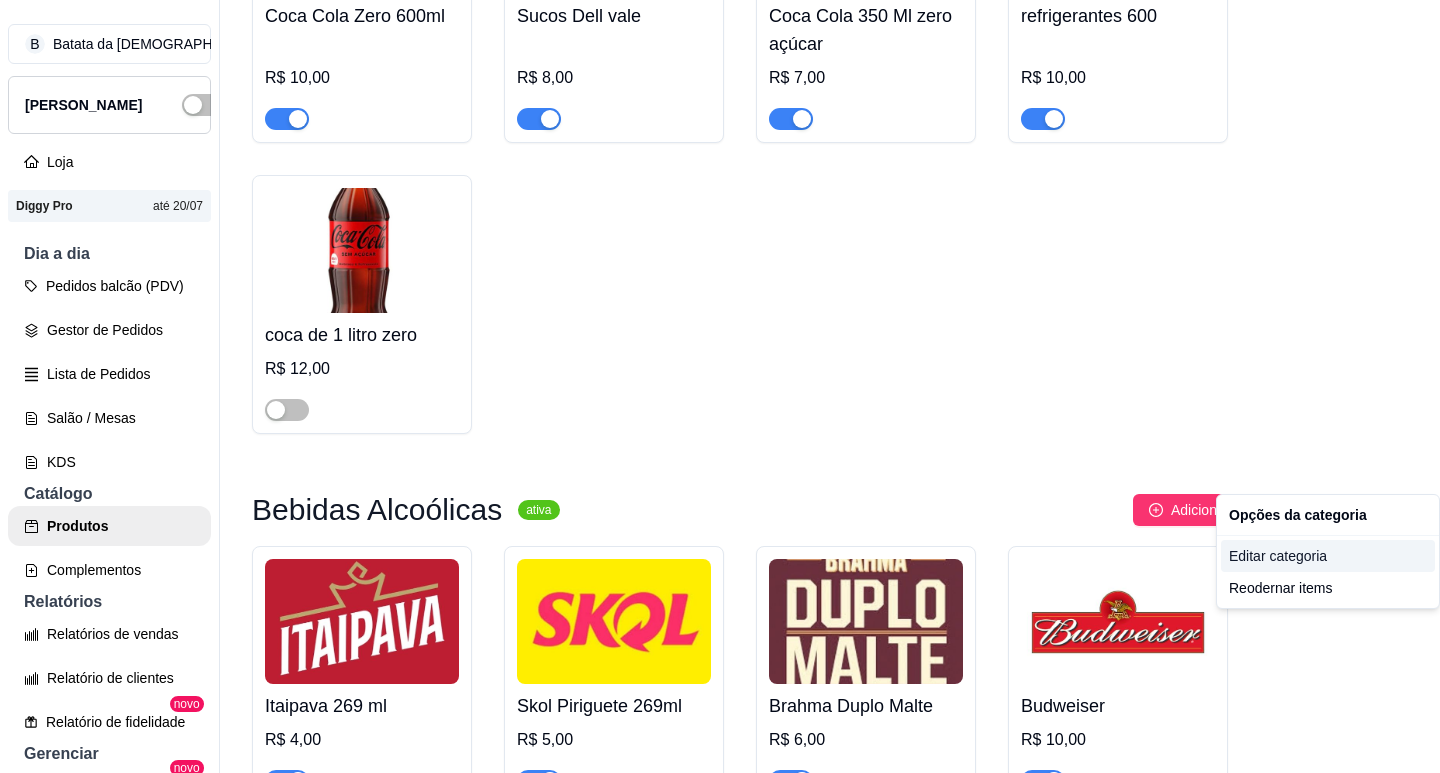 click on "Editar categoria" at bounding box center (1328, 556) 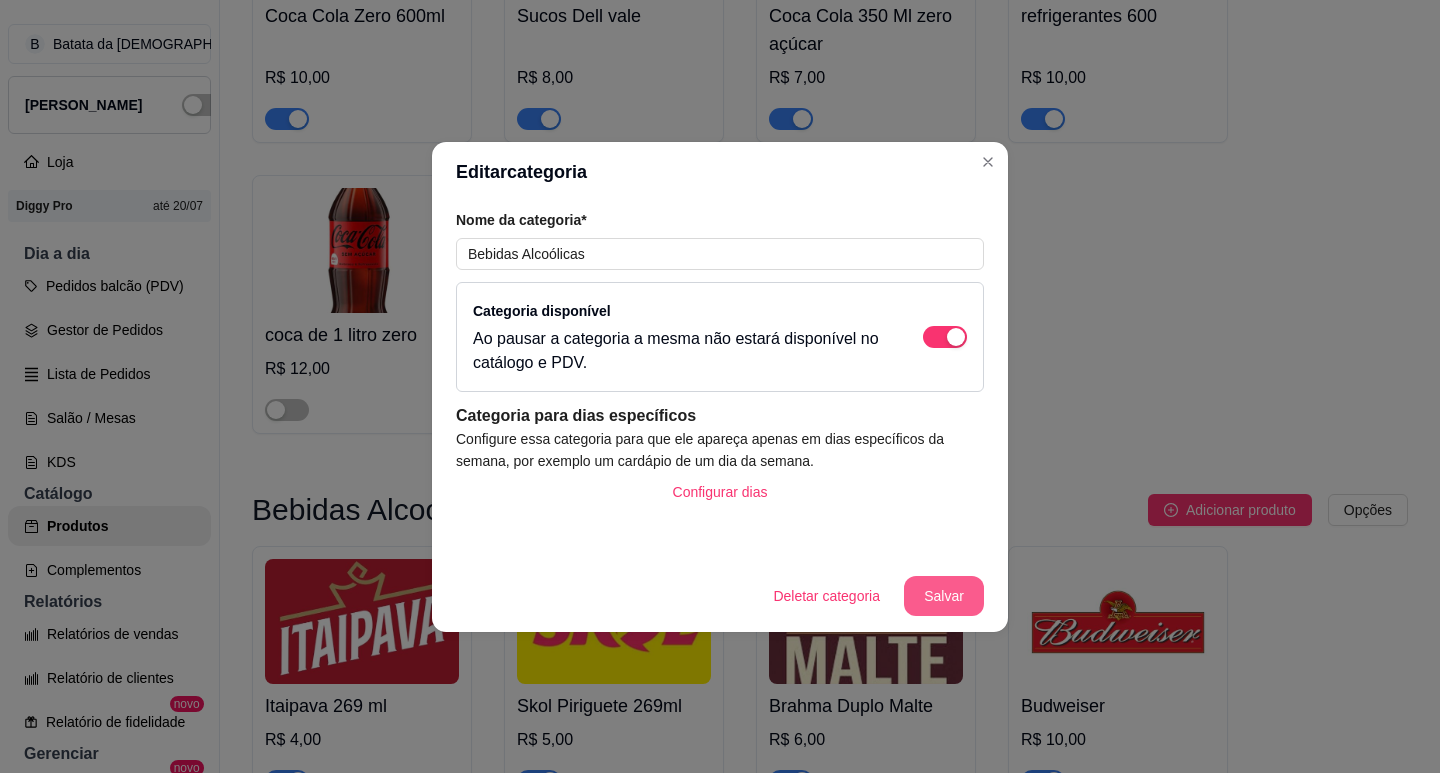 click on "Salvar" at bounding box center [944, 596] 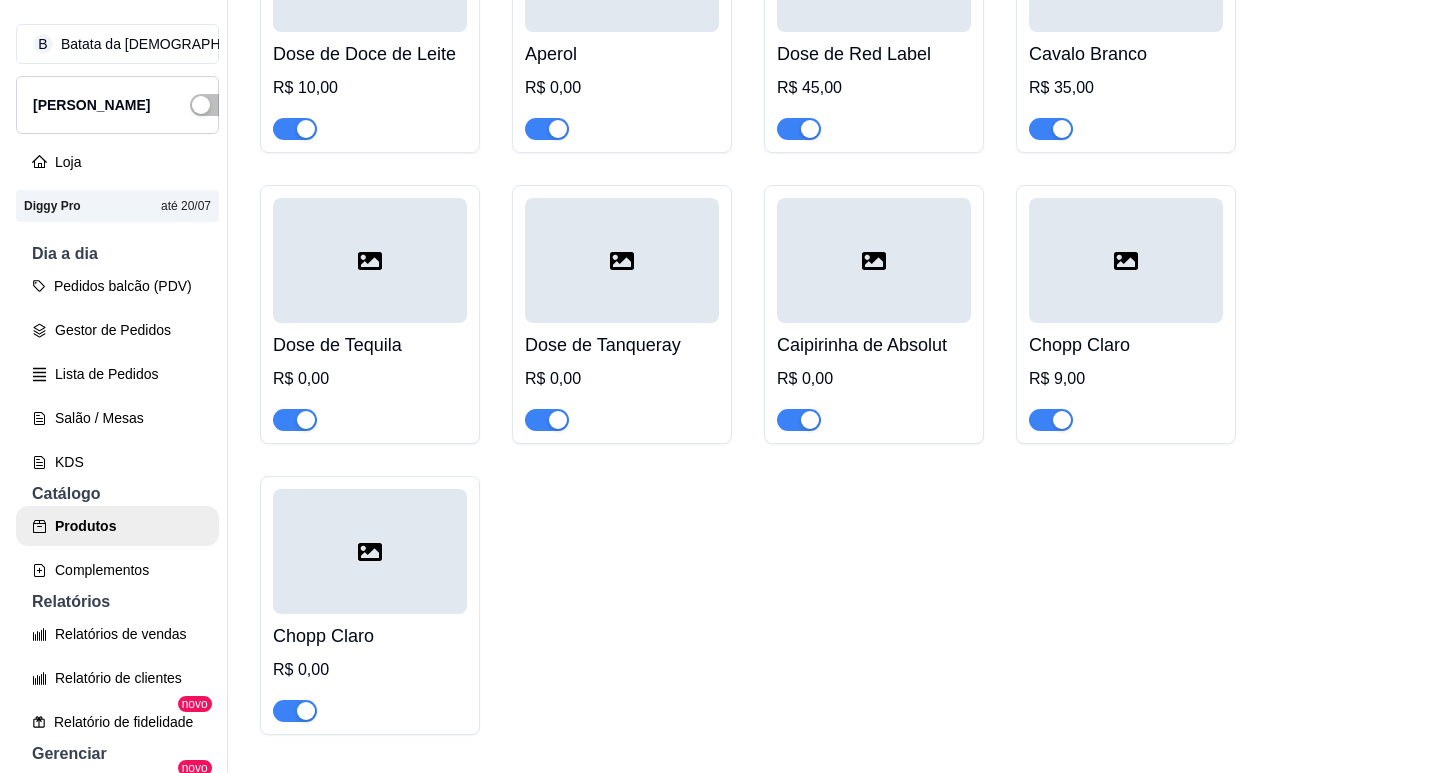 scroll, scrollTop: 9022, scrollLeft: 0, axis: vertical 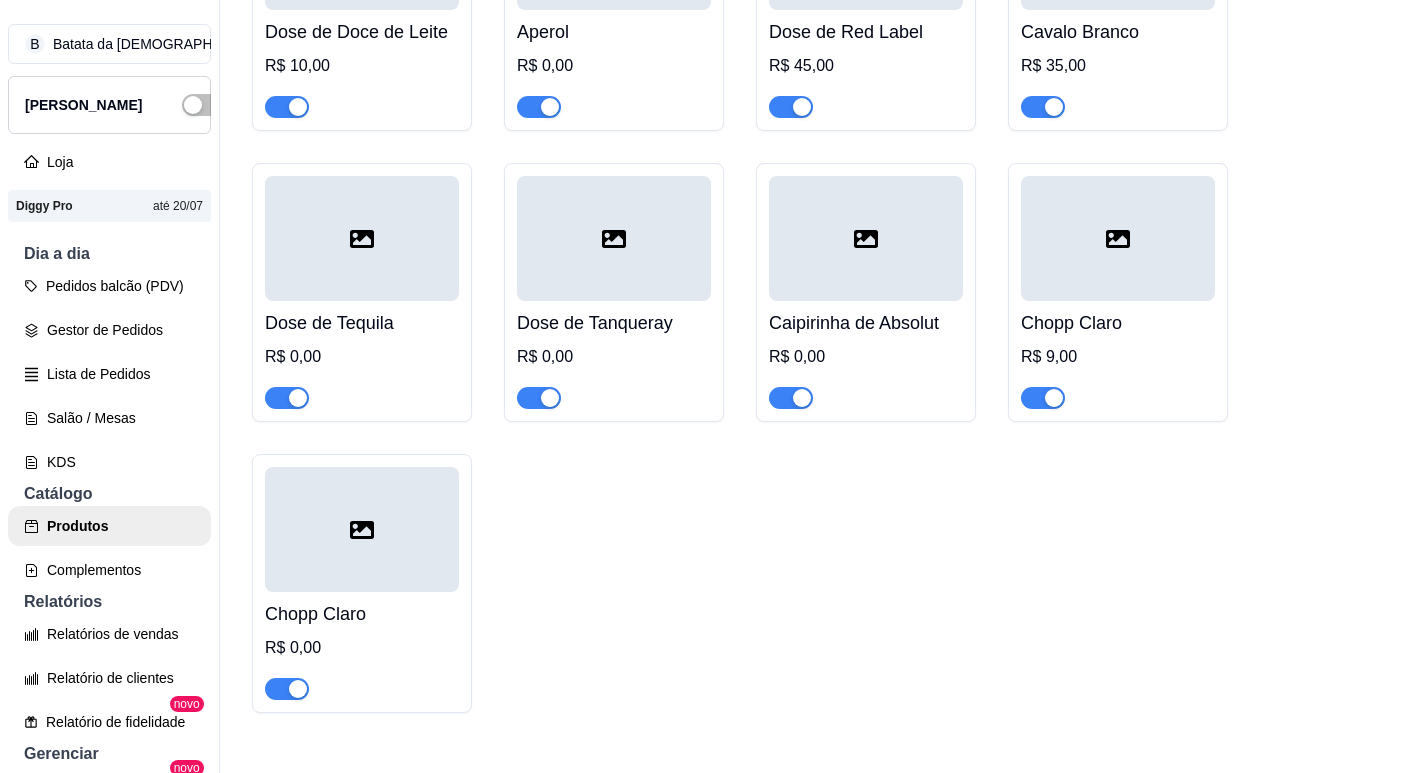 click at bounding box center (362, 529) 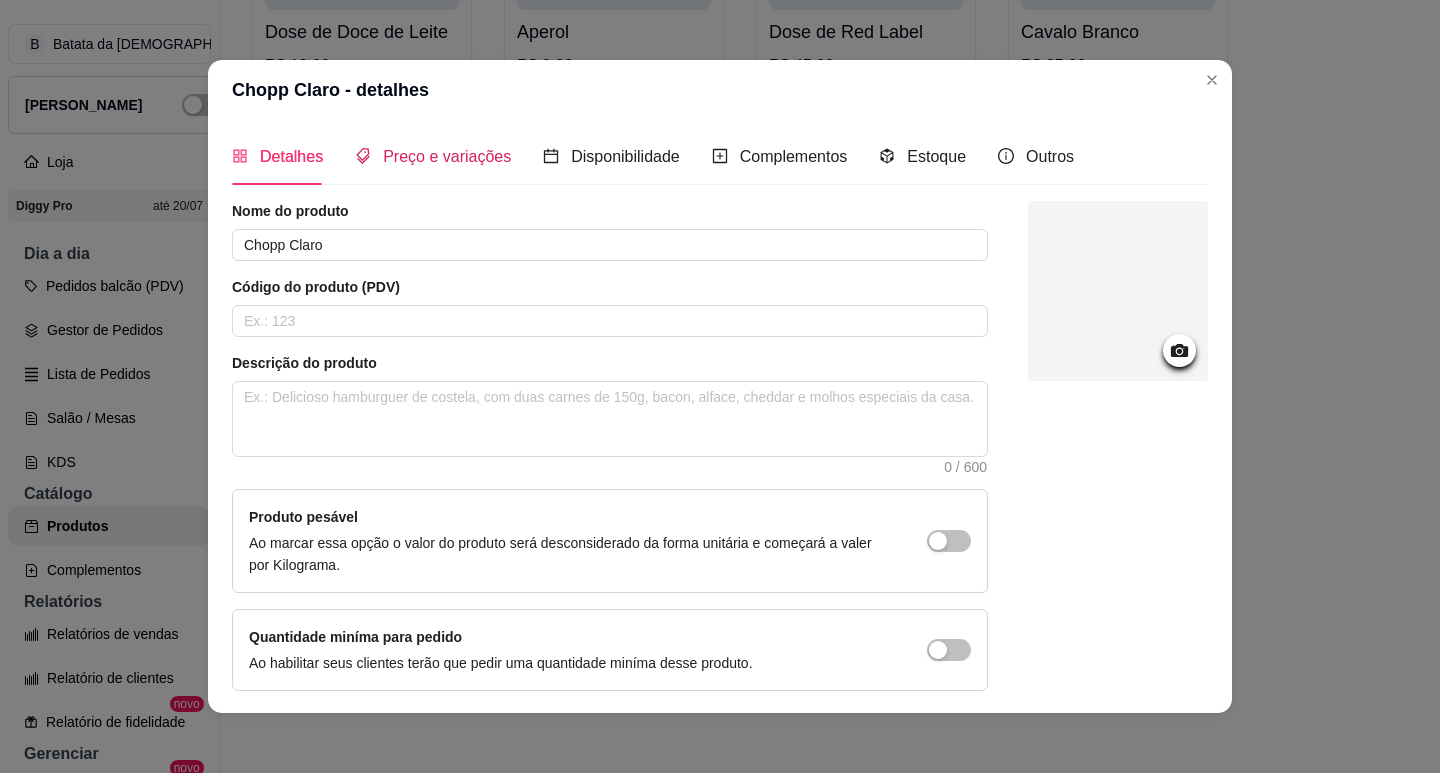 click on "Preço e variações" at bounding box center [447, 156] 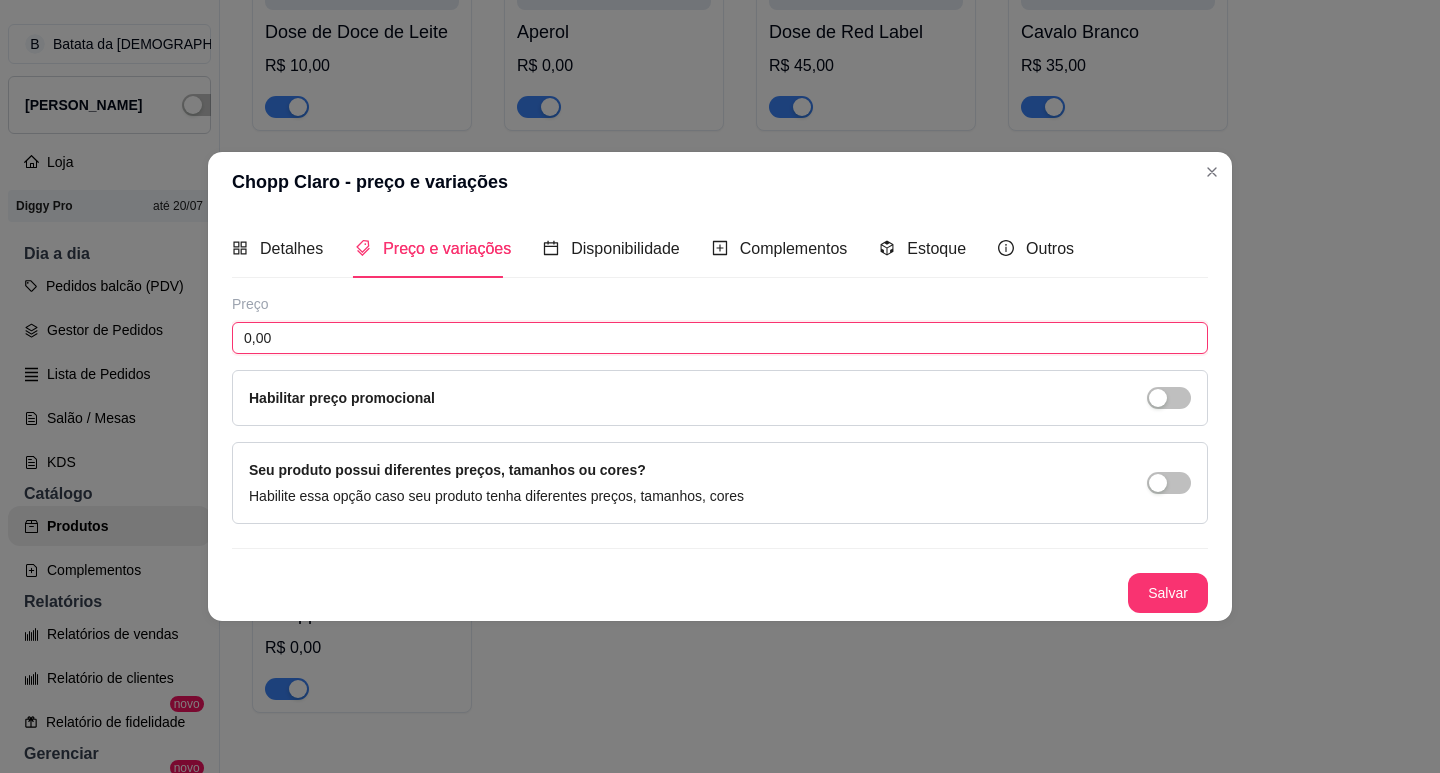 click on "0,00" at bounding box center [720, 338] 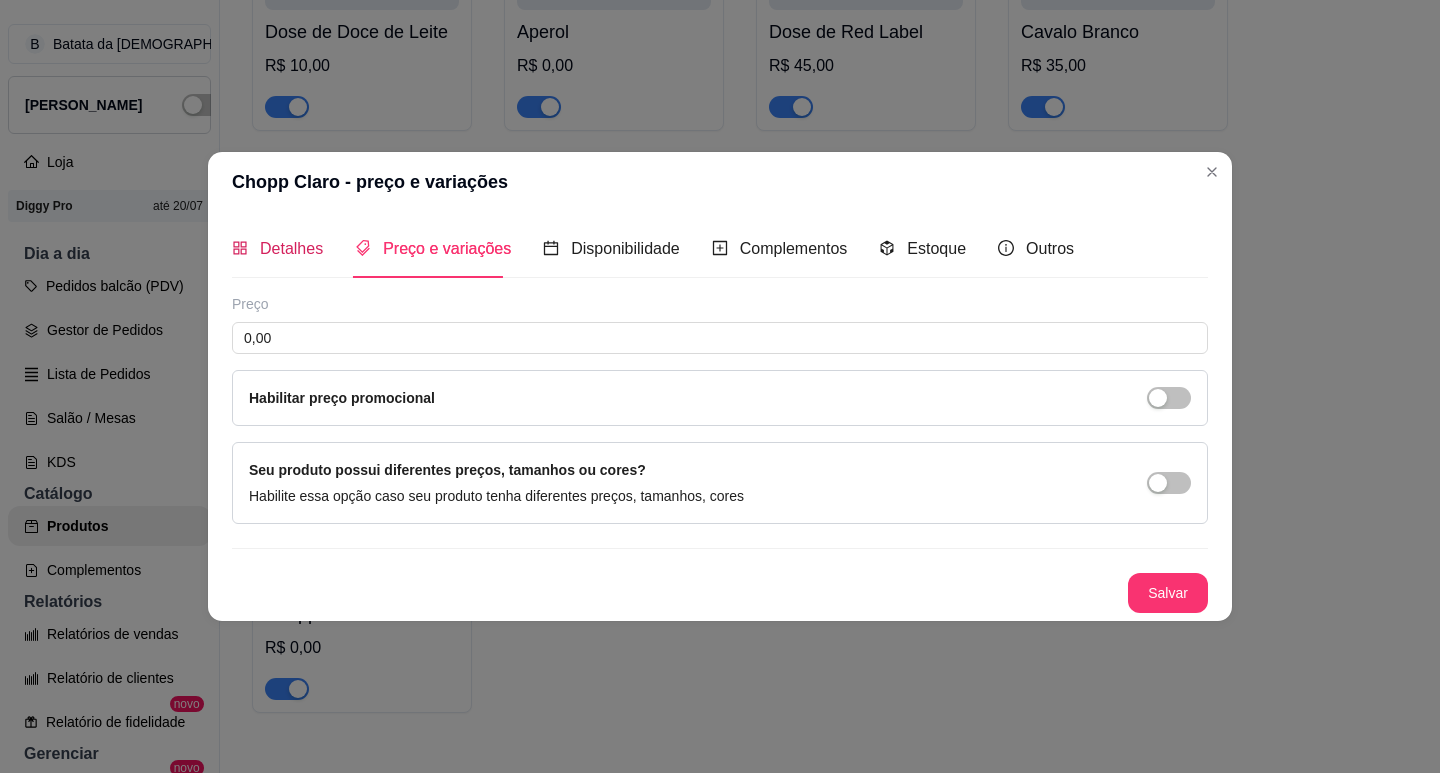 click on "Detalhes" at bounding box center (291, 248) 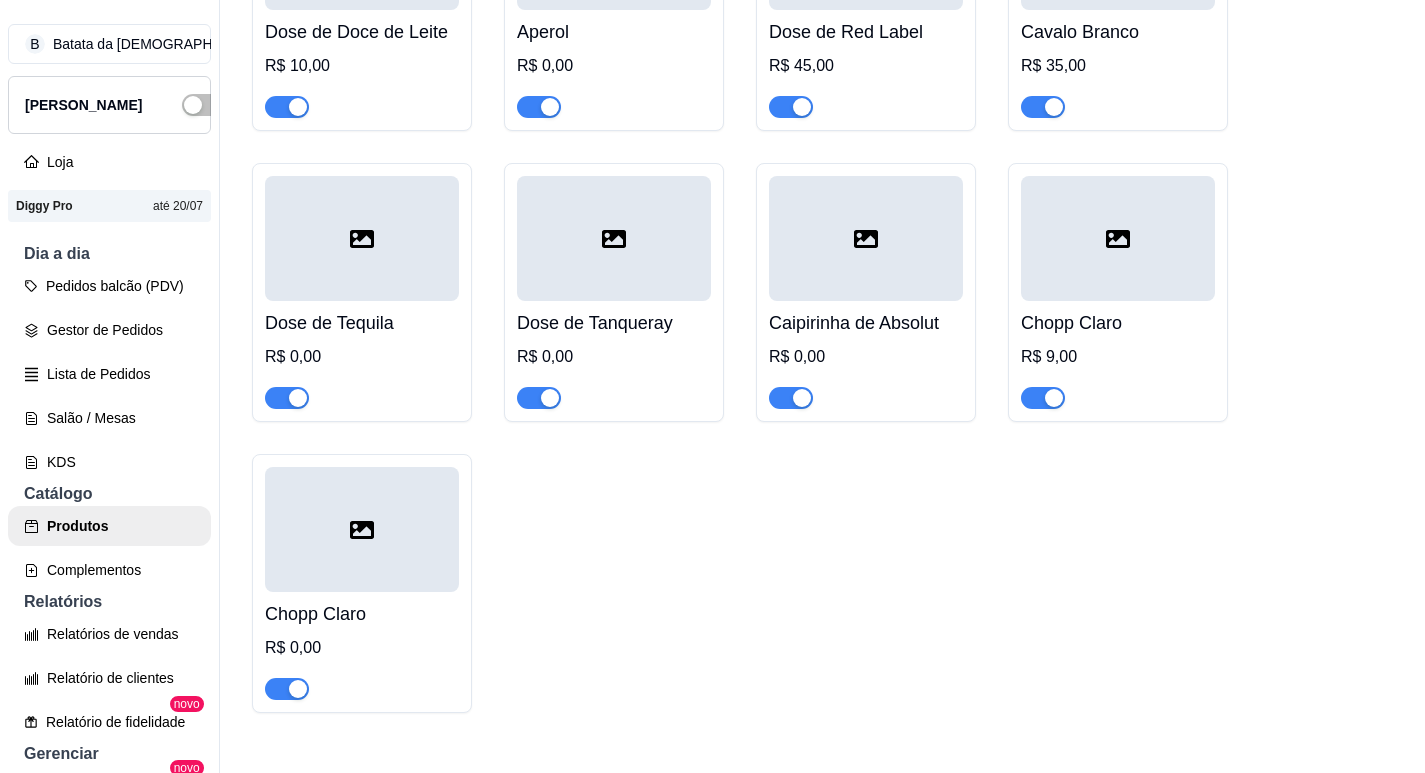 click at bounding box center (1118, 238) 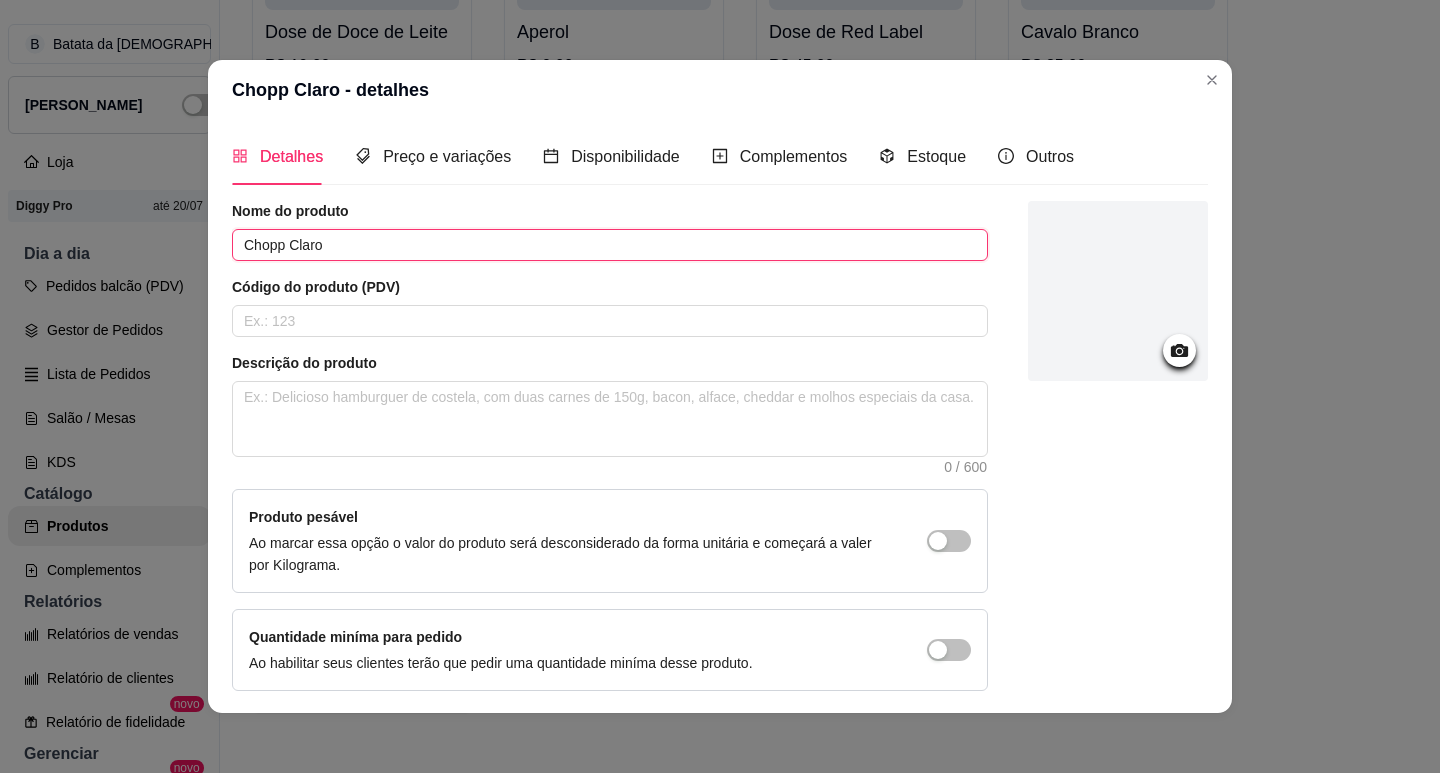 click on "Chopp Claro" at bounding box center [610, 245] 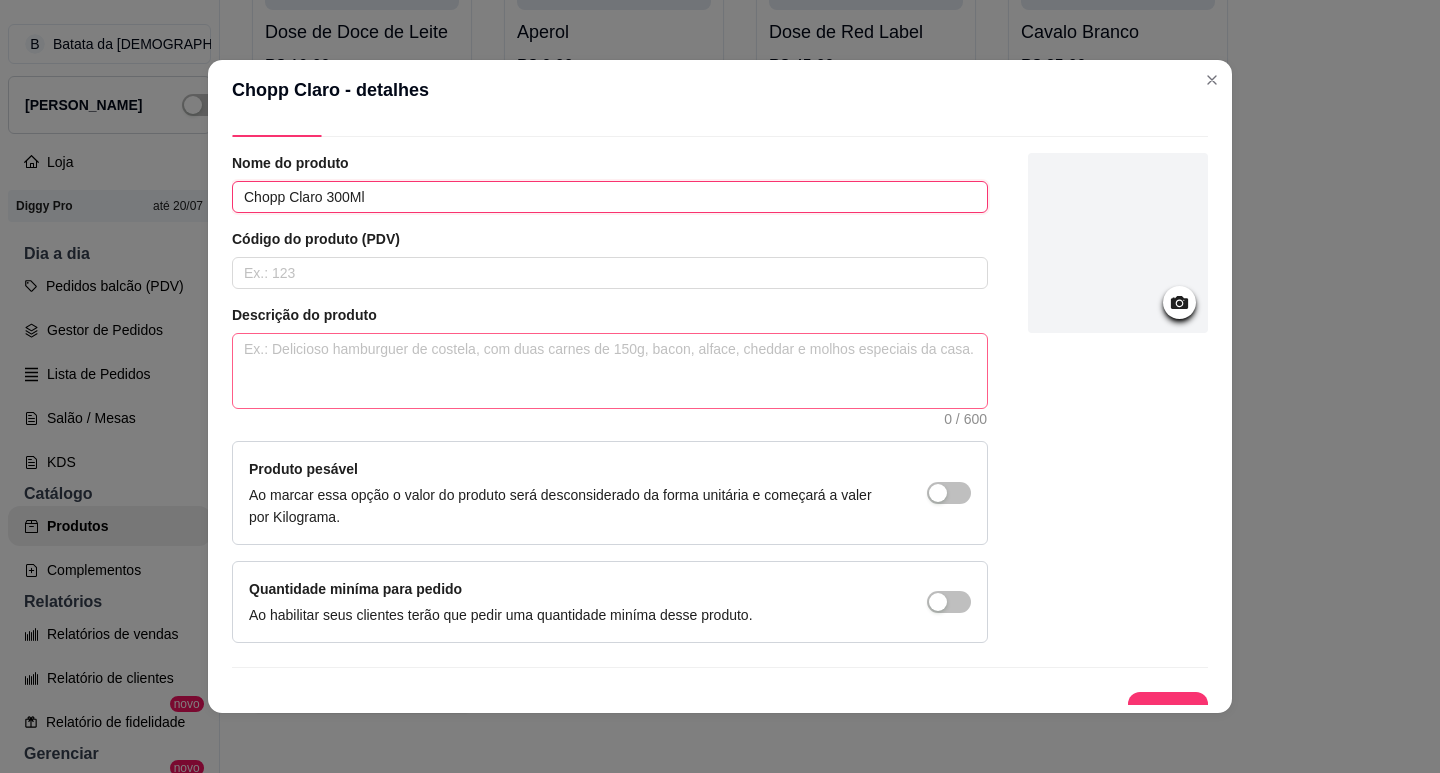 scroll, scrollTop: 75, scrollLeft: 0, axis: vertical 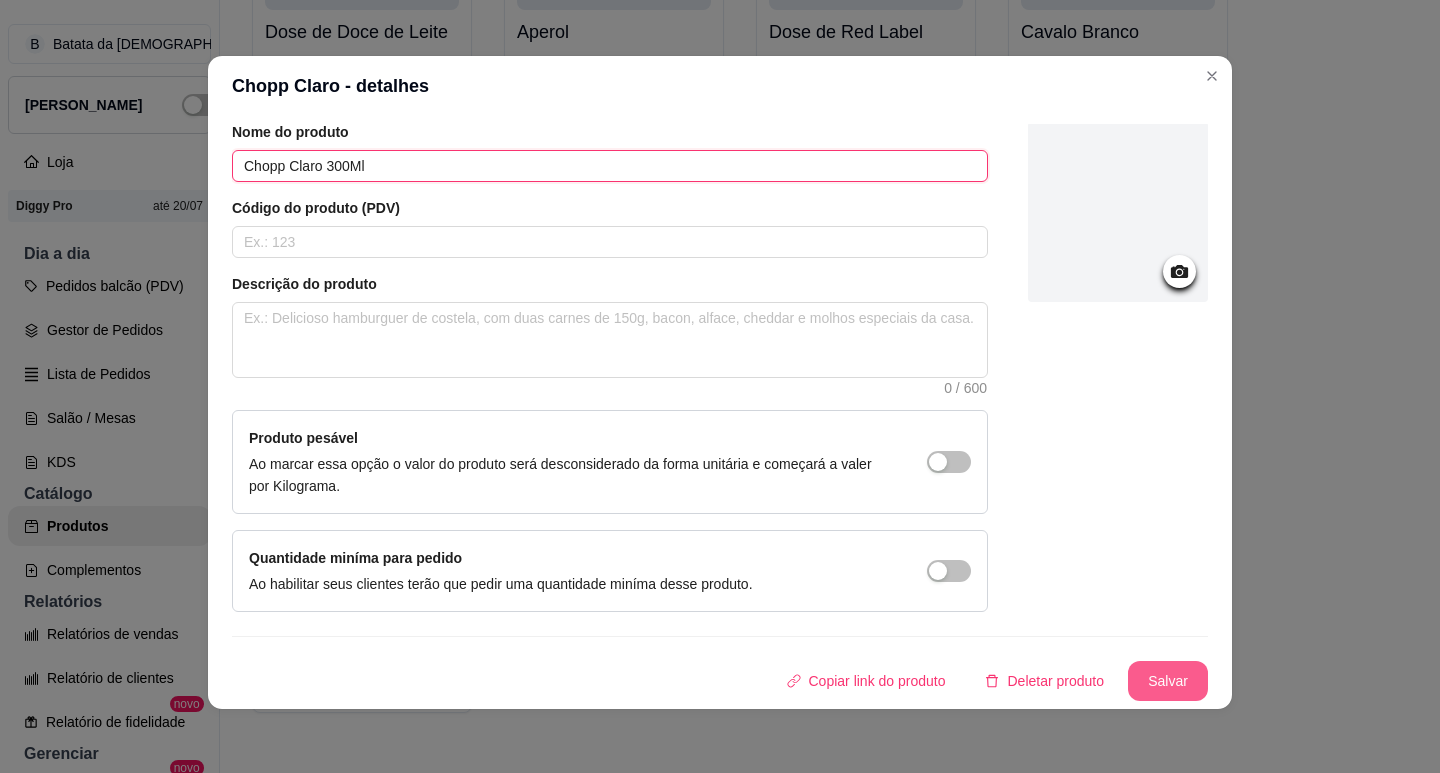type on "Chopp Claro 300Ml" 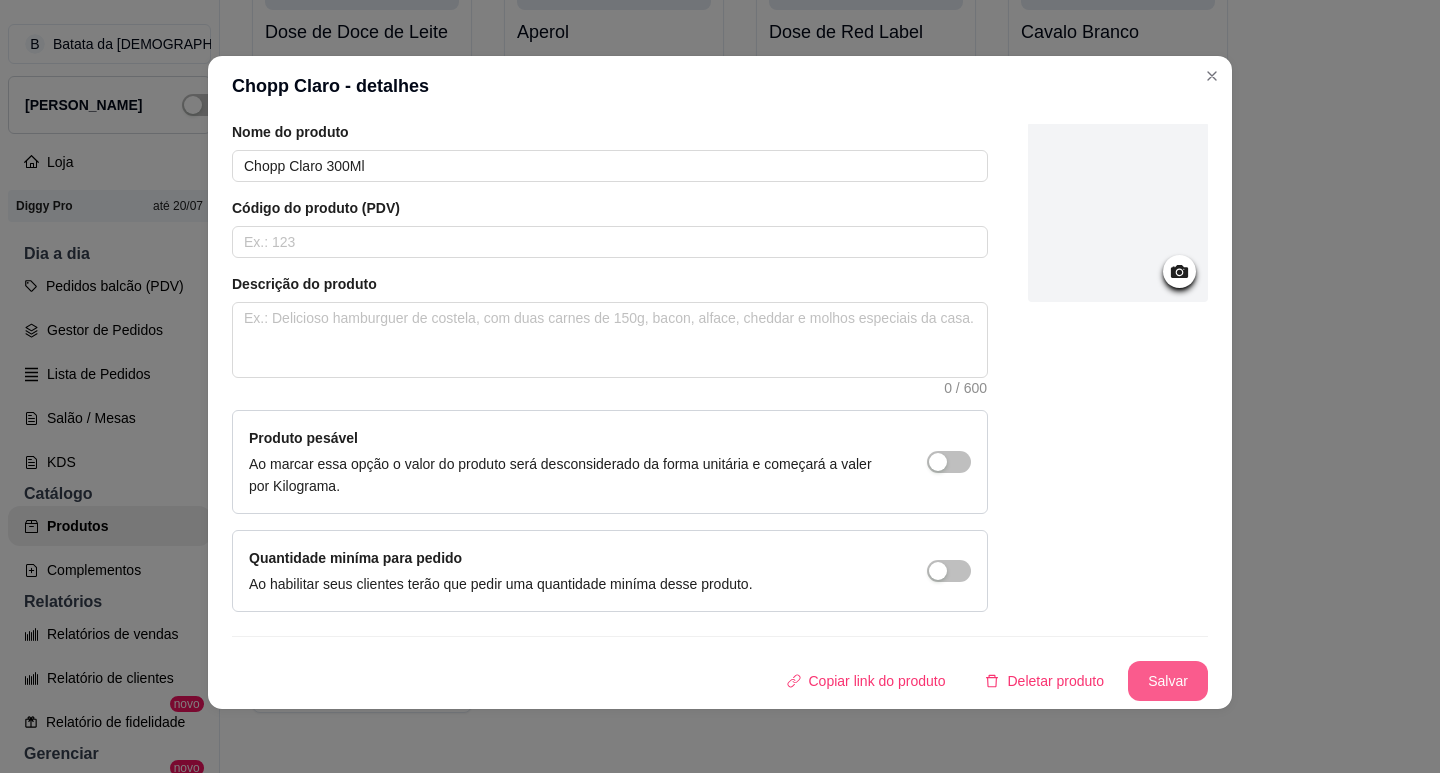 click on "Salvar" at bounding box center [1168, 681] 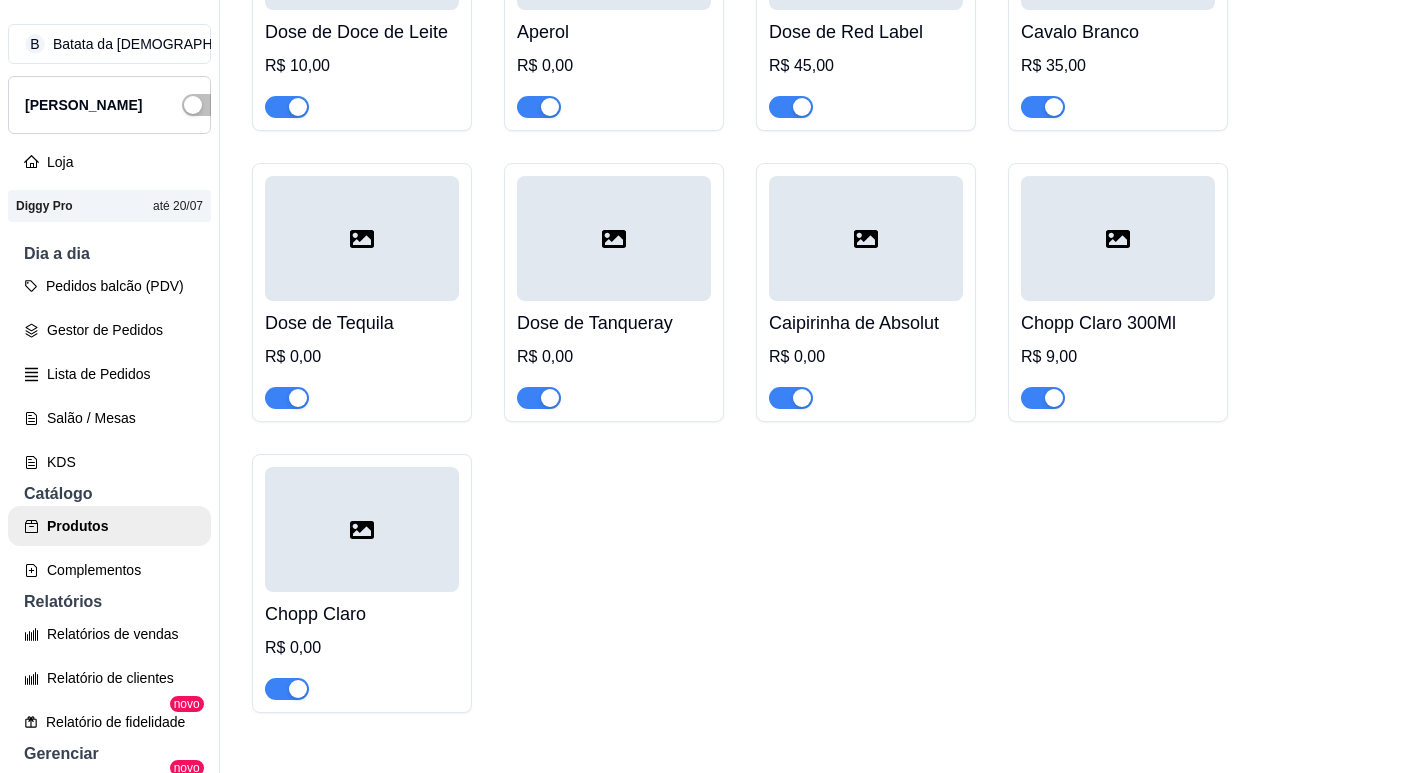 click on "Chopp Claro   R$ 0,00" at bounding box center [362, 646] 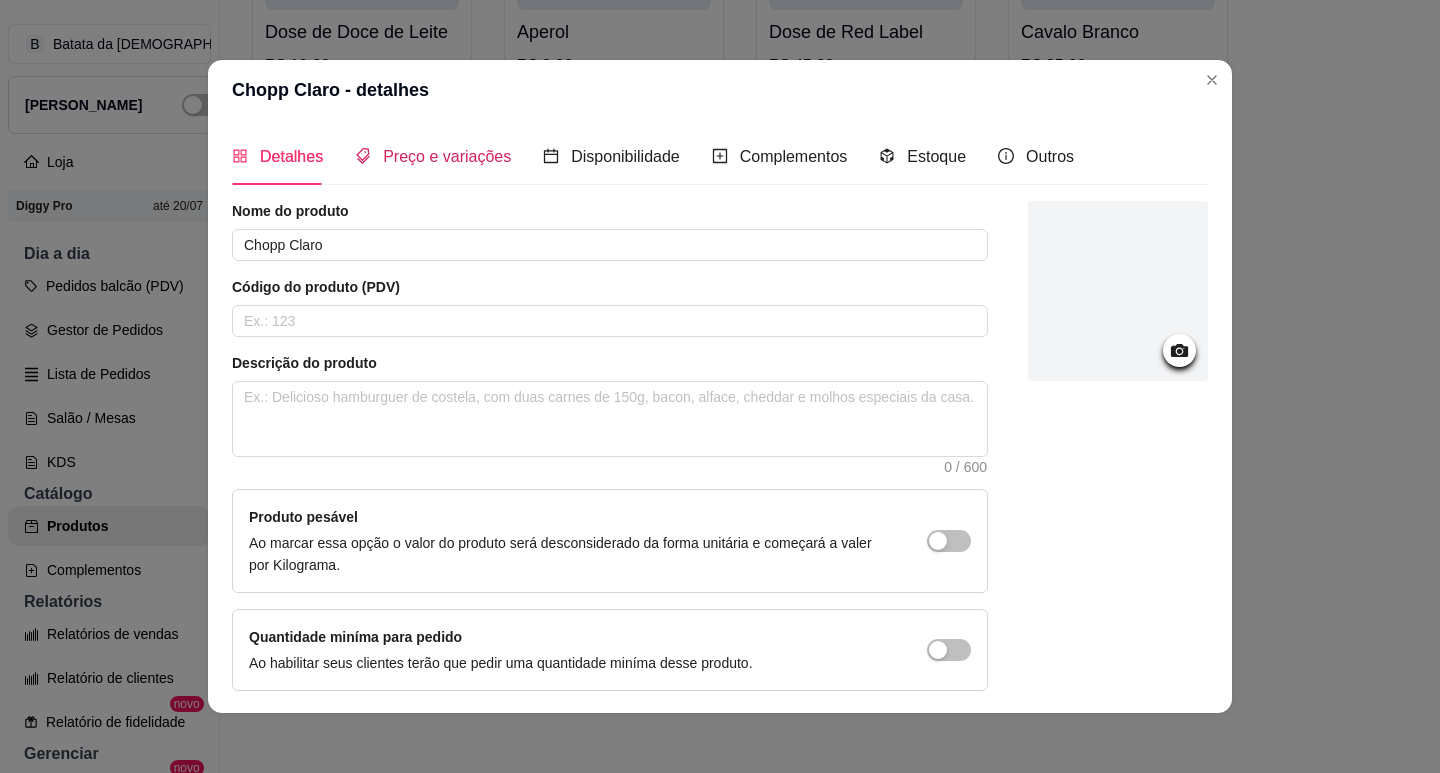 click on "Preço e variações" at bounding box center [433, 156] 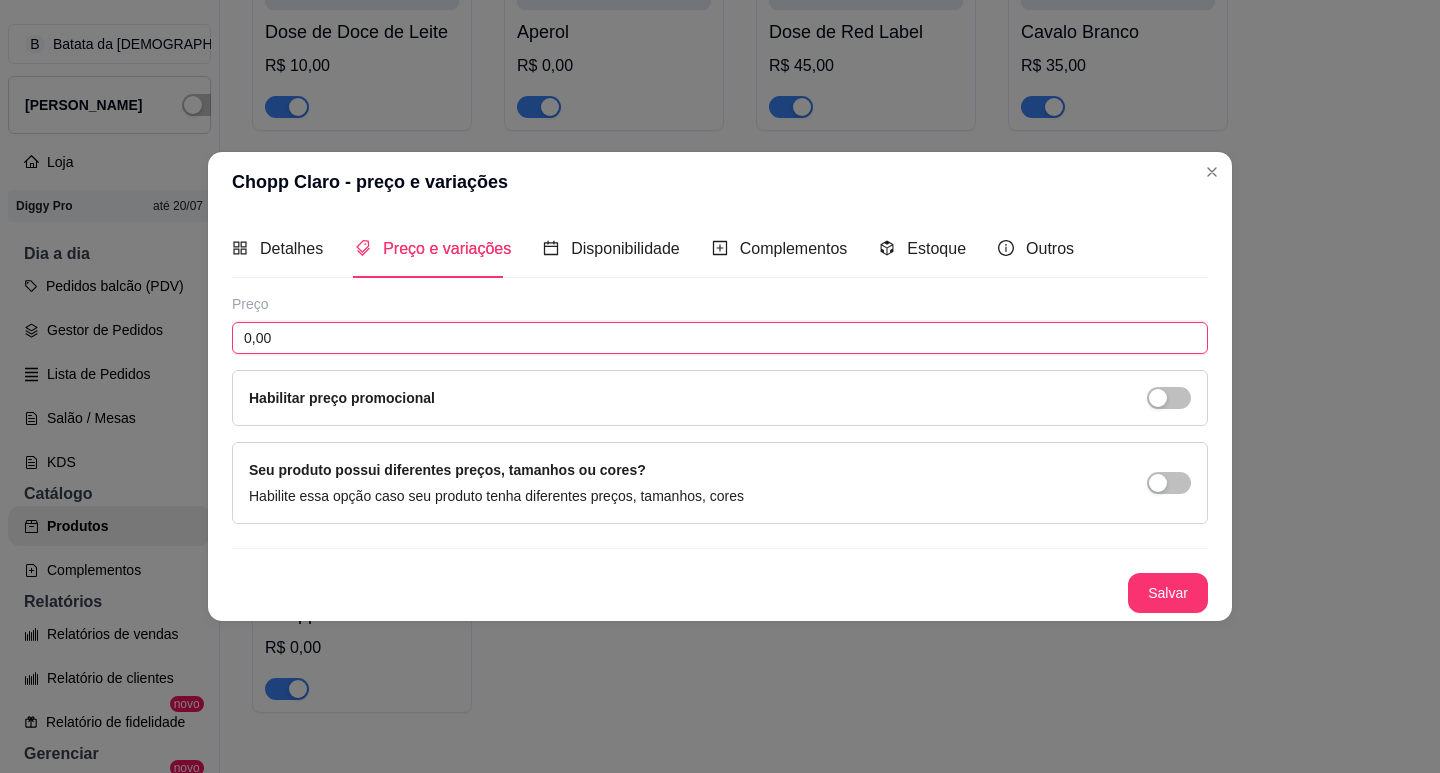 click on "0,00" at bounding box center [720, 338] 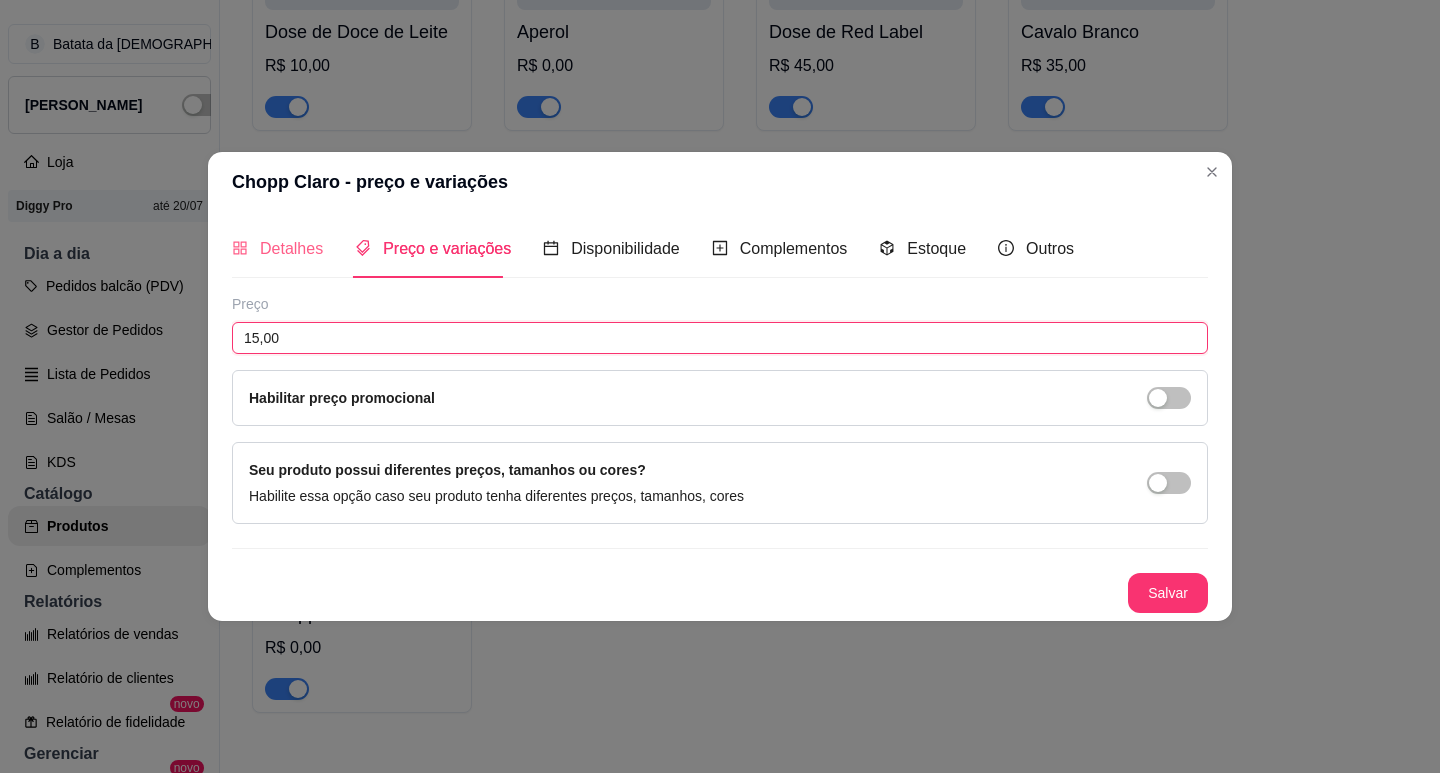 type on "15,00" 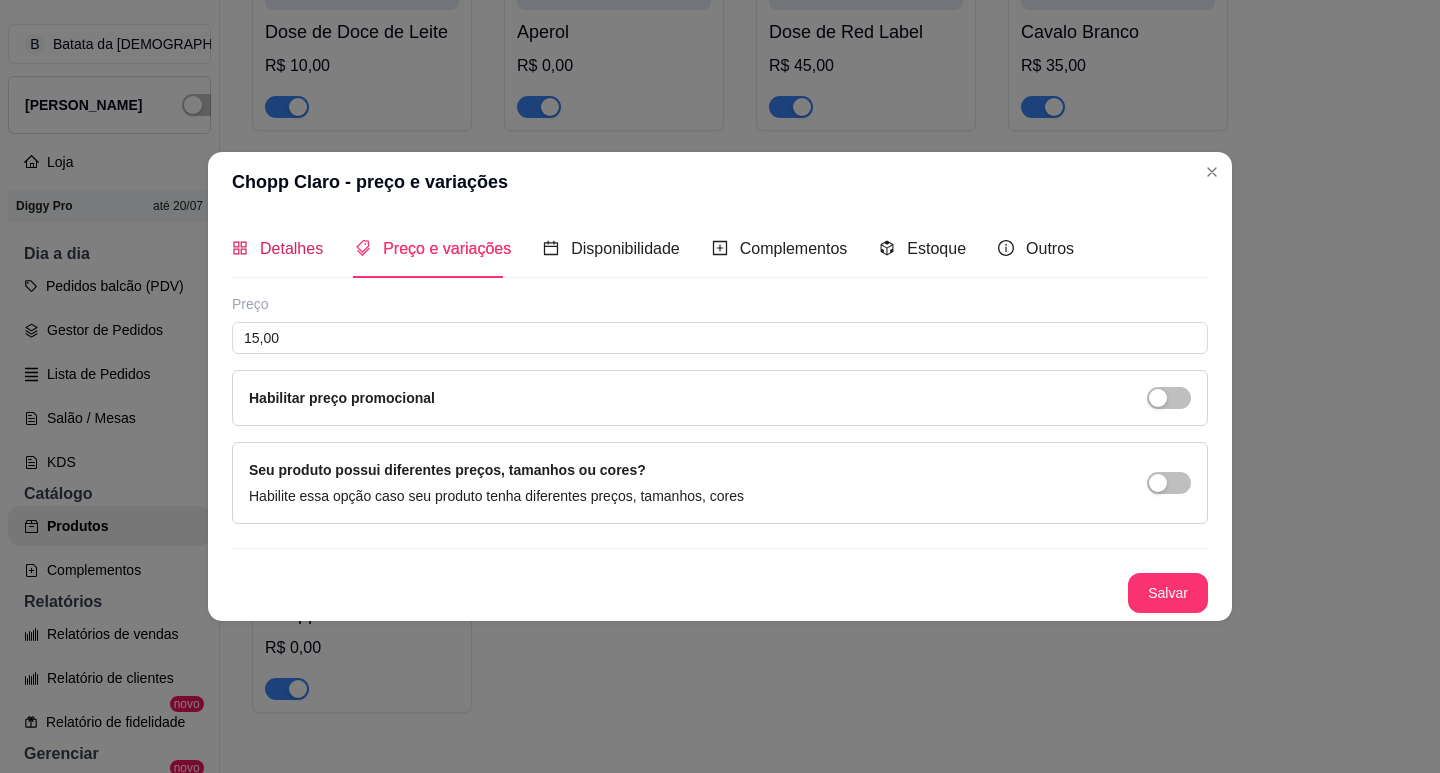 click on "Detalhes" at bounding box center (291, 248) 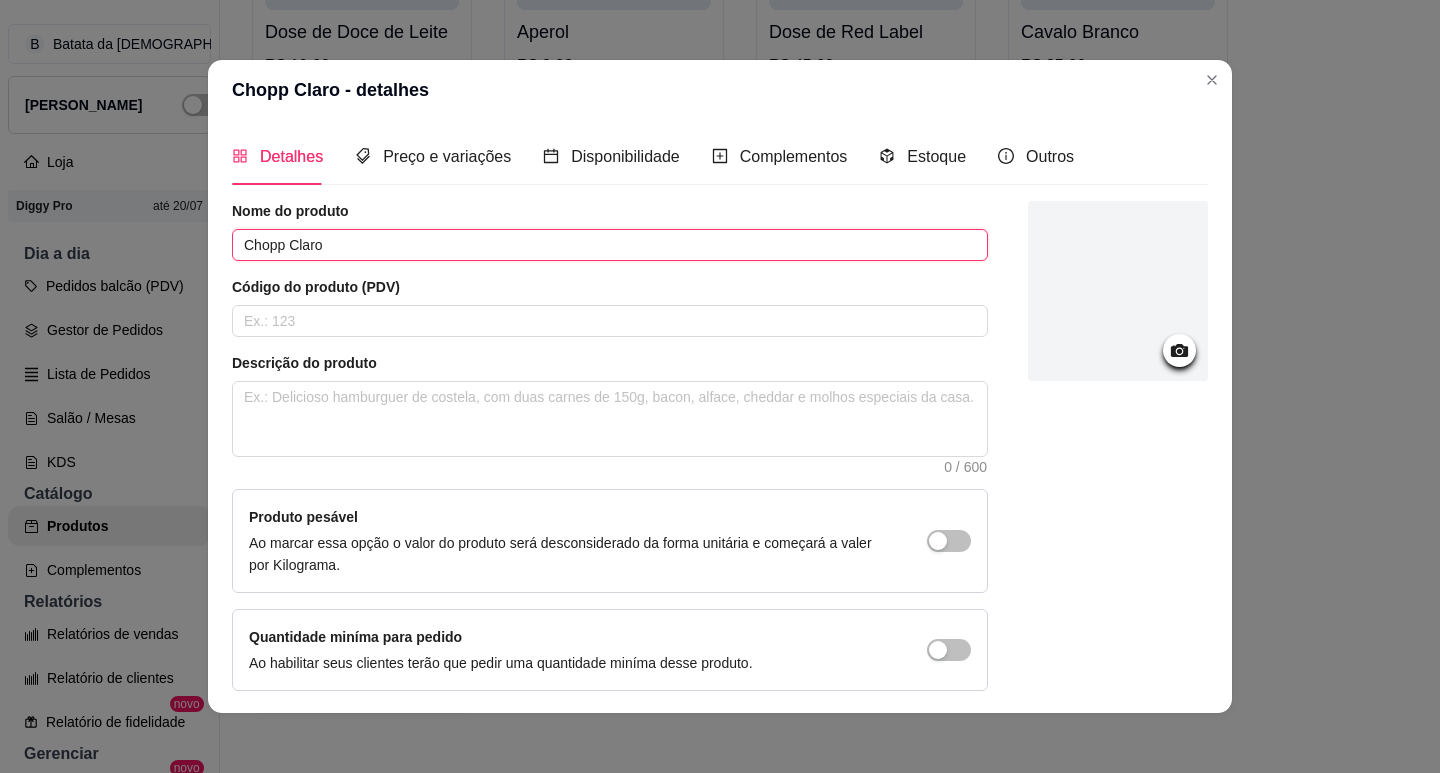 click on "Chopp Claro" at bounding box center (610, 245) 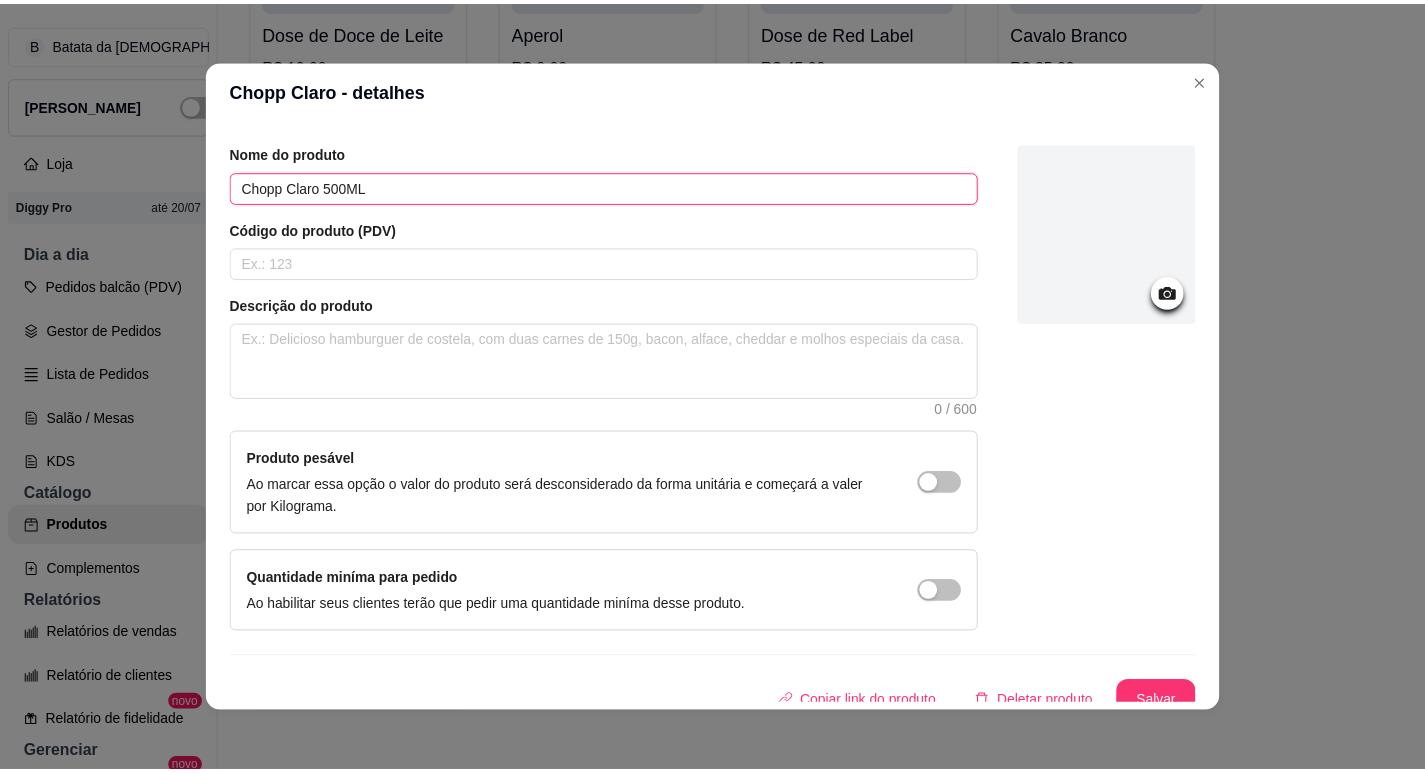 scroll, scrollTop: 75, scrollLeft: 0, axis: vertical 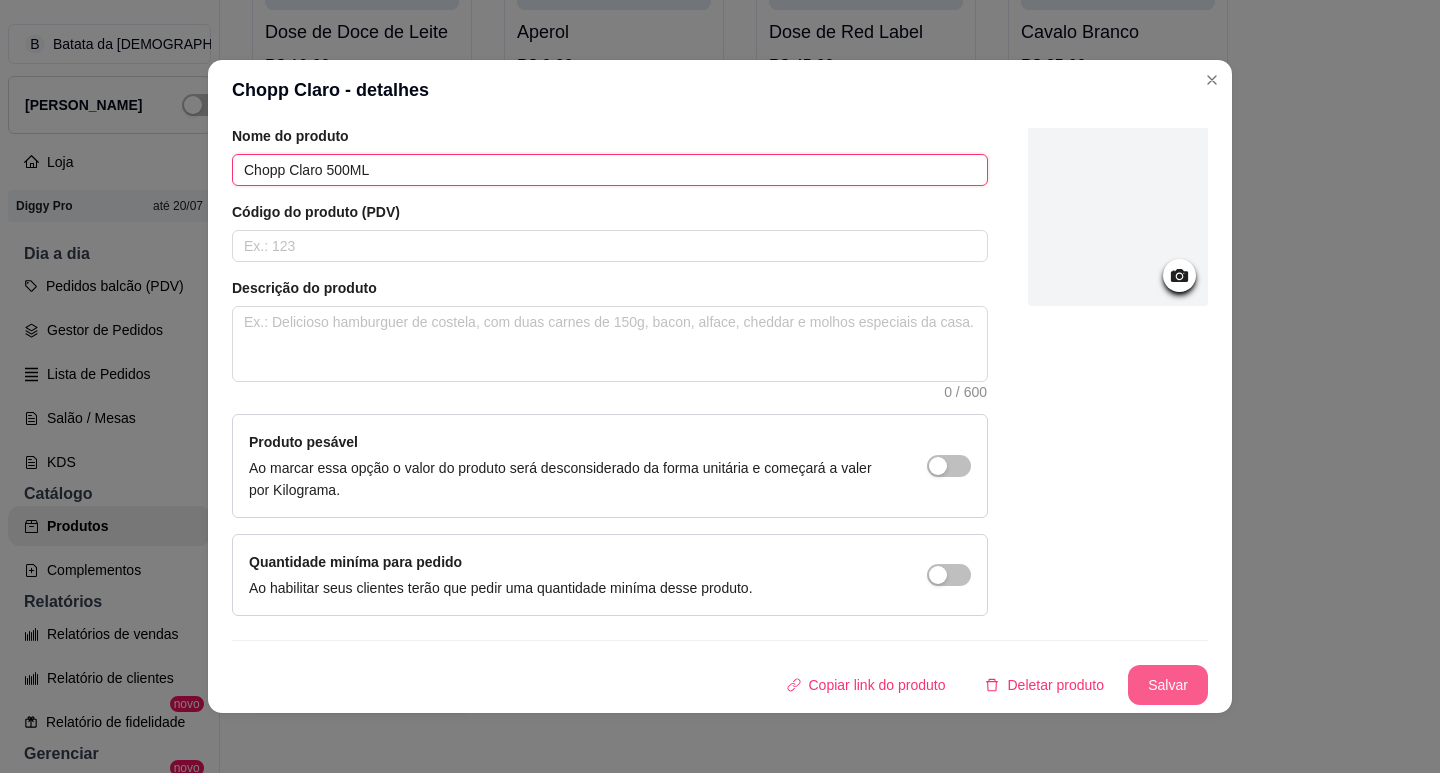 type on "Chopp Claro 500ML" 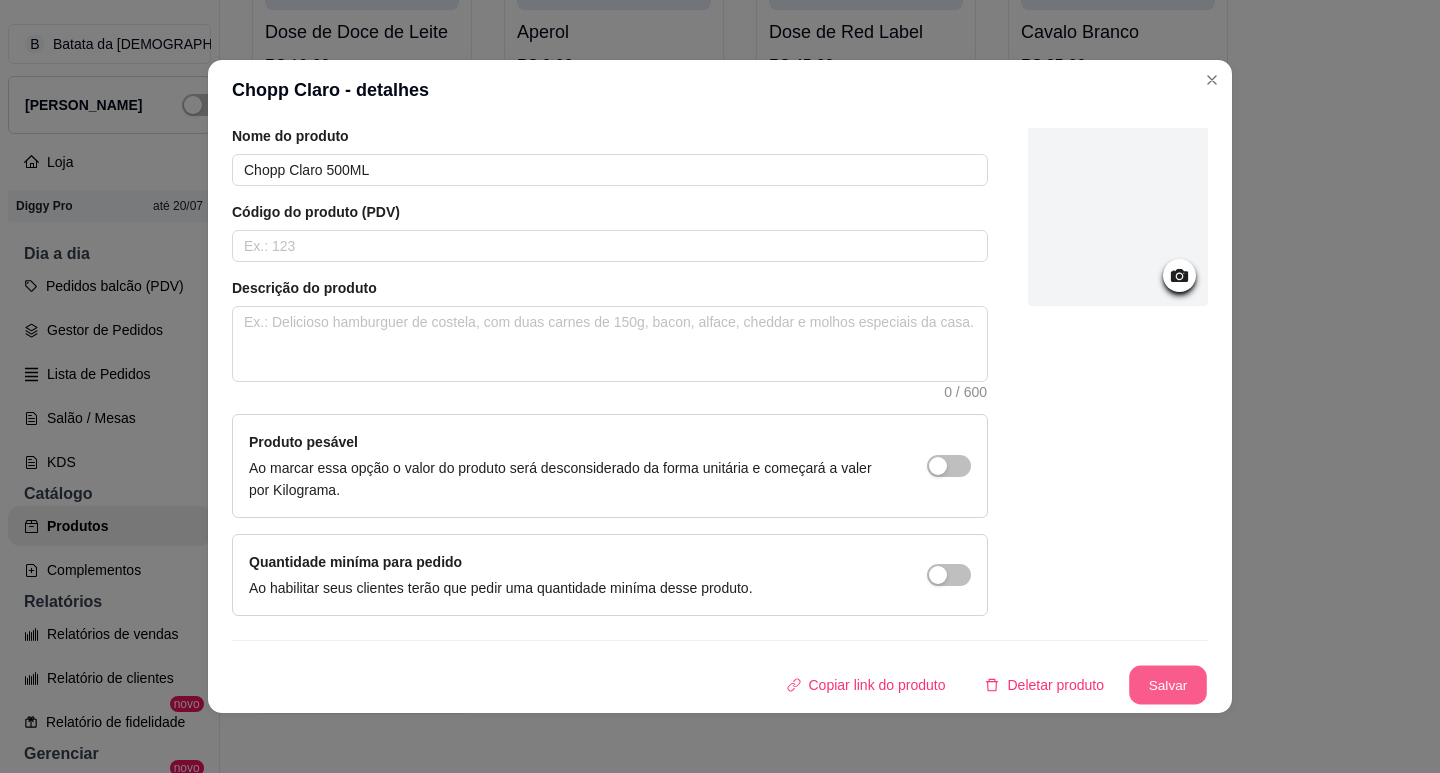 click on "Salvar" at bounding box center [1168, 685] 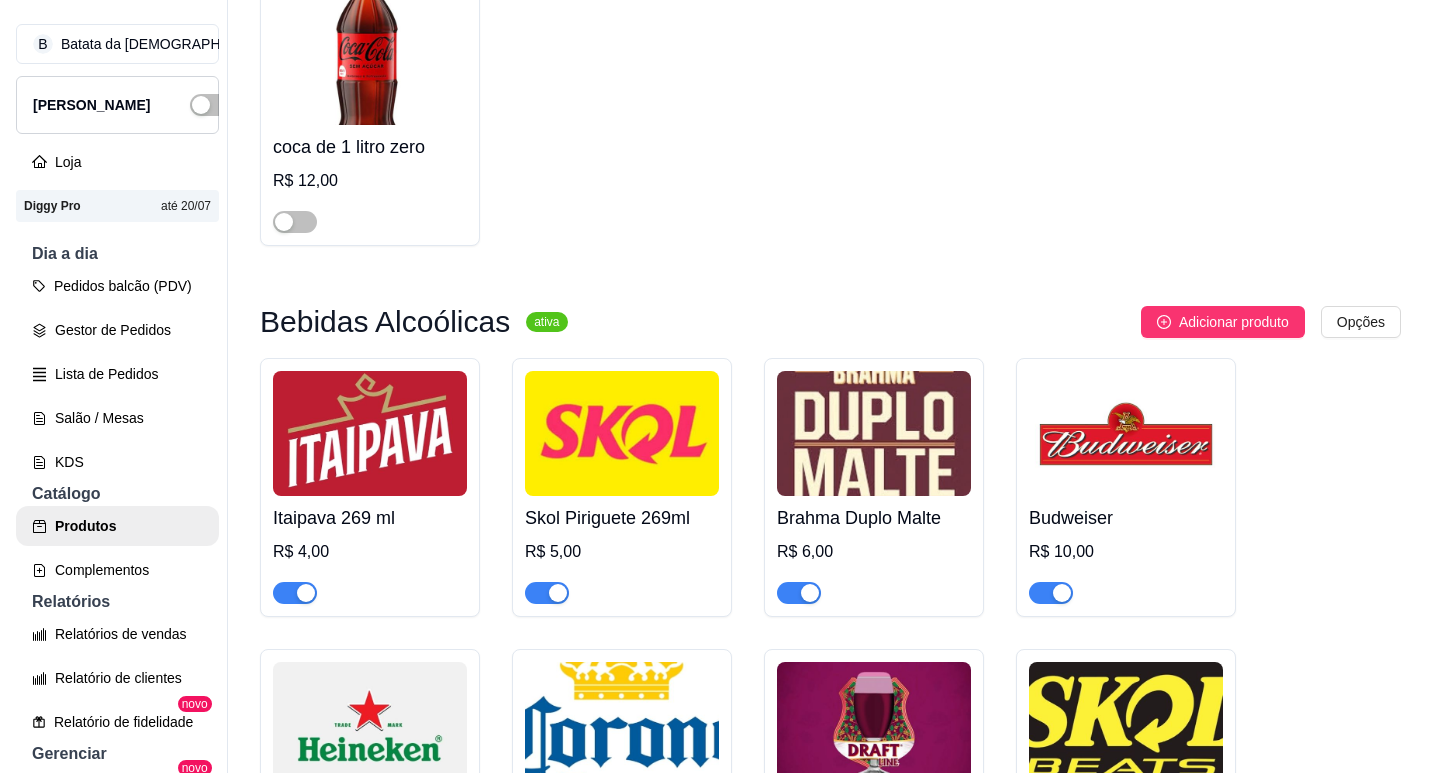 scroll, scrollTop: 6522, scrollLeft: 0, axis: vertical 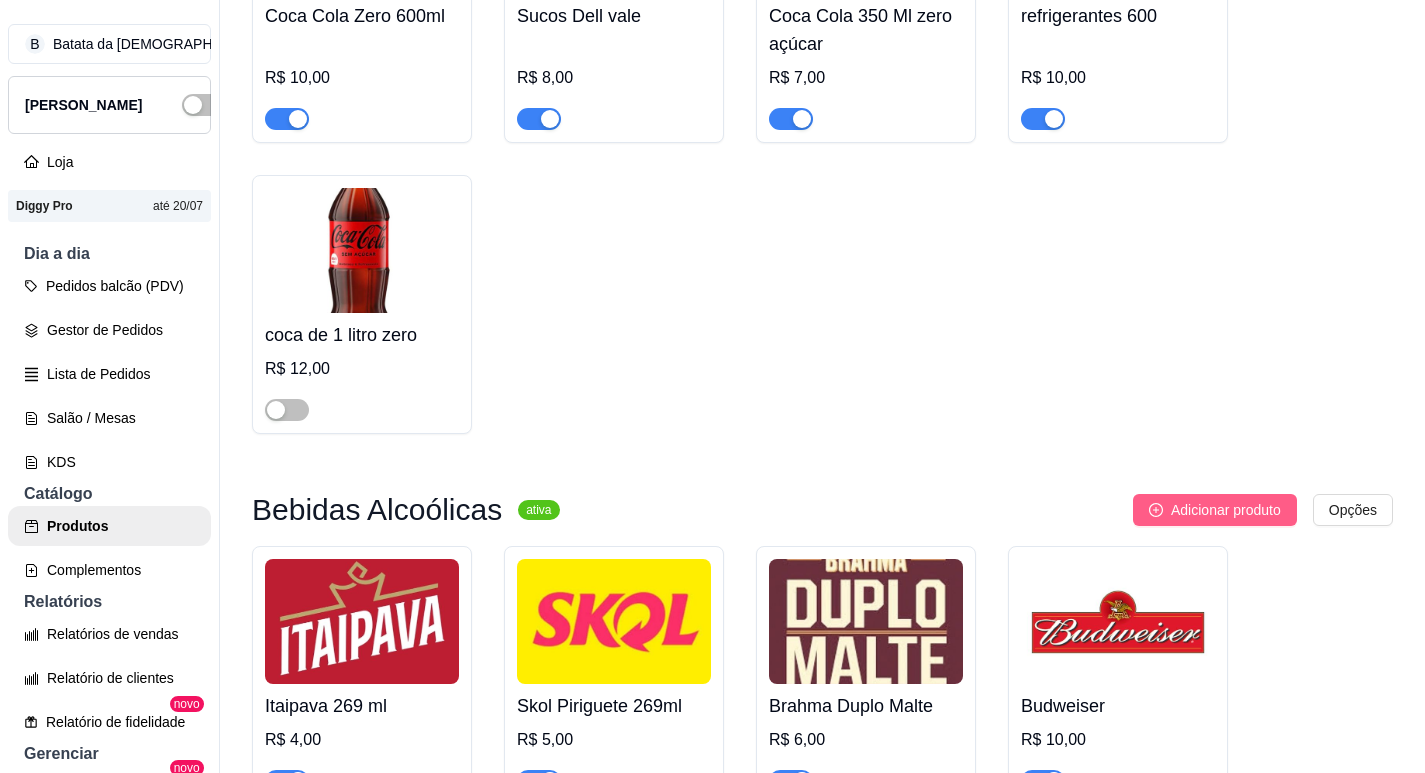 click on "Adicionar produto" at bounding box center [1226, 510] 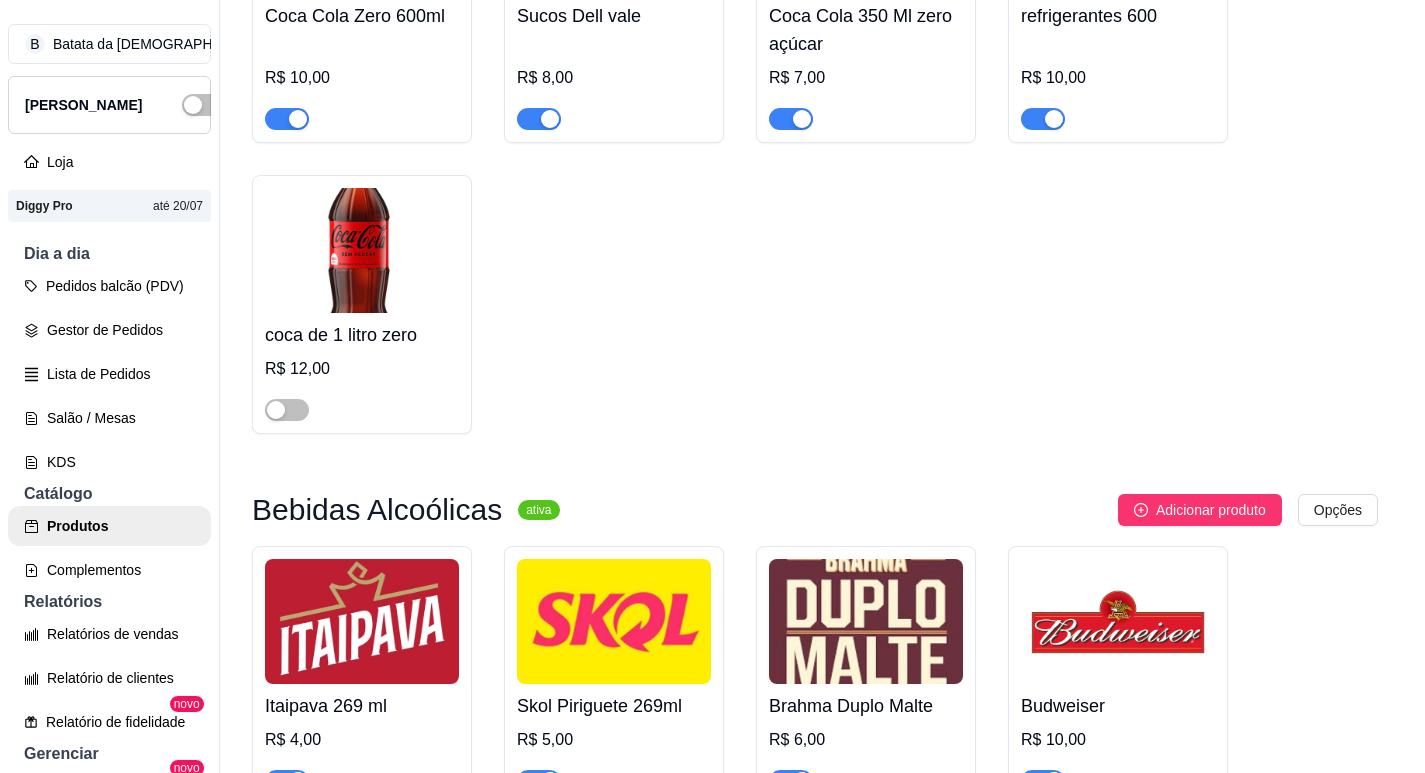 type 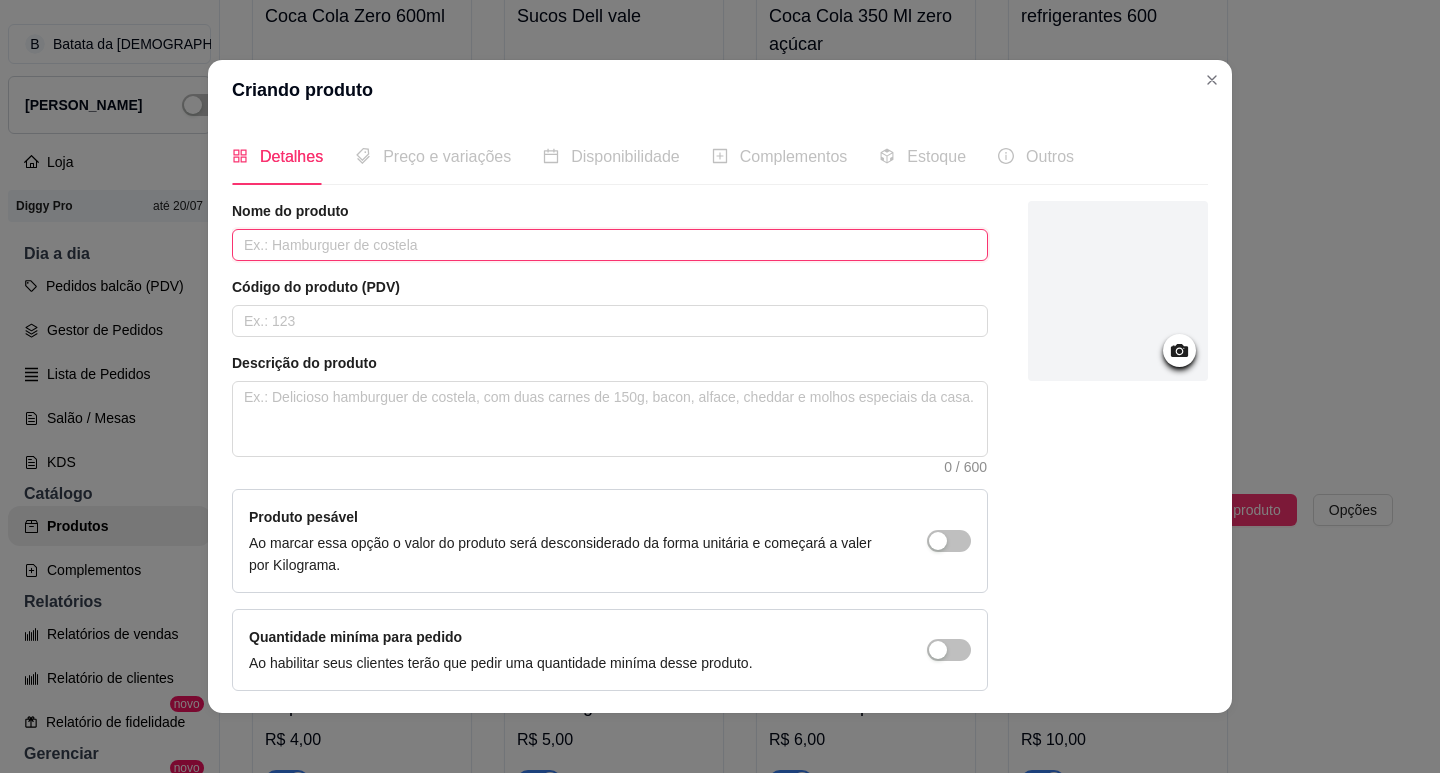 click at bounding box center [610, 245] 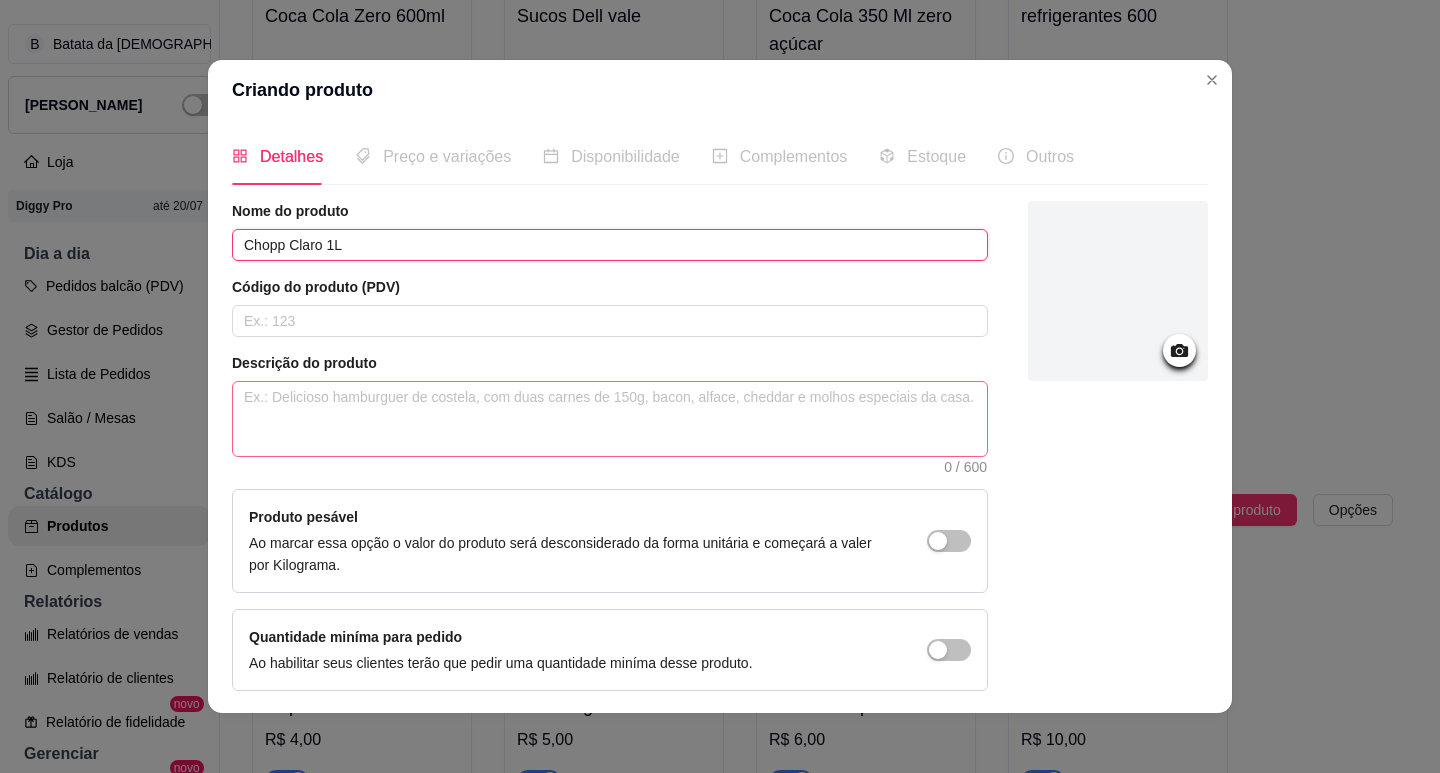 scroll, scrollTop: 75, scrollLeft: 0, axis: vertical 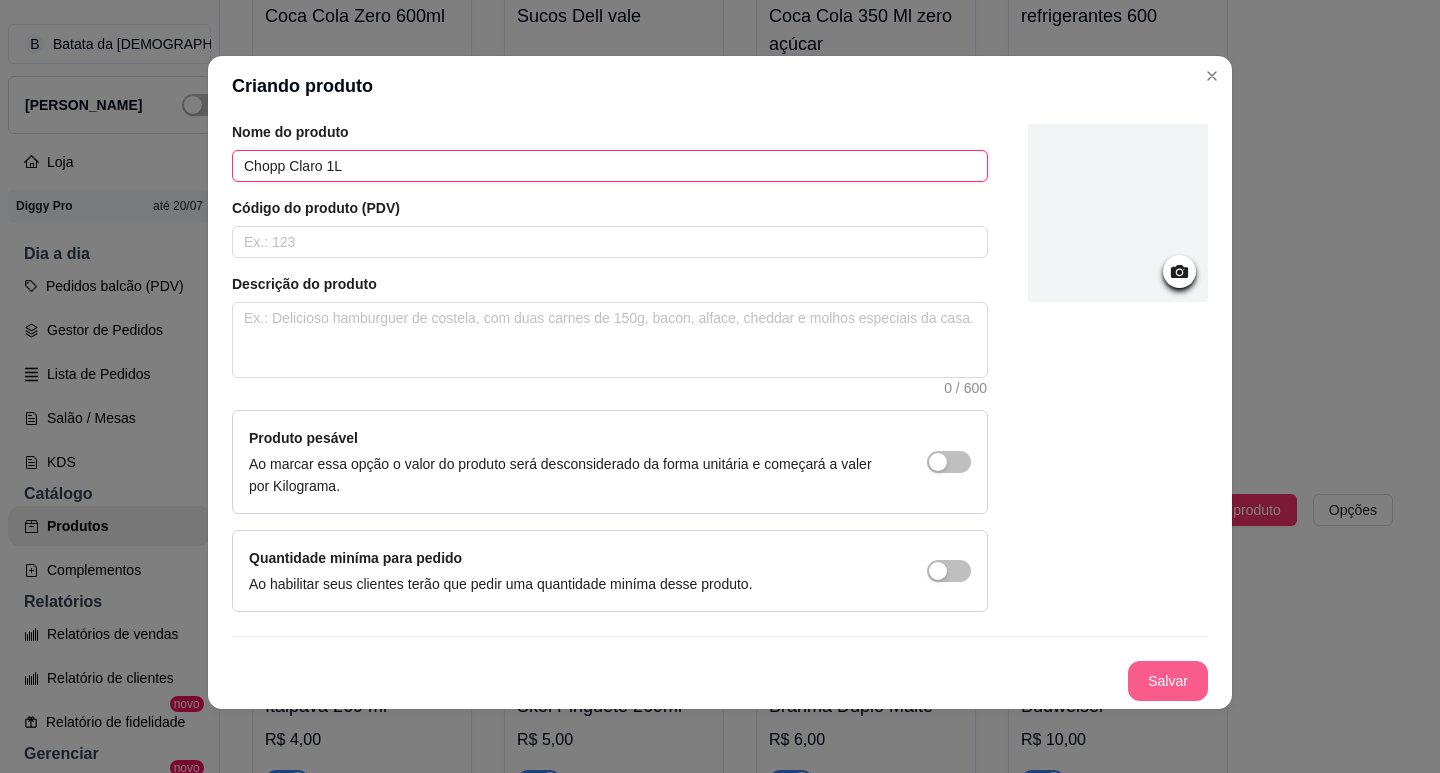 type on "Chopp Claro 1L" 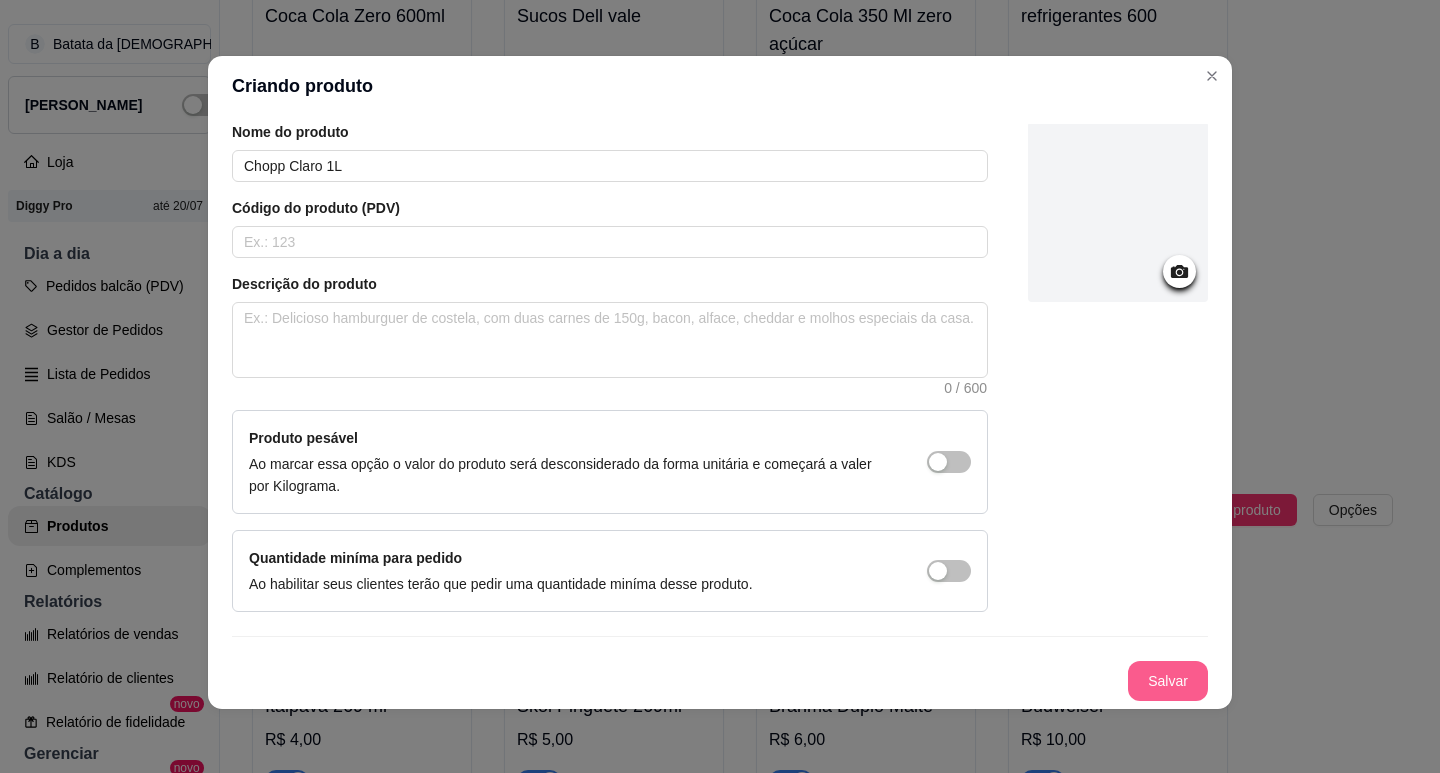 click on "Salvar" at bounding box center [1168, 681] 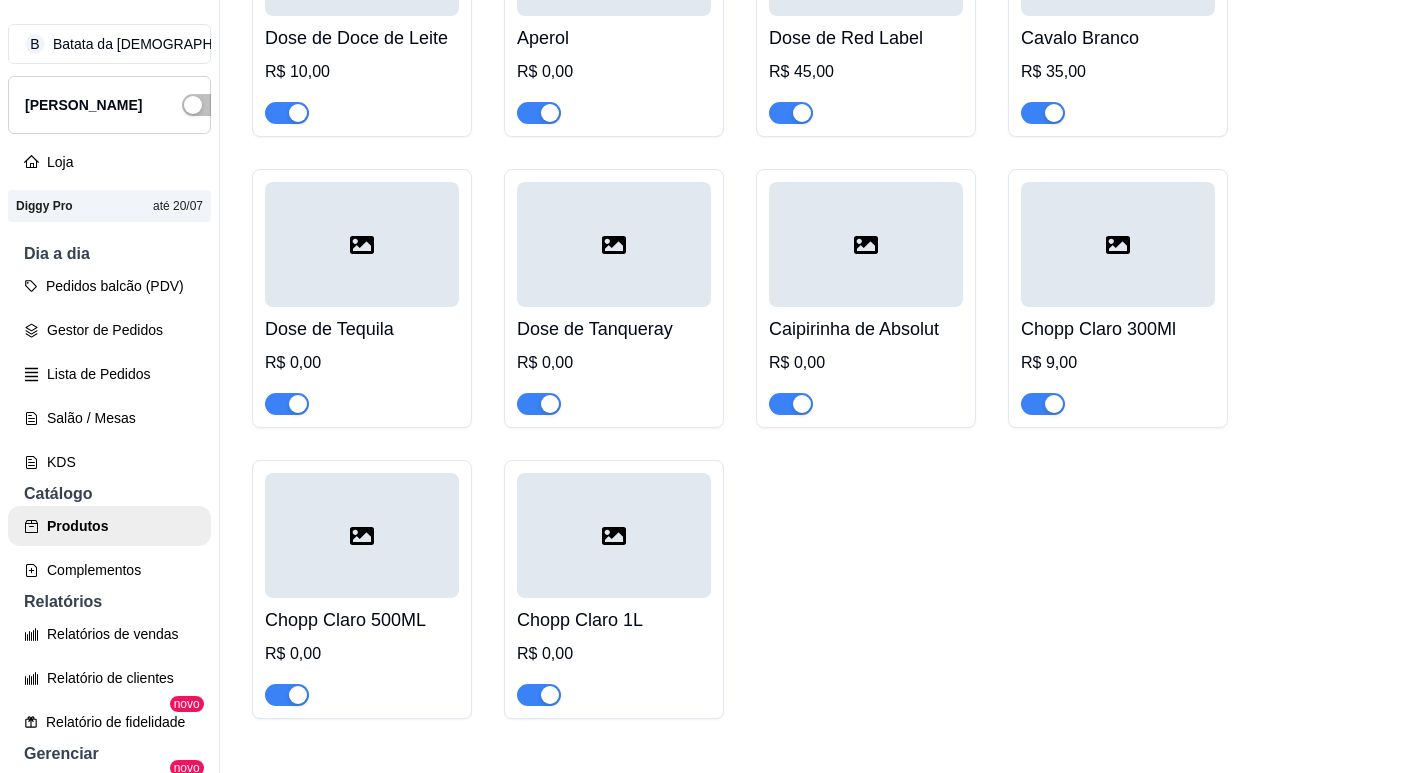 scroll, scrollTop: 9022, scrollLeft: 0, axis: vertical 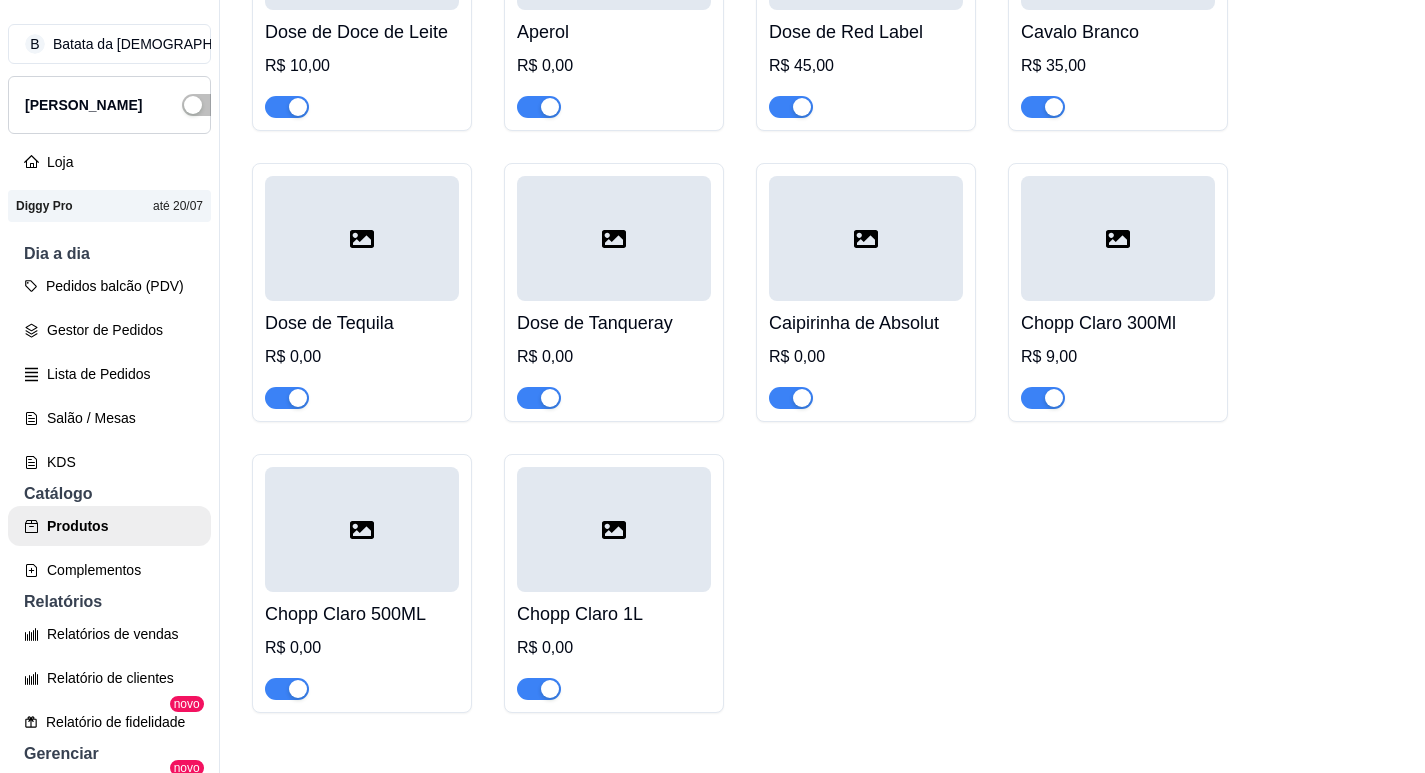 click at bounding box center (362, 529) 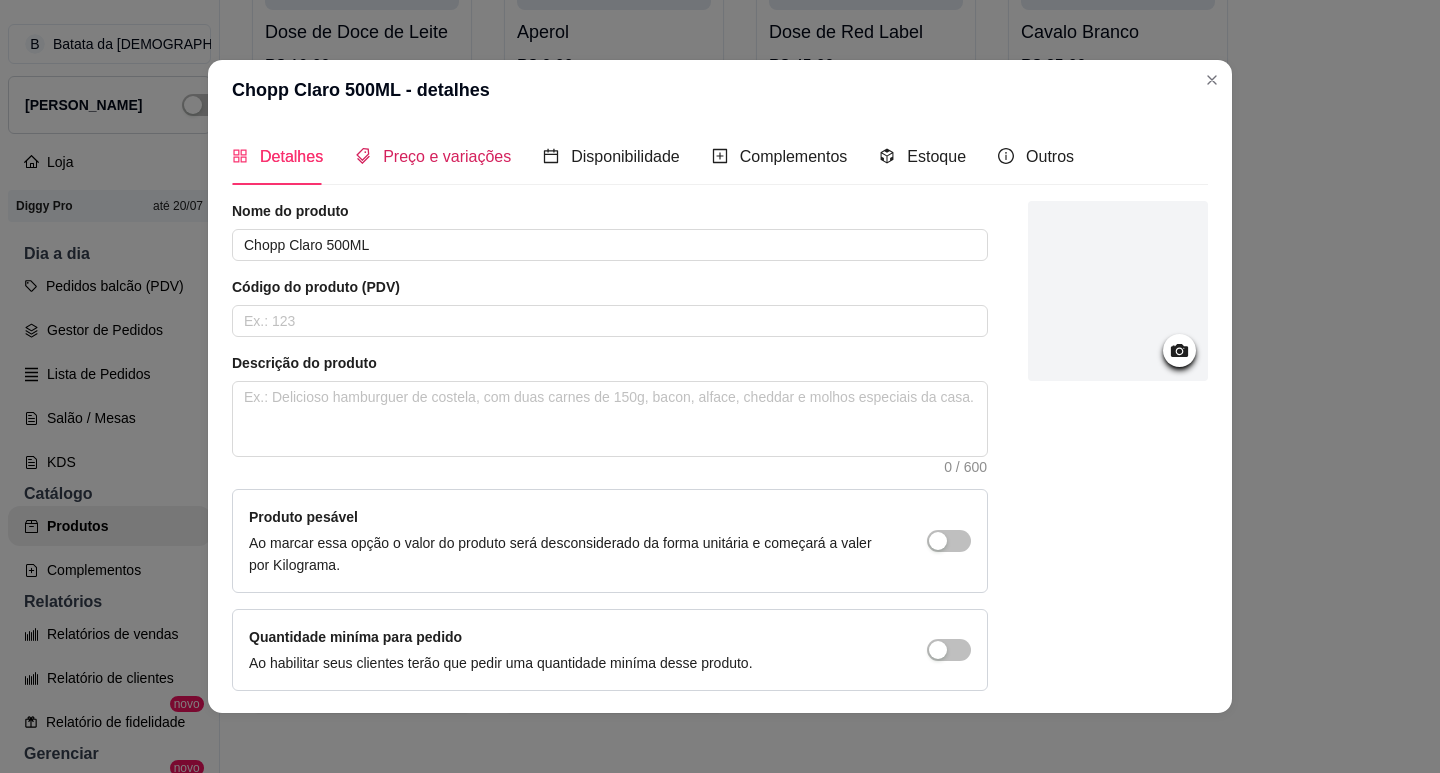 click on "Preço e variações" at bounding box center (447, 156) 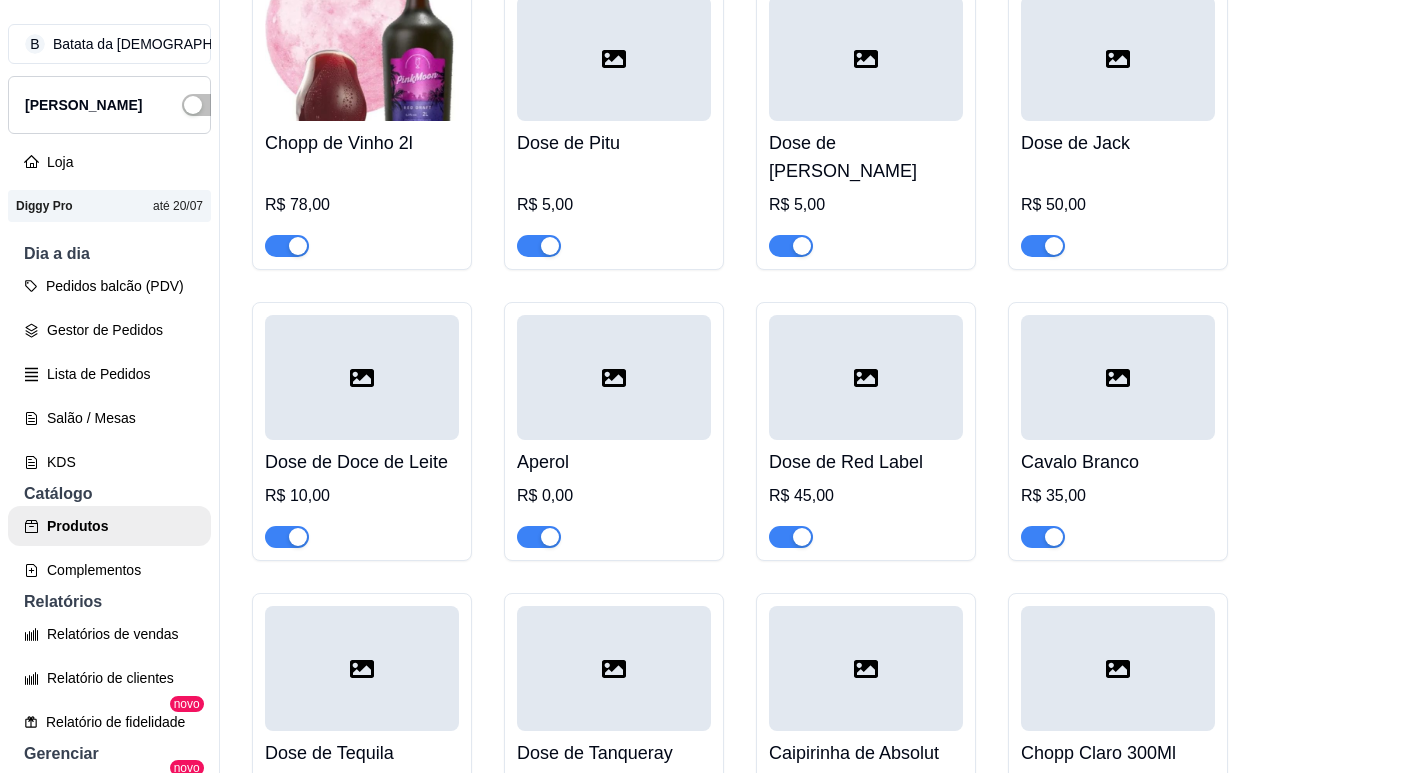 scroll, scrollTop: 8622, scrollLeft: 0, axis: vertical 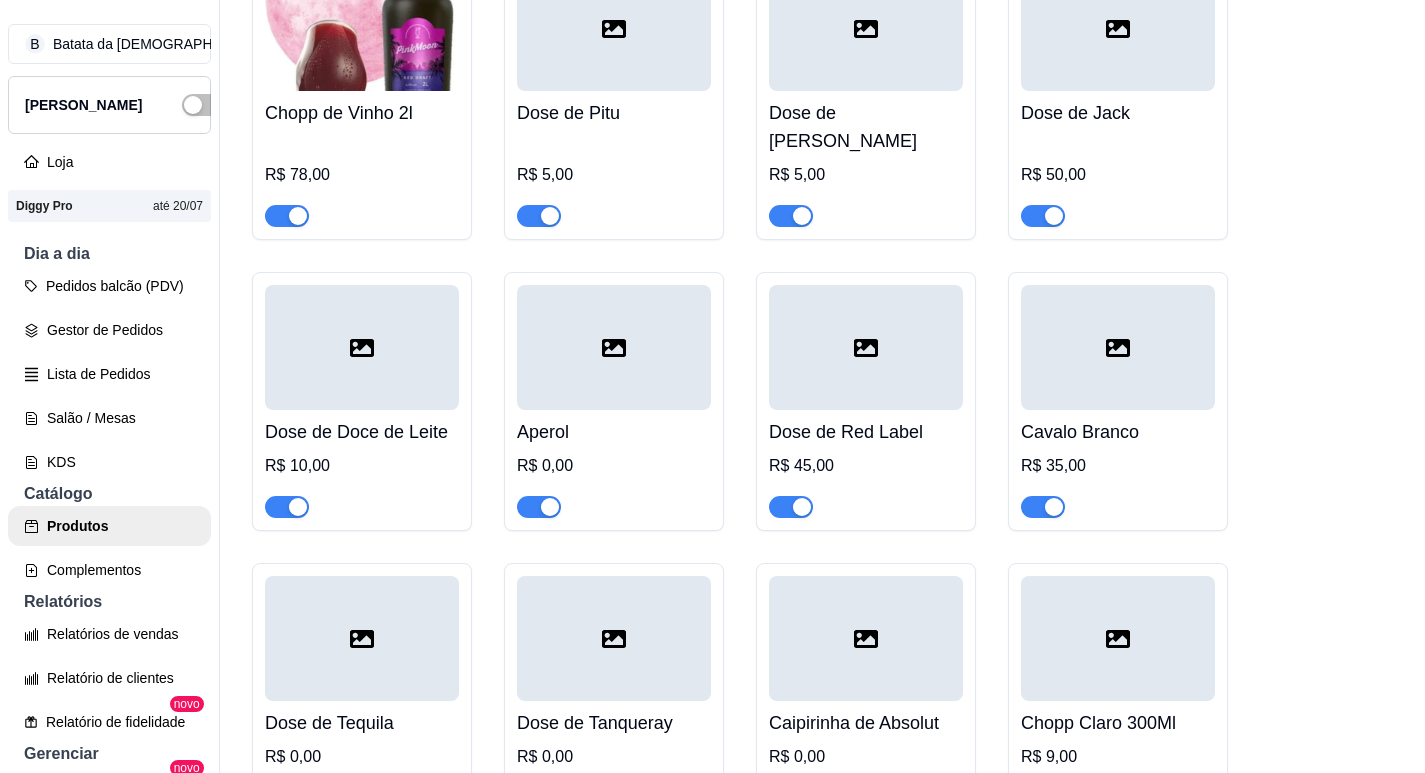 click at bounding box center [614, 347] 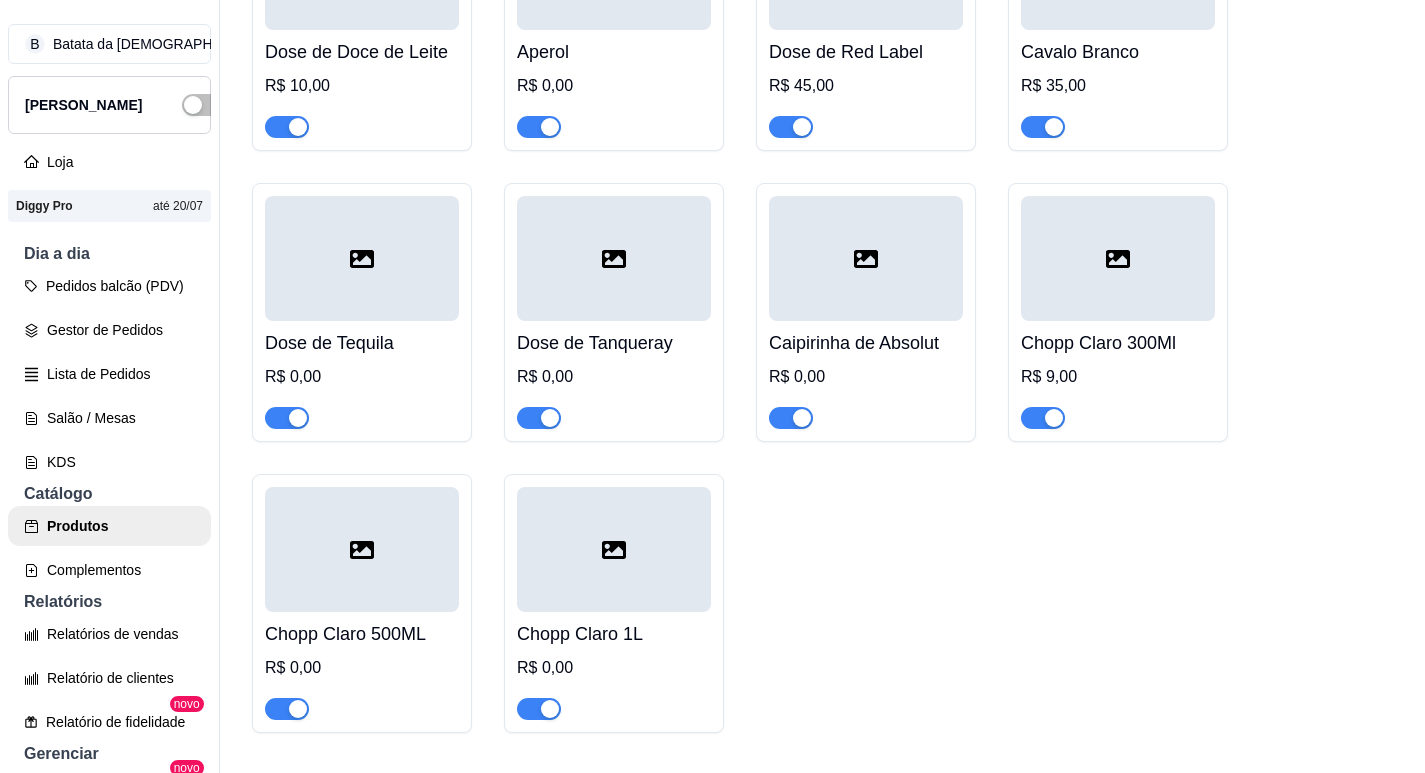 scroll, scrollTop: 9022, scrollLeft: 0, axis: vertical 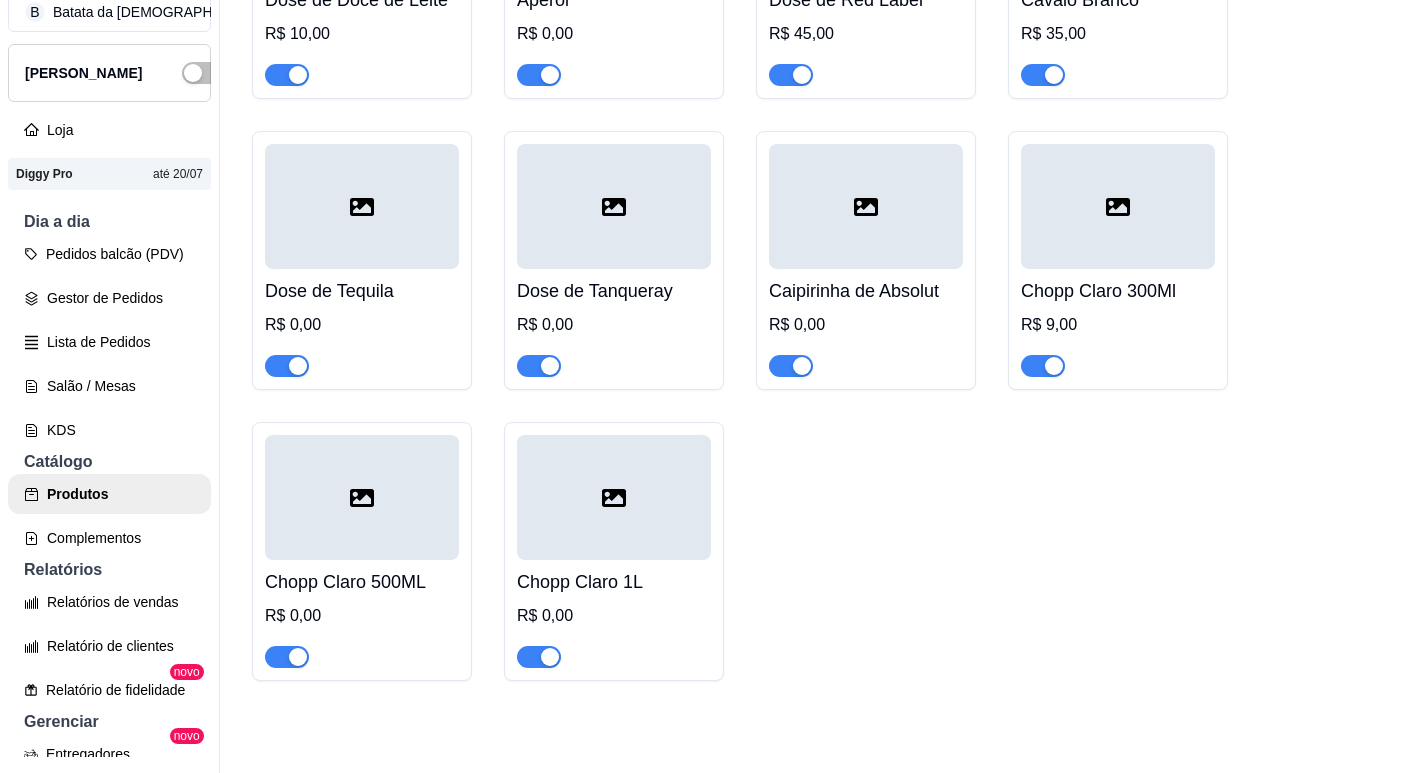 click at bounding box center (614, 497) 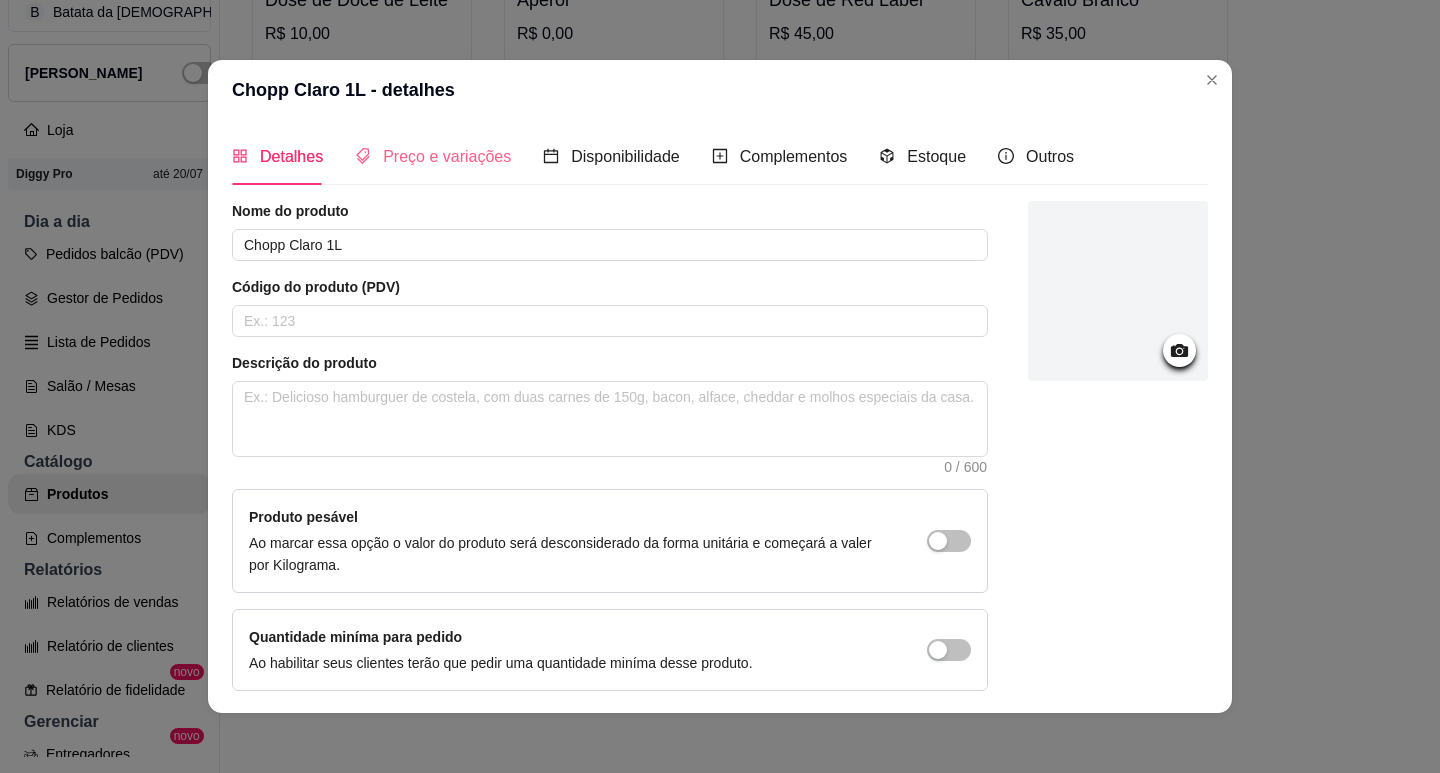 click on "Preço e variações" at bounding box center (433, 156) 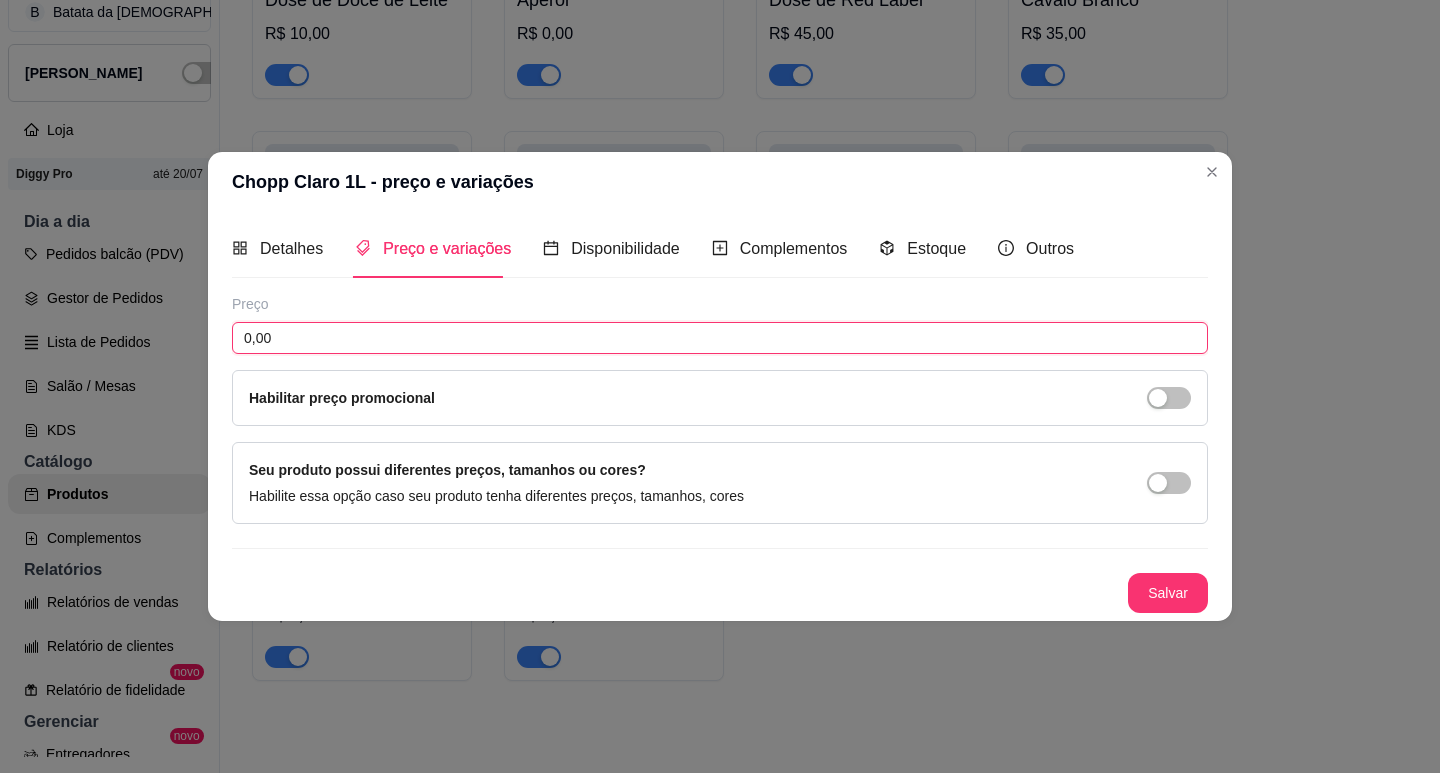 click on "0,00" at bounding box center (720, 338) 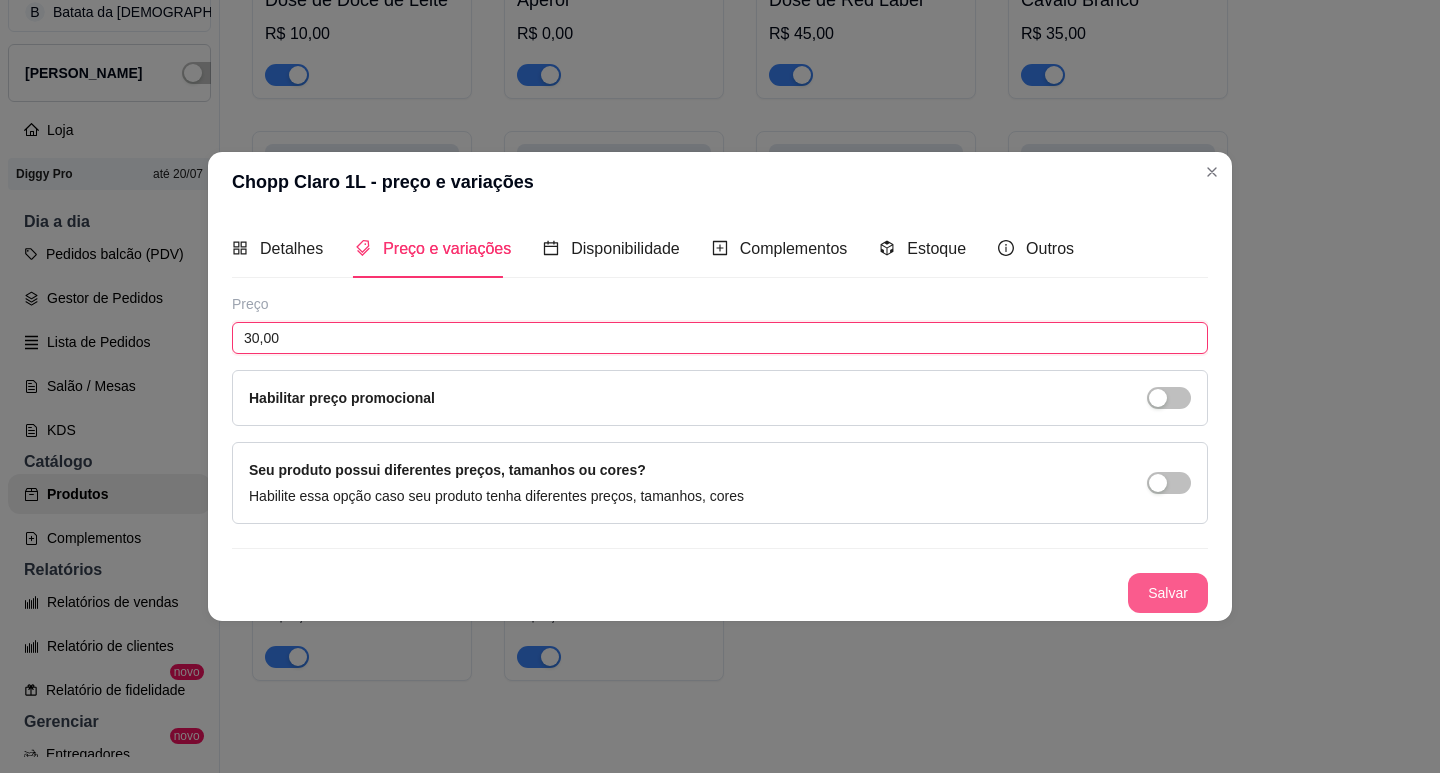 type on "30,00" 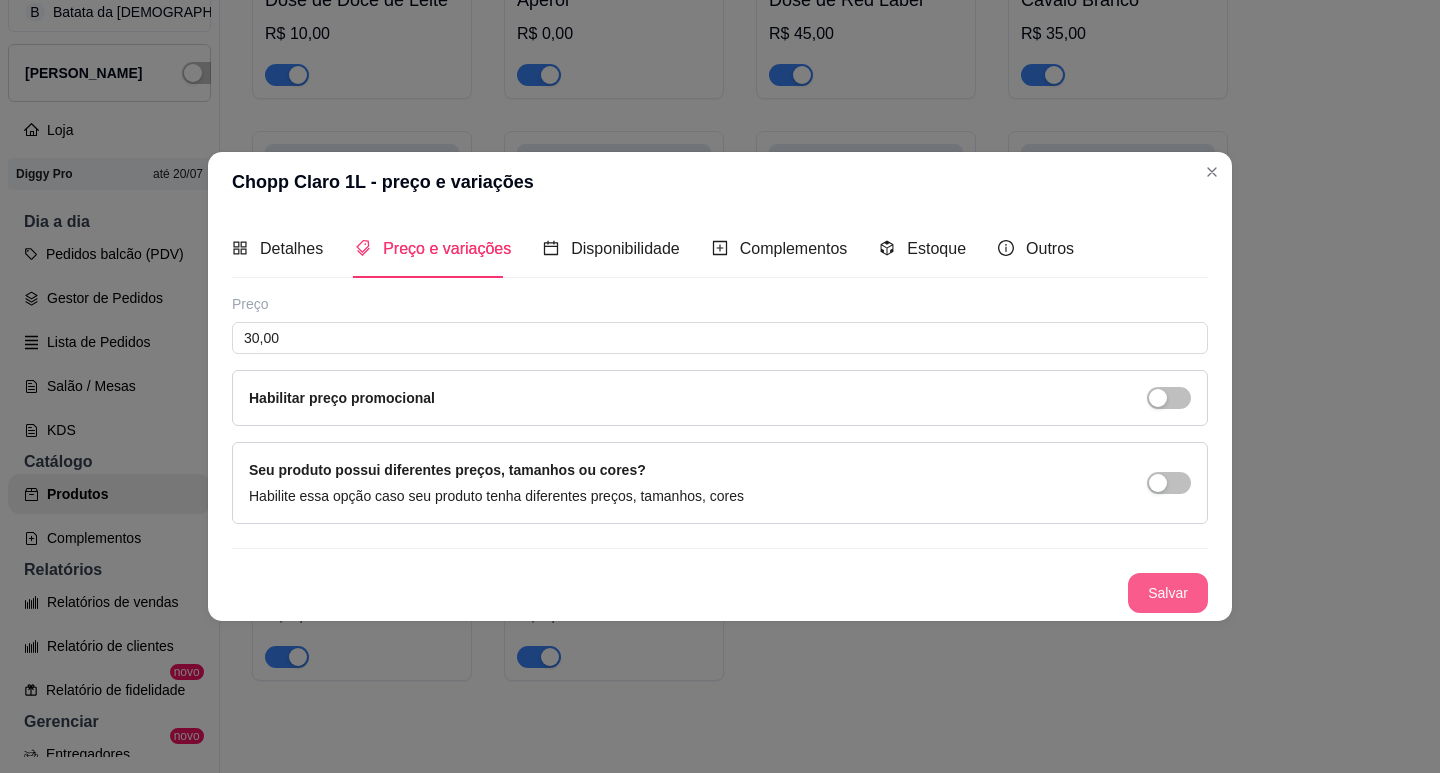click on "Salvar" at bounding box center [1168, 593] 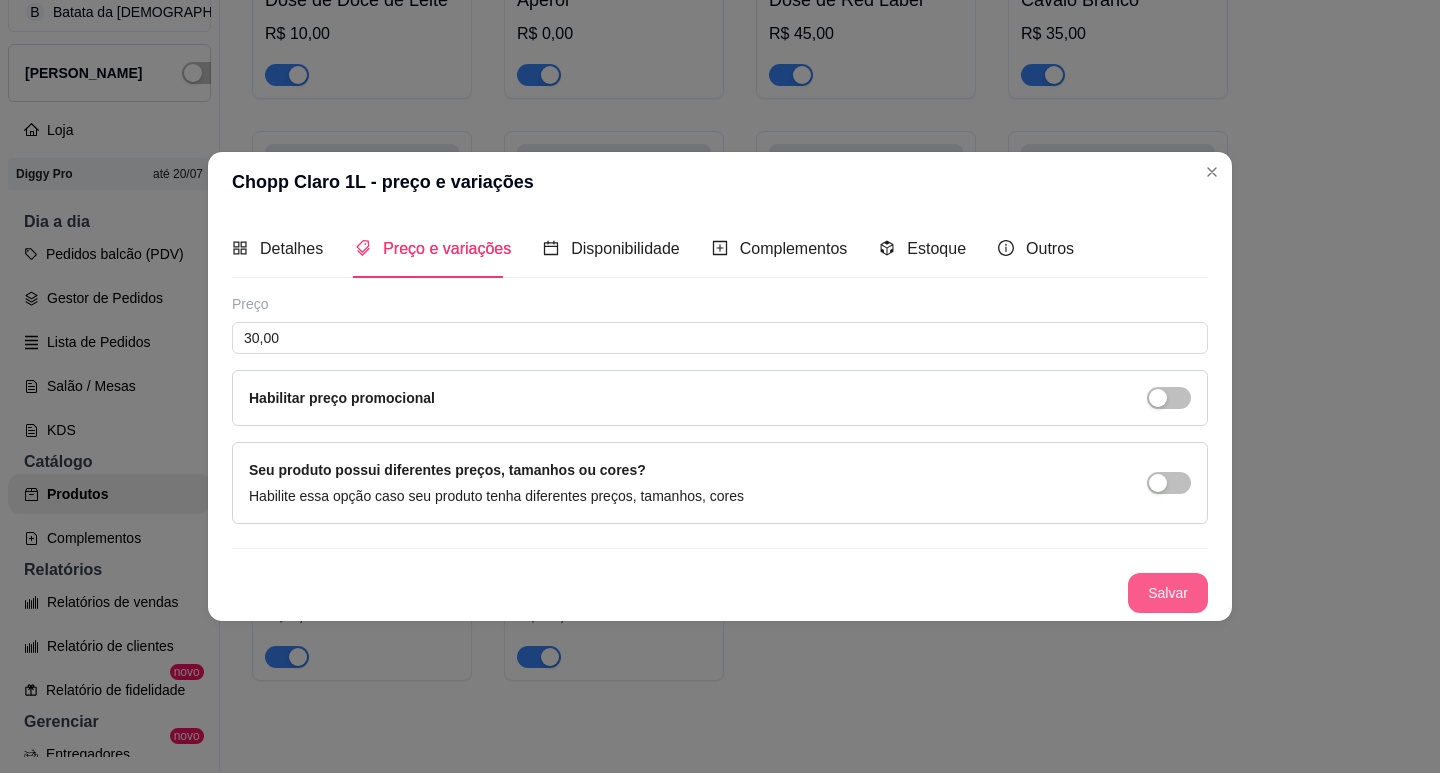 click on "Salvar" at bounding box center [1168, 593] 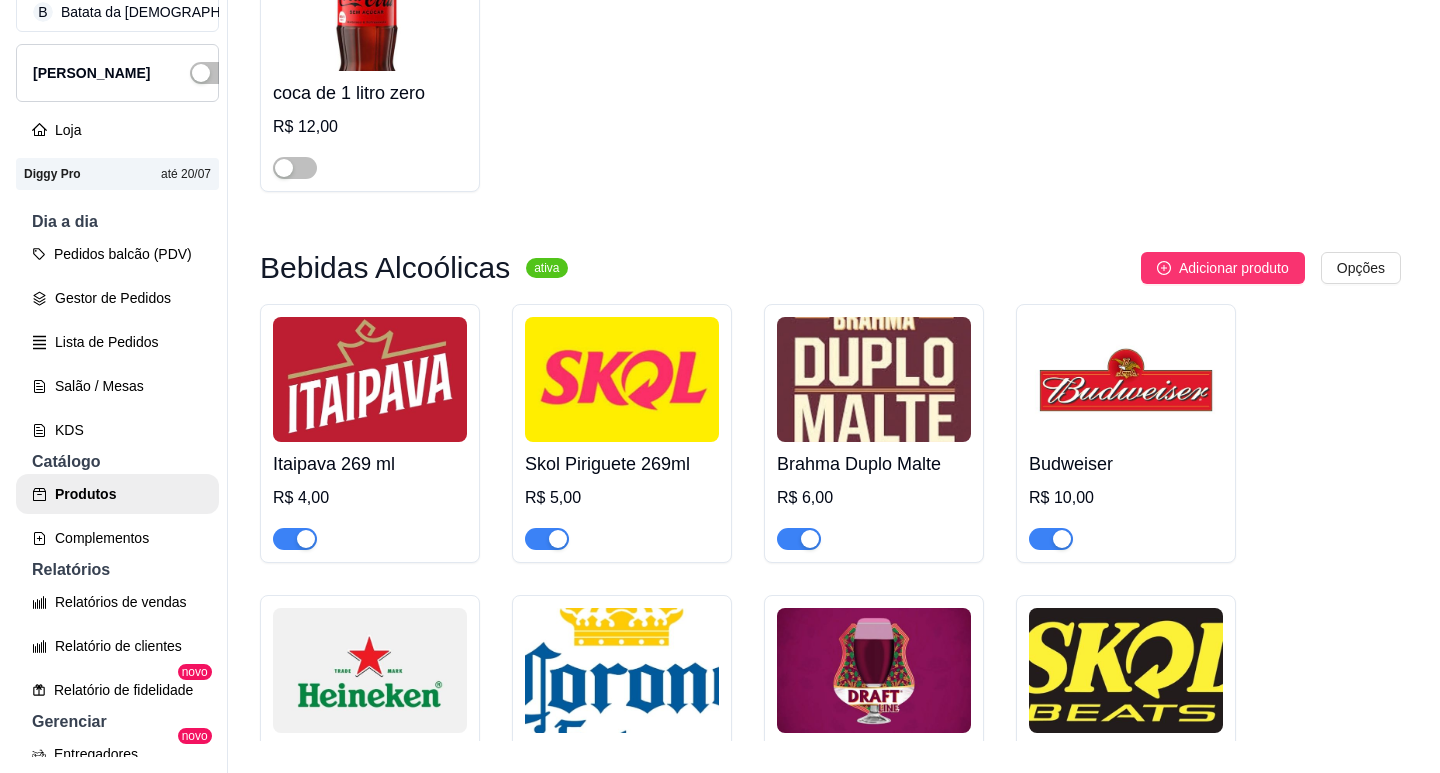 scroll, scrollTop: 6622, scrollLeft: 0, axis: vertical 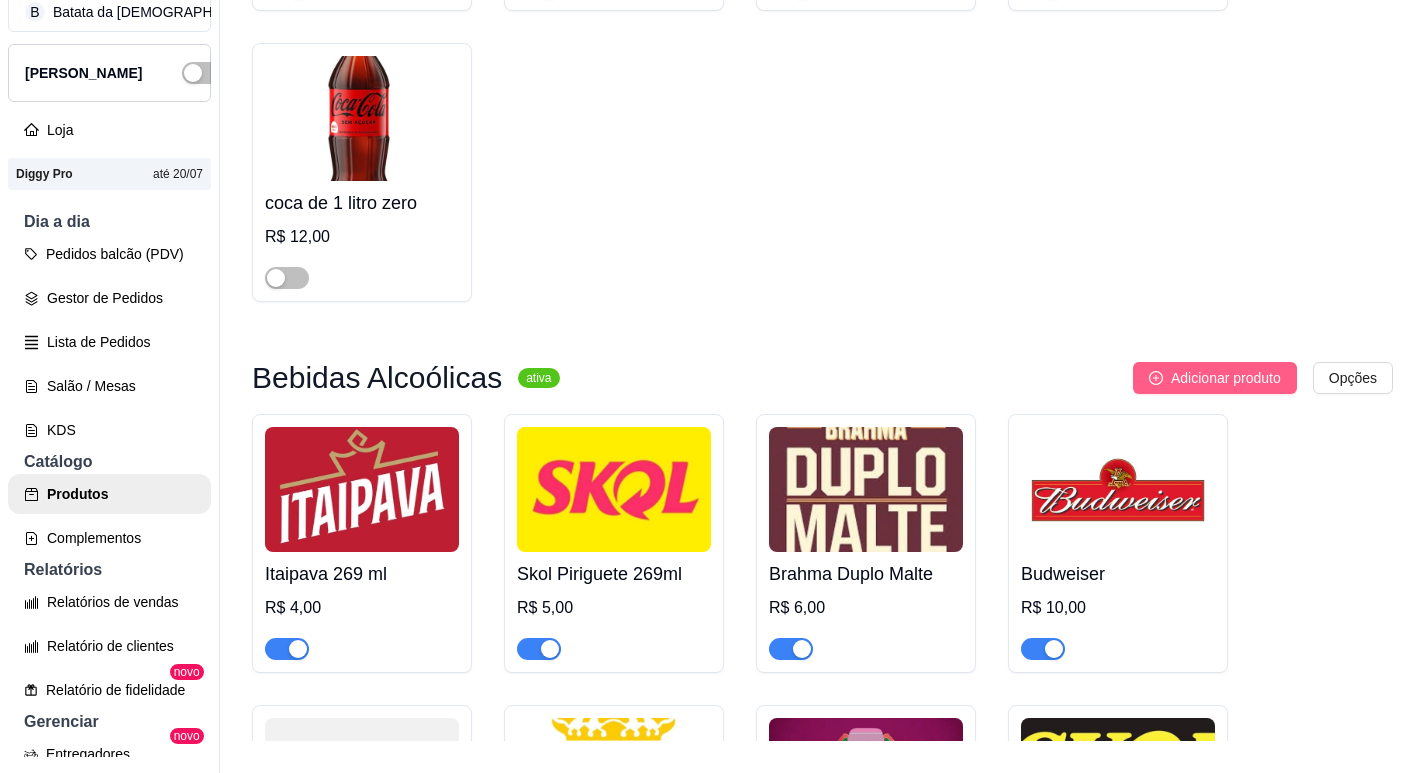 click on "Adicionar produto" at bounding box center (1226, 378) 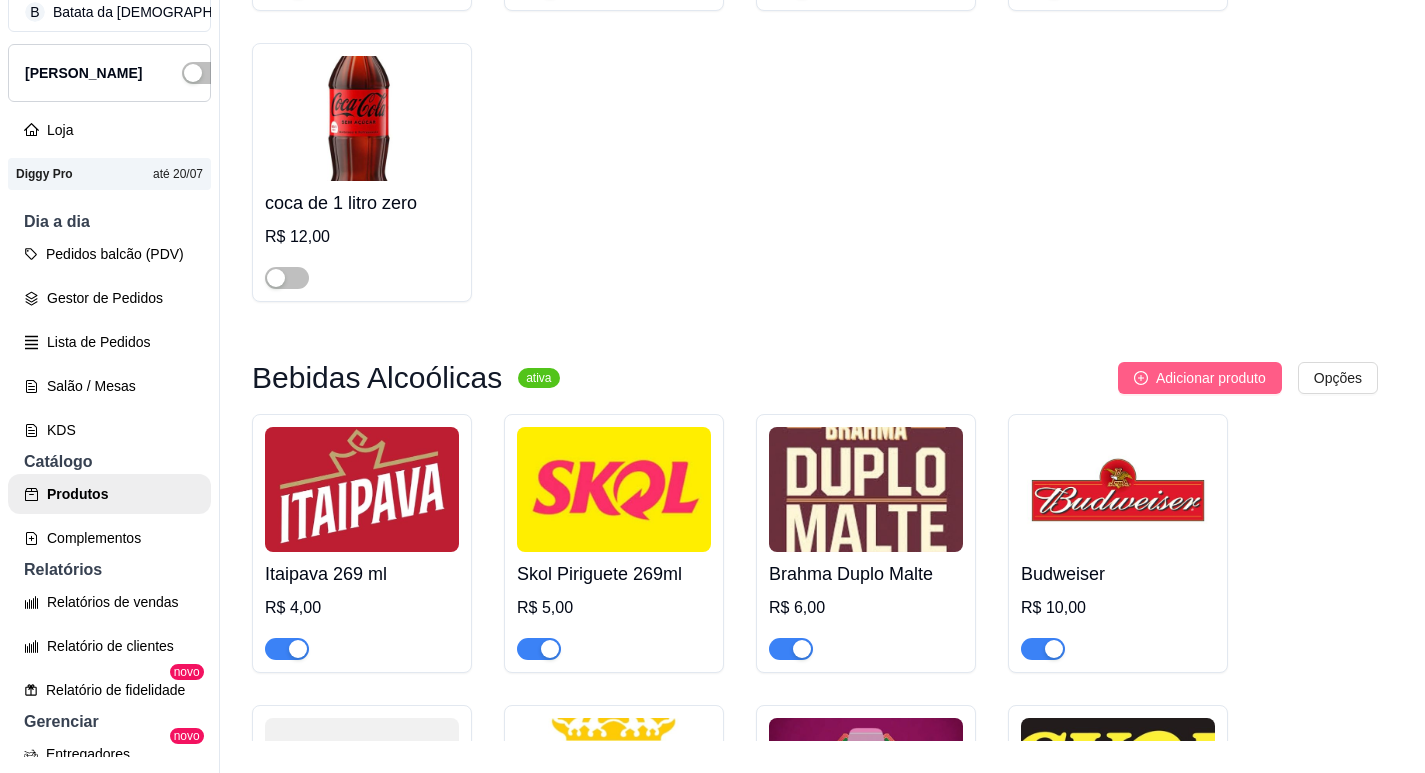 type 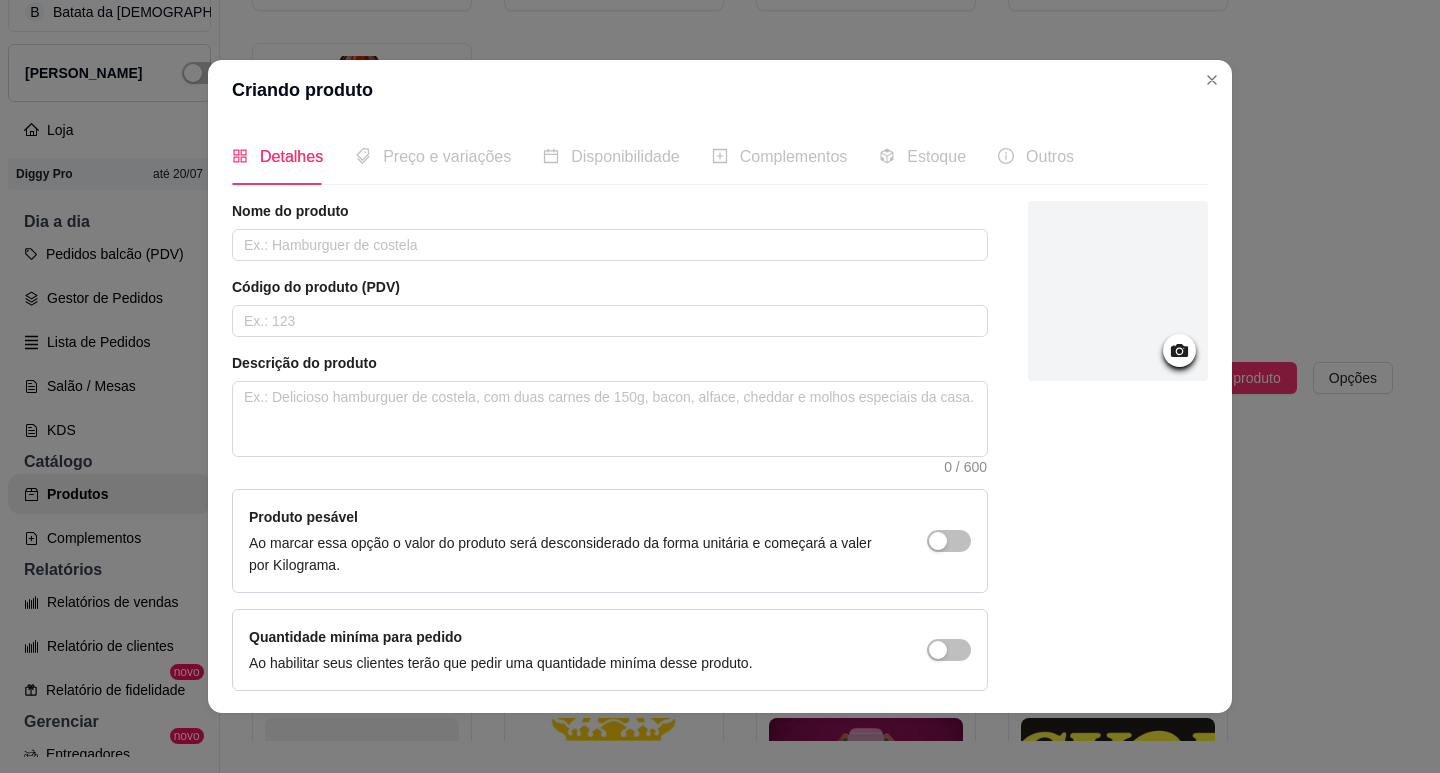 click on "Nome do produto" at bounding box center [610, 211] 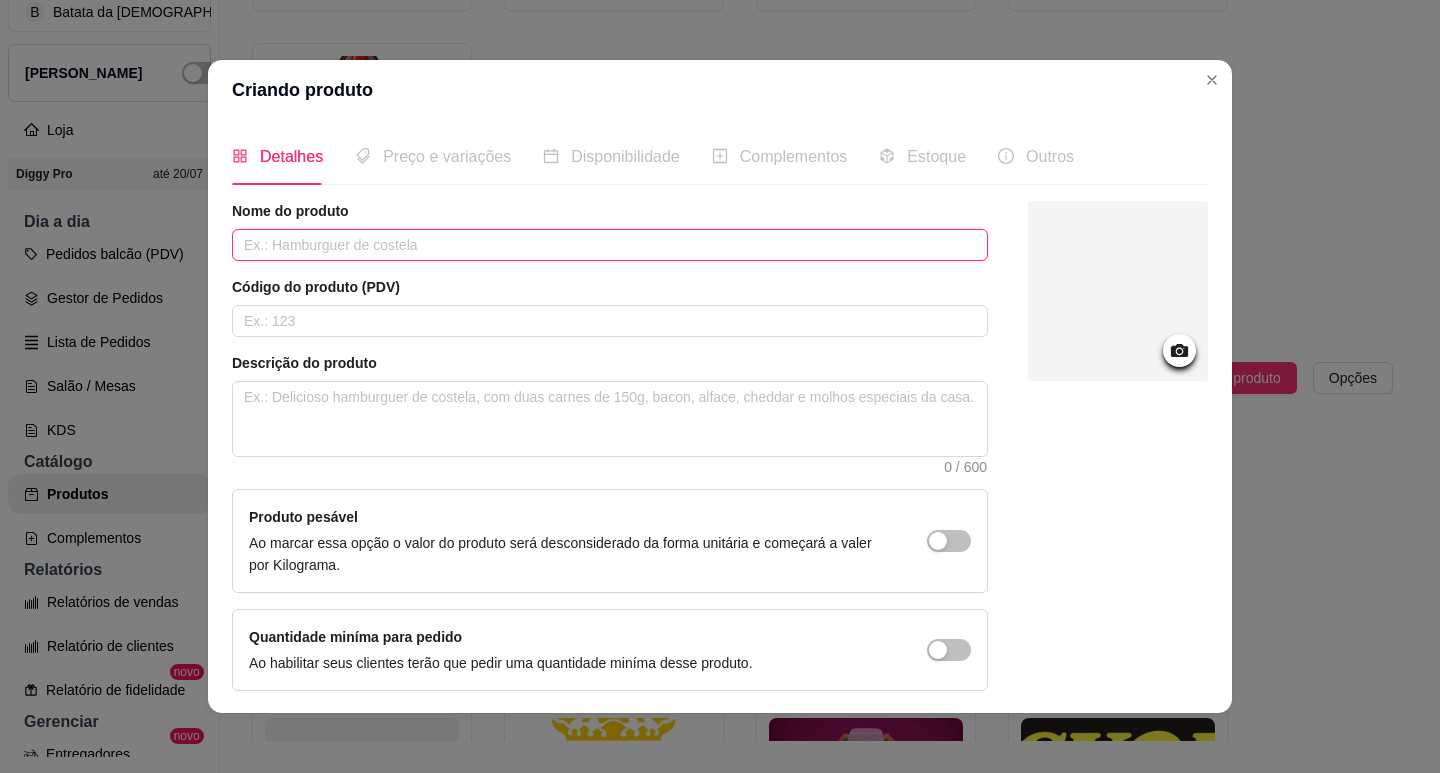 click at bounding box center (610, 245) 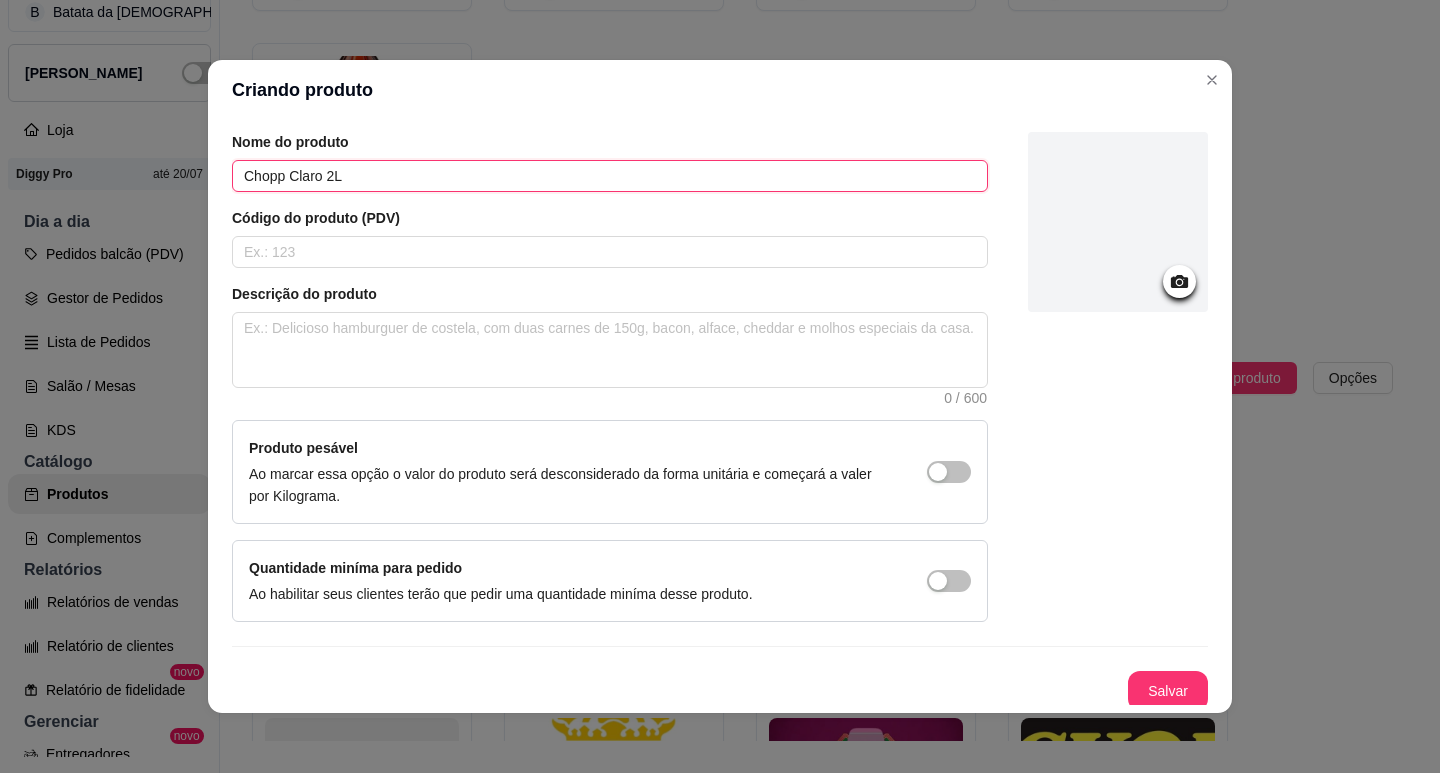 scroll, scrollTop: 75, scrollLeft: 0, axis: vertical 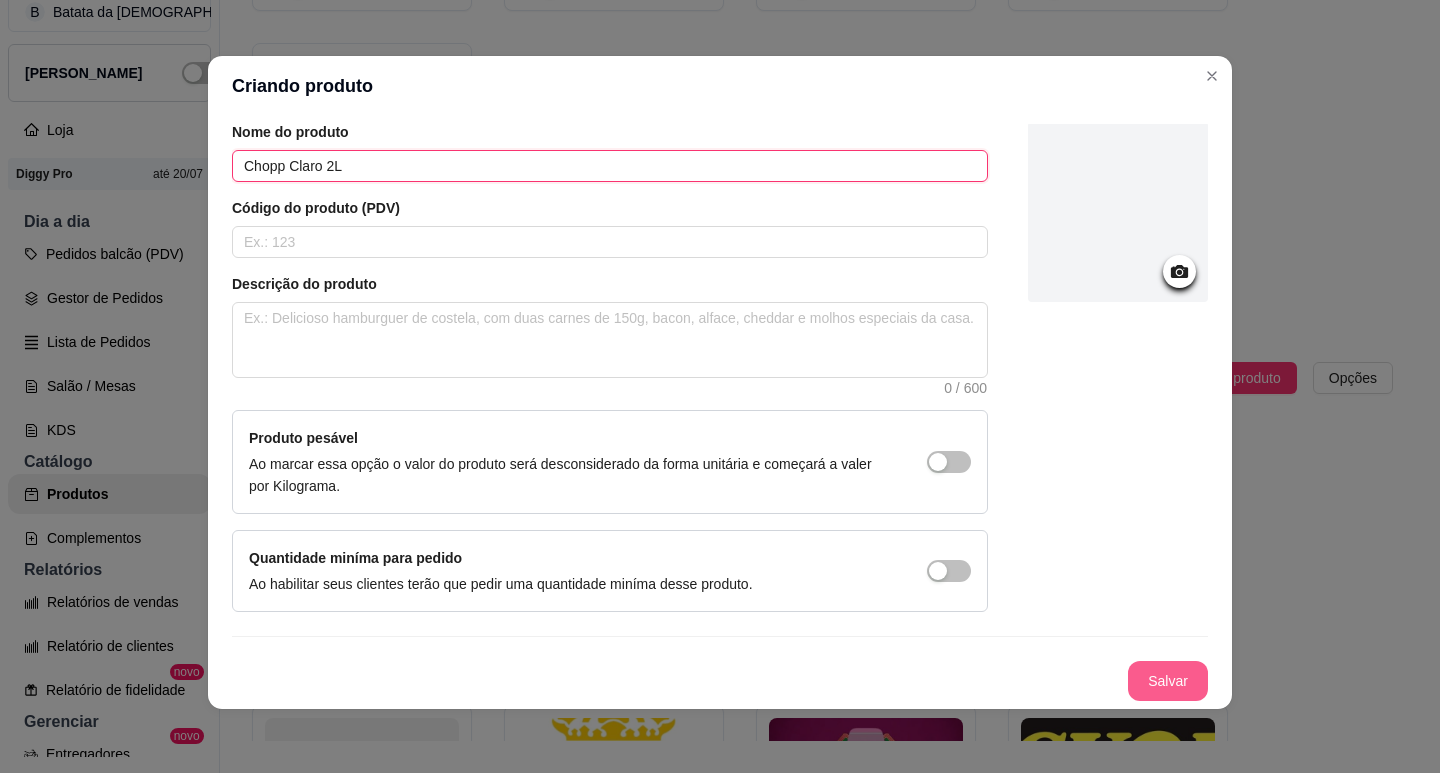 type on "Chopp Claro 2L" 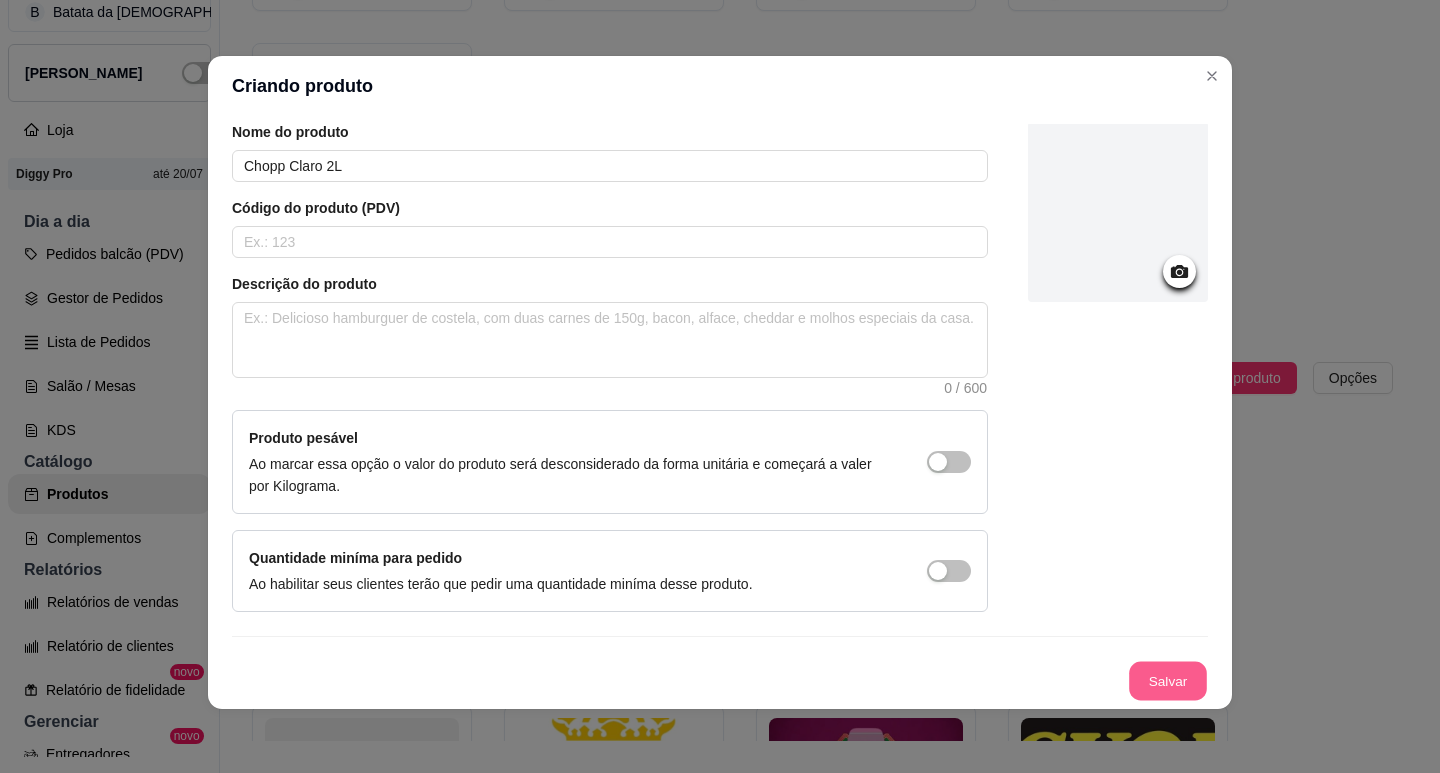 click on "Salvar" at bounding box center (1168, 681) 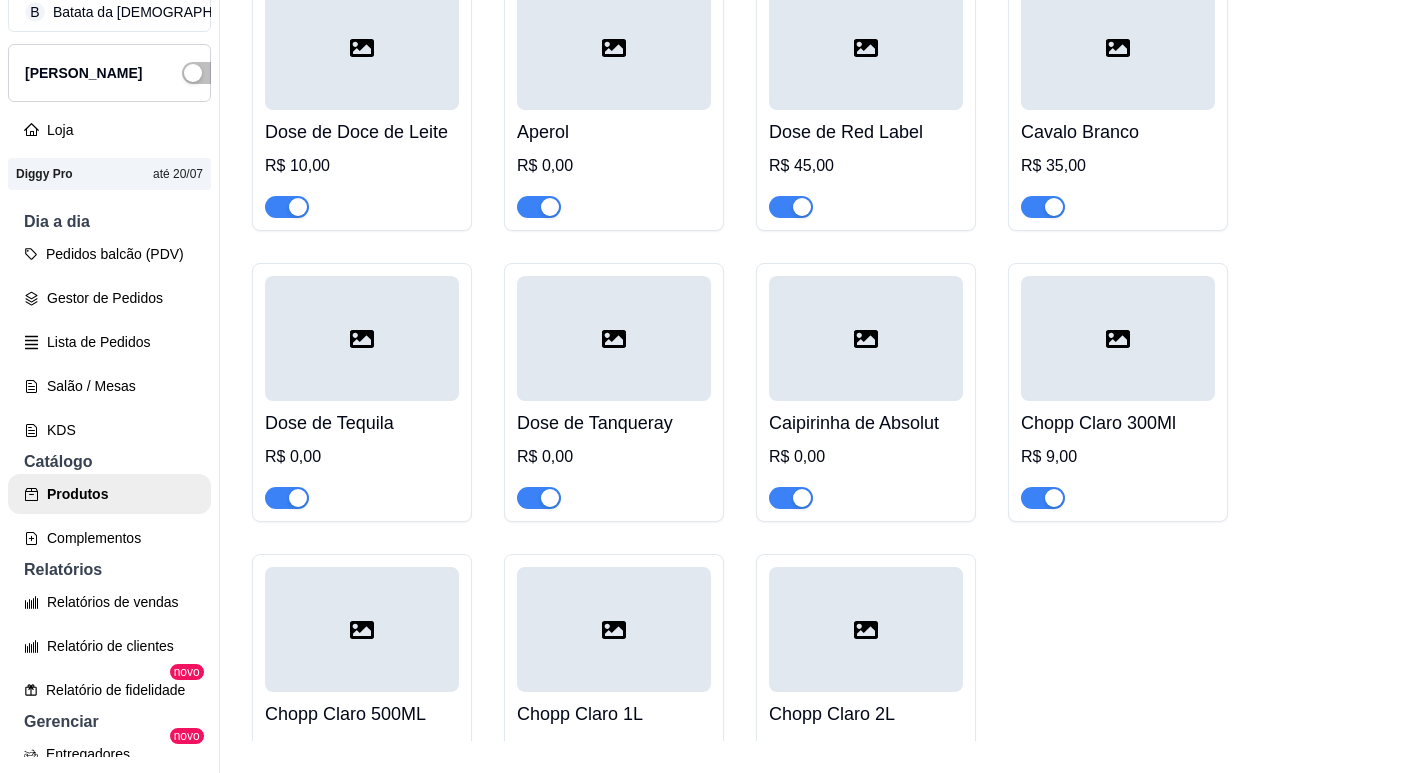 scroll, scrollTop: 9022, scrollLeft: 0, axis: vertical 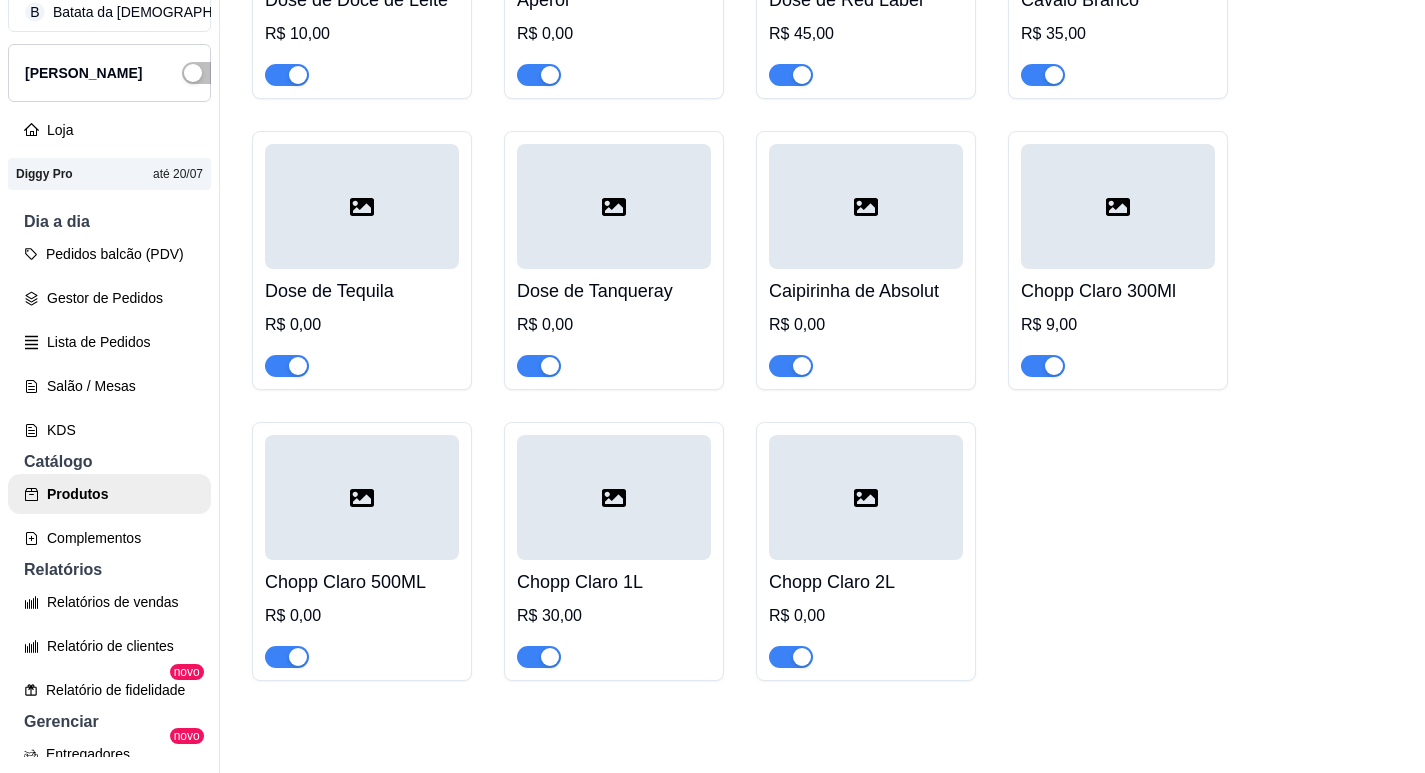 click at bounding box center (866, 497) 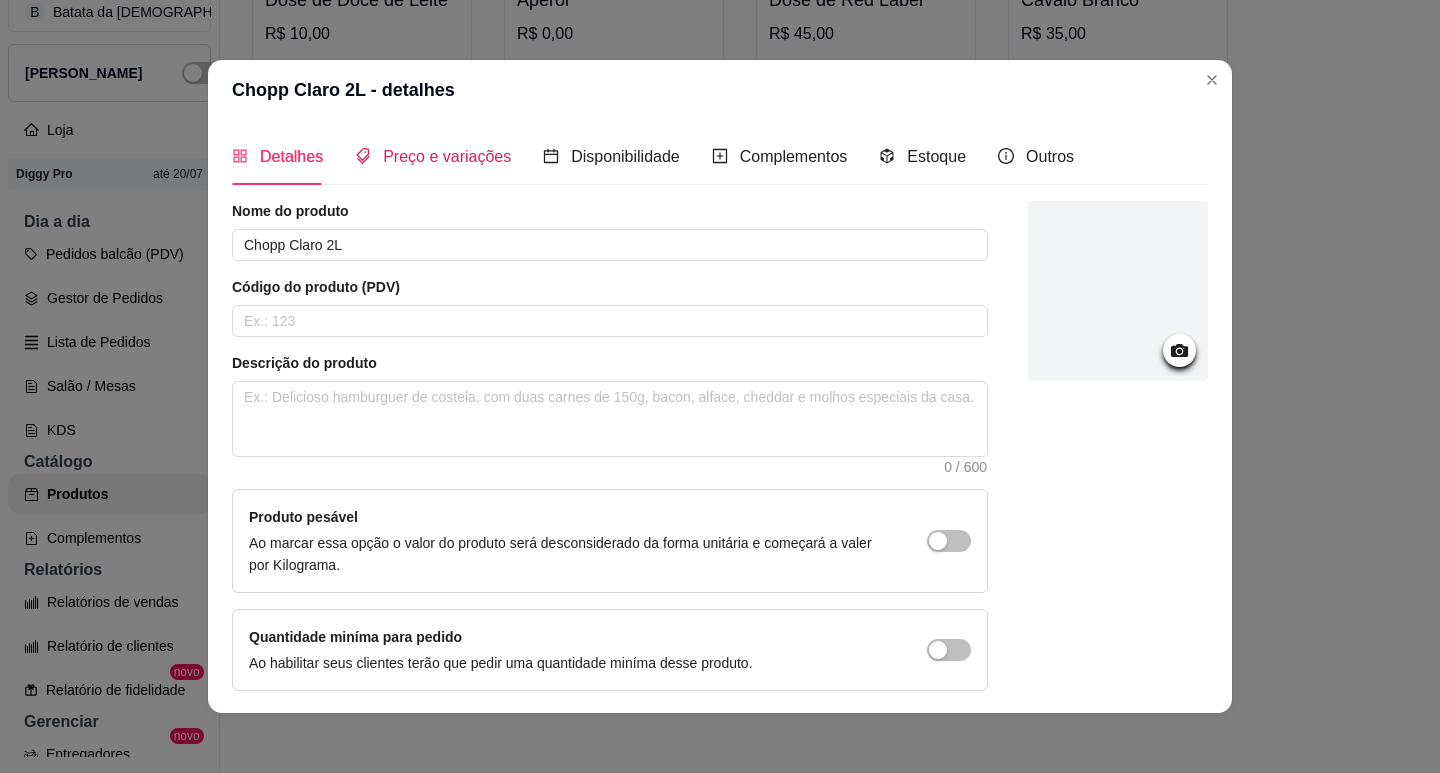 click on "Preço e variações" at bounding box center [447, 156] 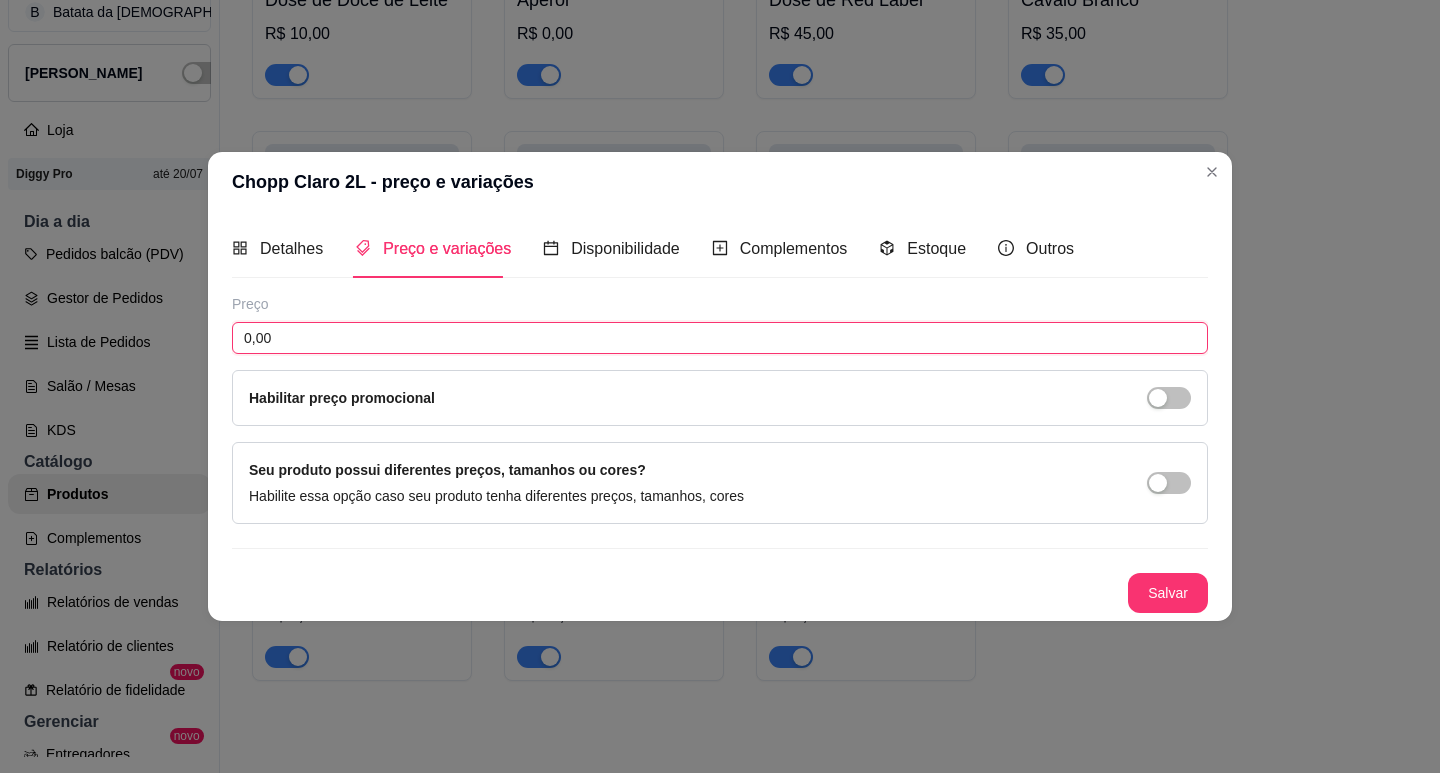 click on "0,00" at bounding box center [720, 338] 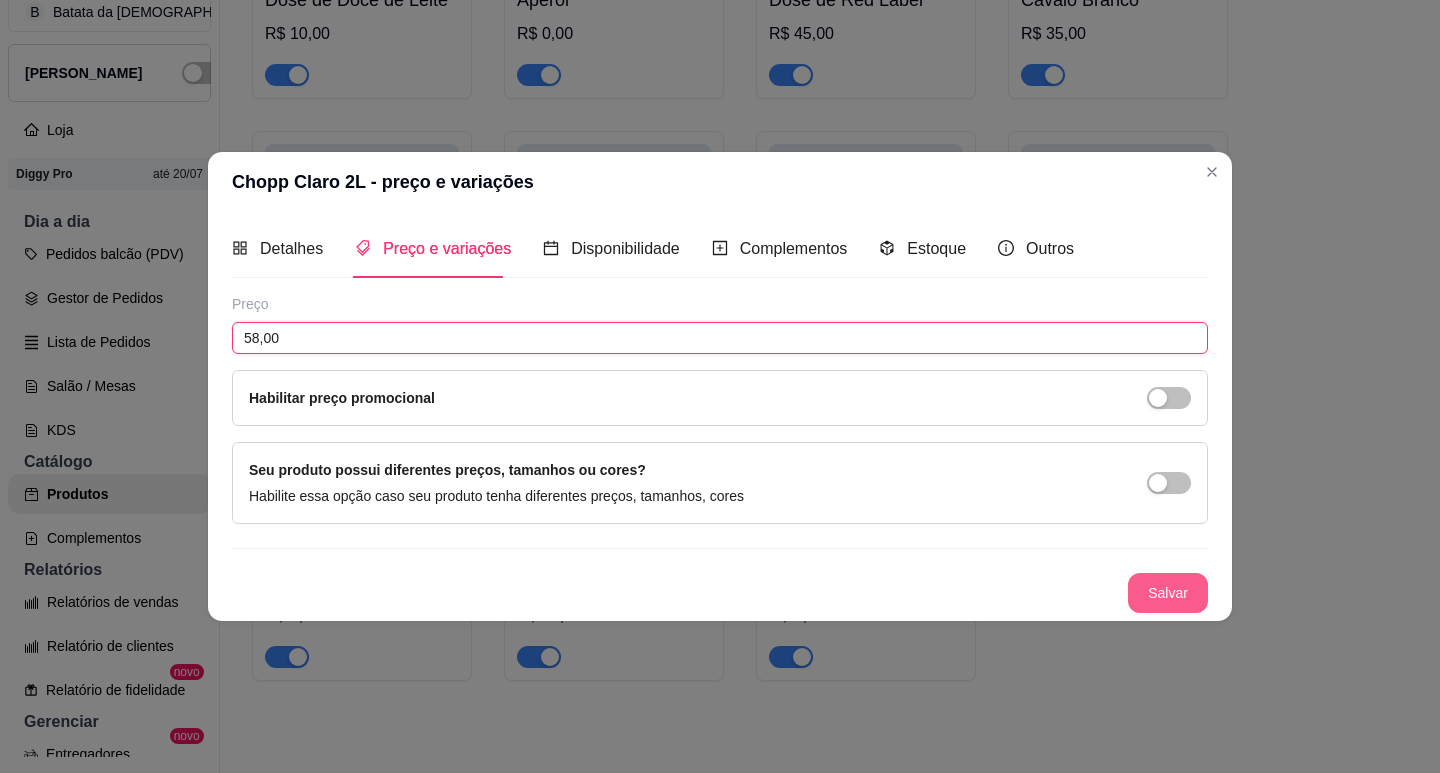 type on "58,00" 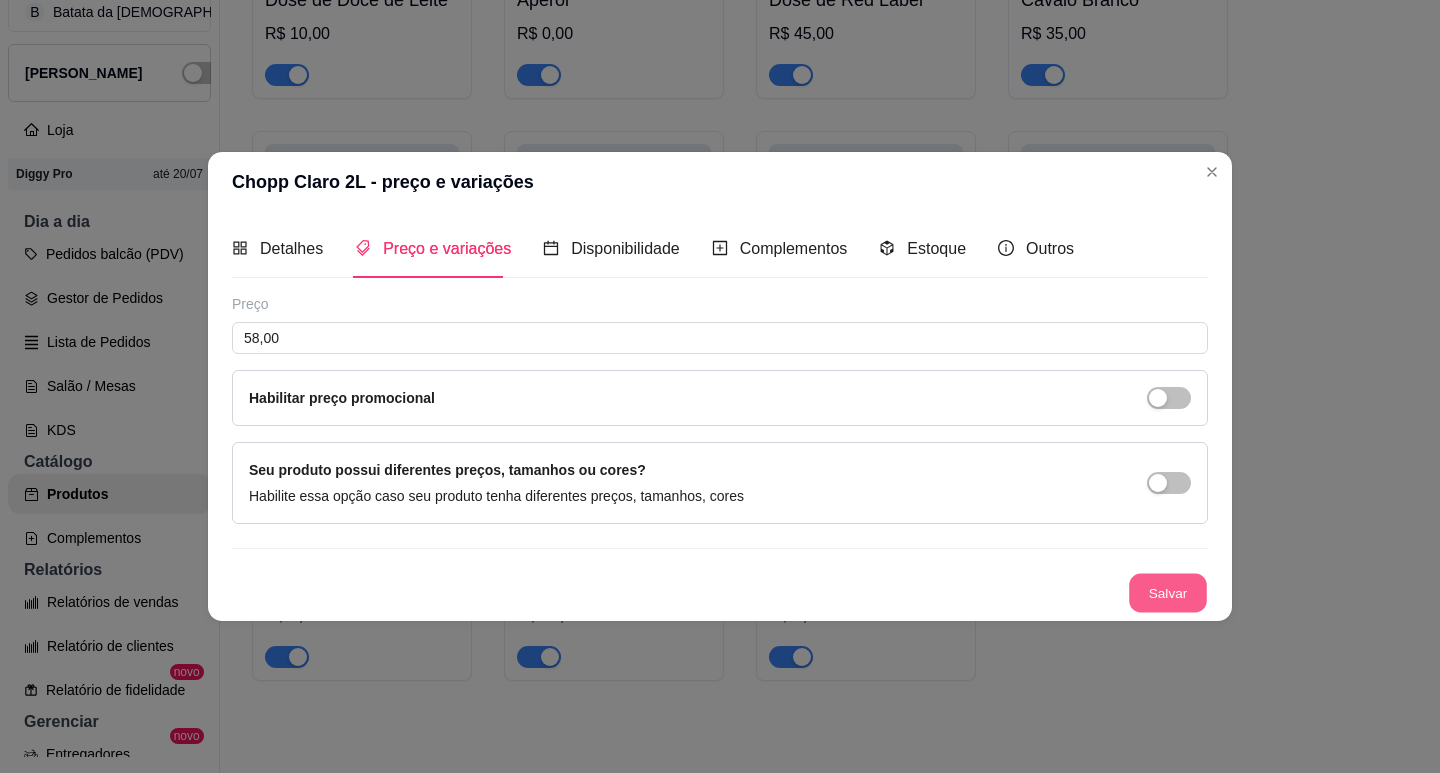 click on "Salvar" at bounding box center (1168, 592) 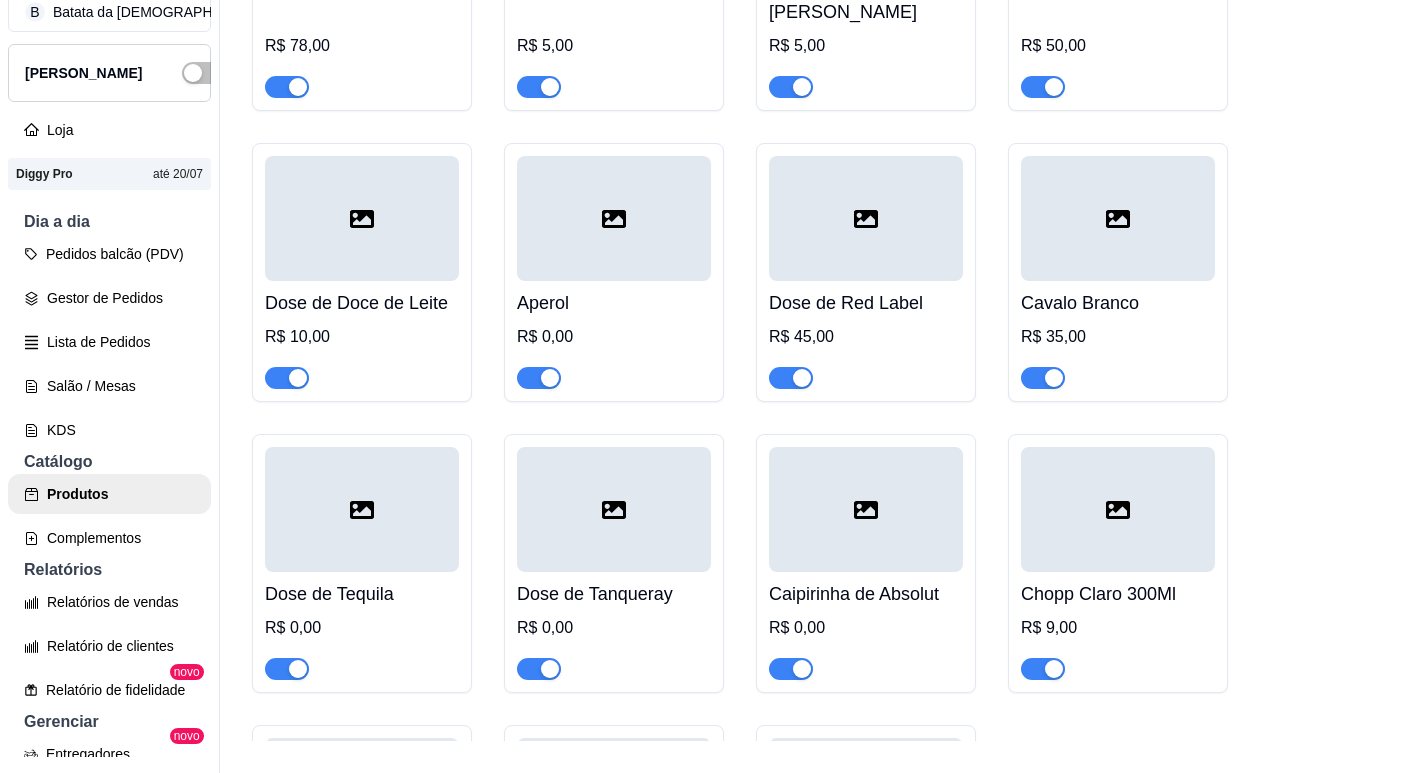 scroll, scrollTop: 8722, scrollLeft: 0, axis: vertical 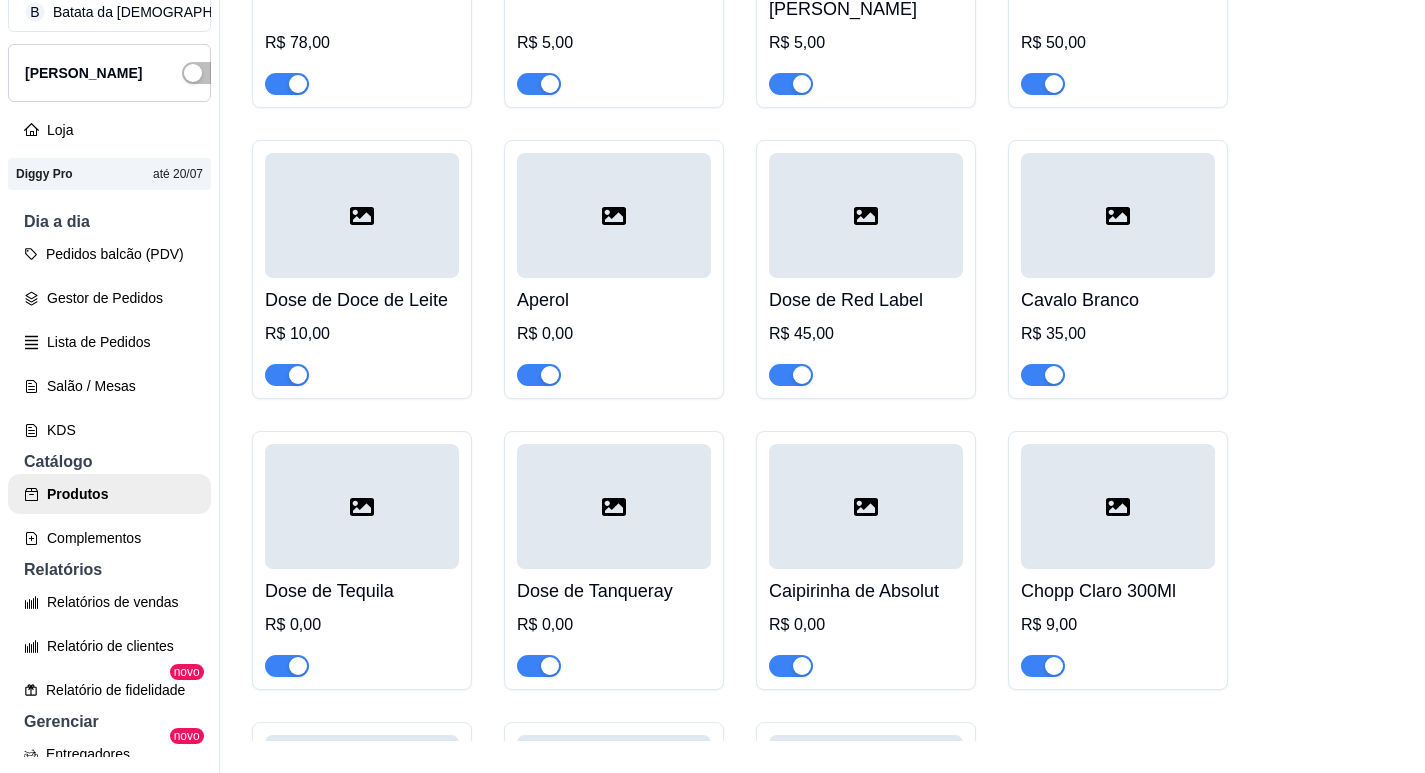 click at bounding box center (866, 506) 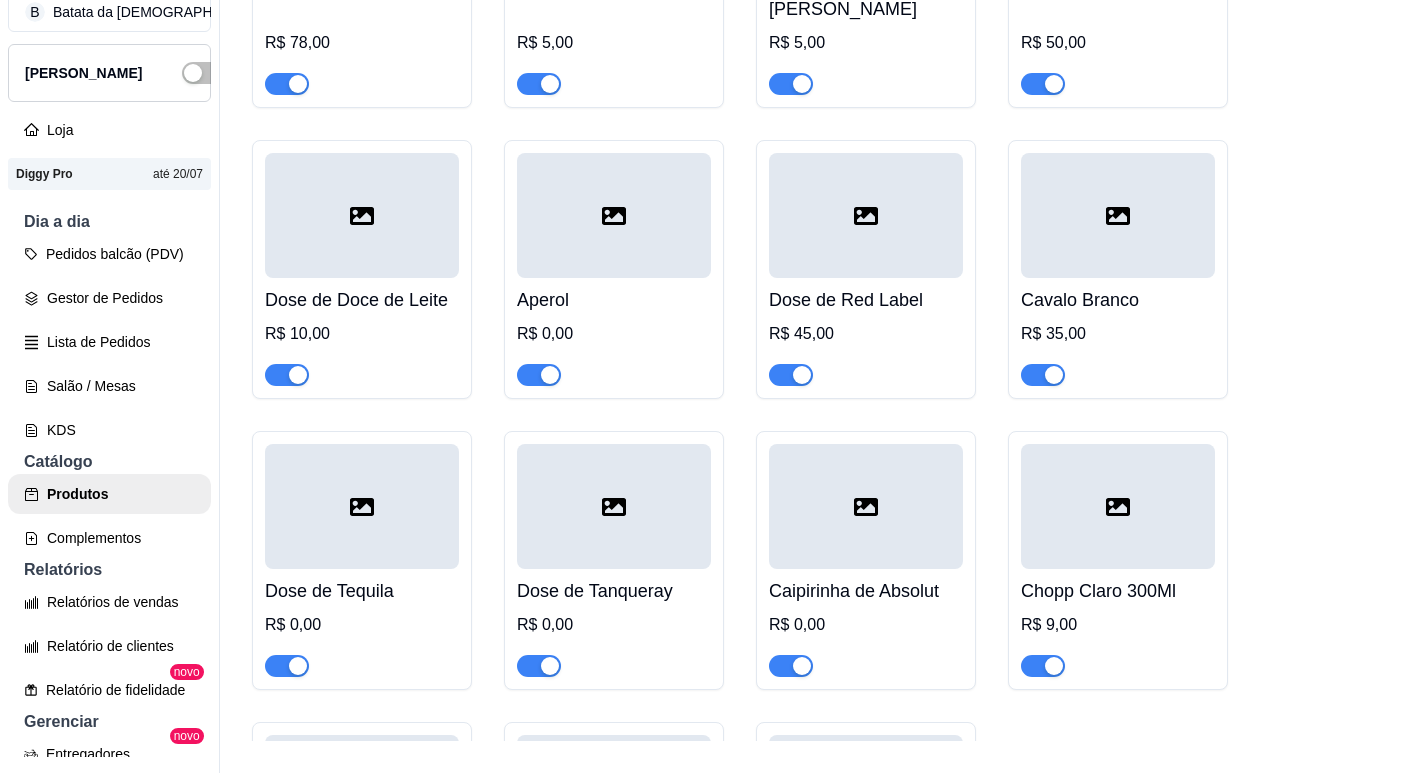 type 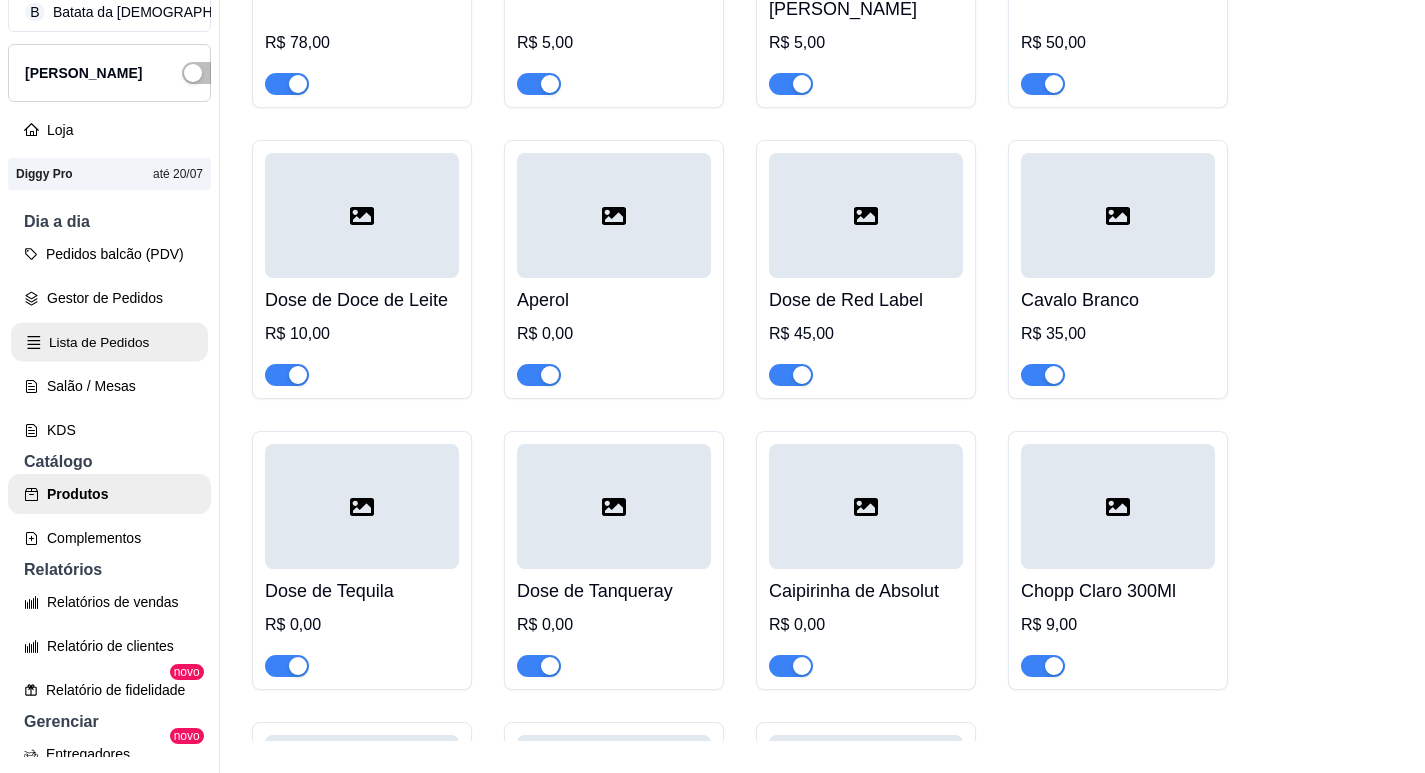click on "Lista de Pedidos" at bounding box center [109, 342] 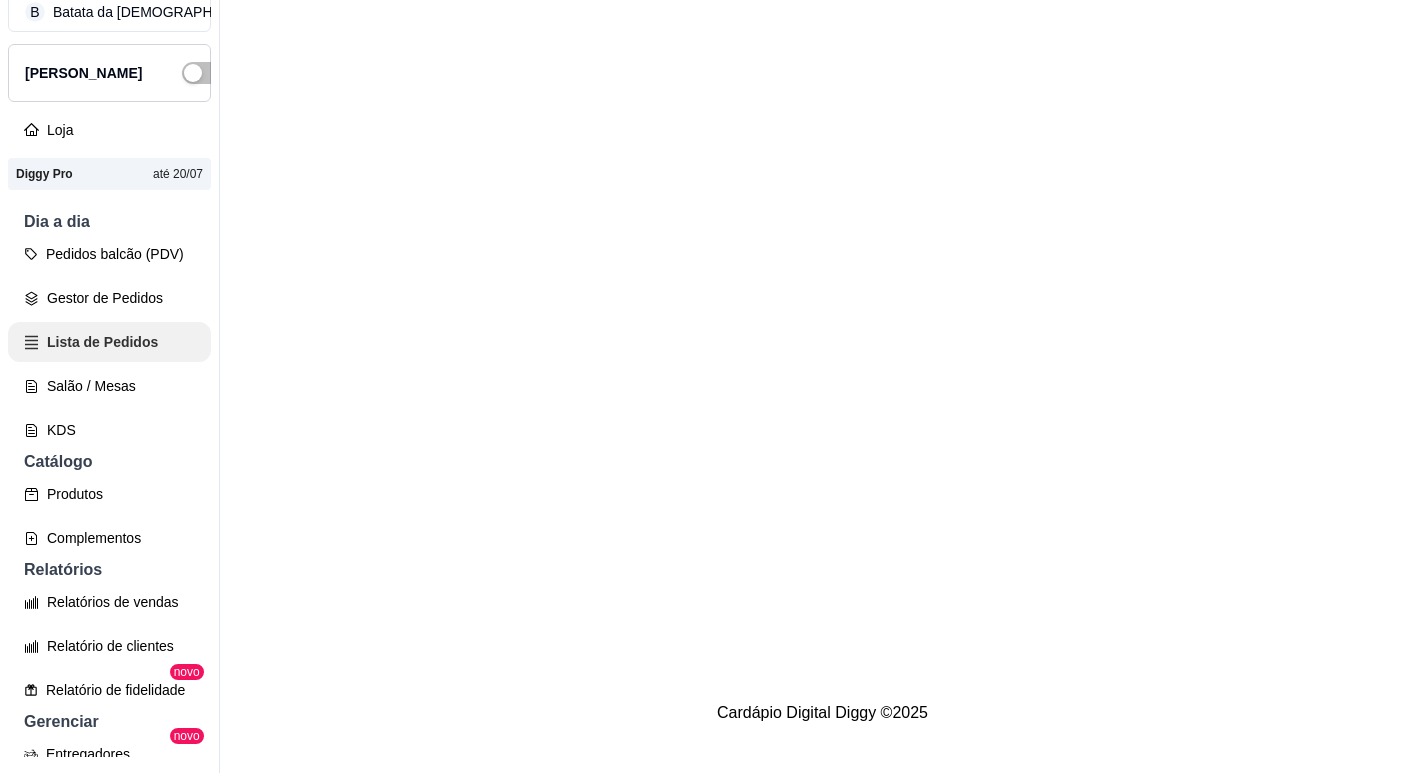 scroll, scrollTop: 0, scrollLeft: 0, axis: both 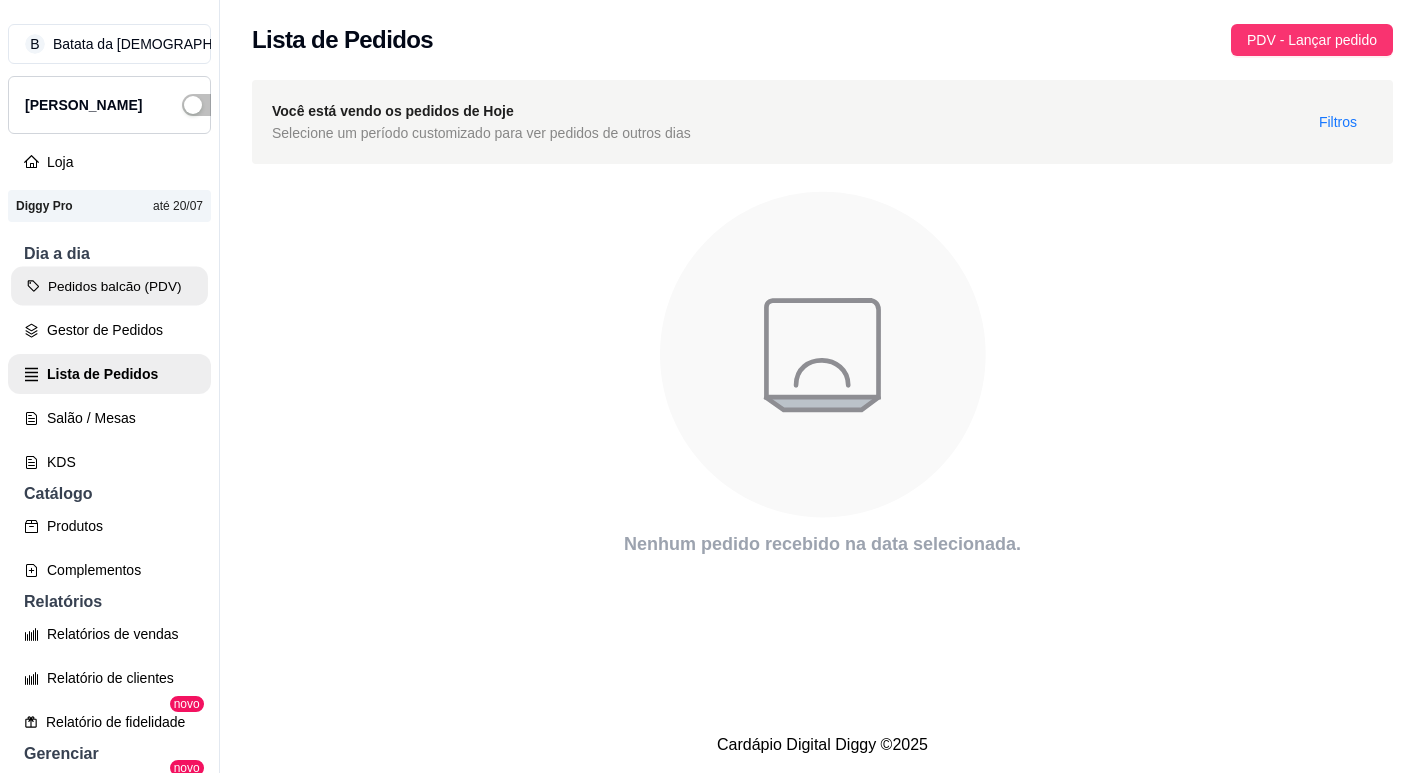 click on "Pedidos balcão (PDV)" at bounding box center (109, 286) 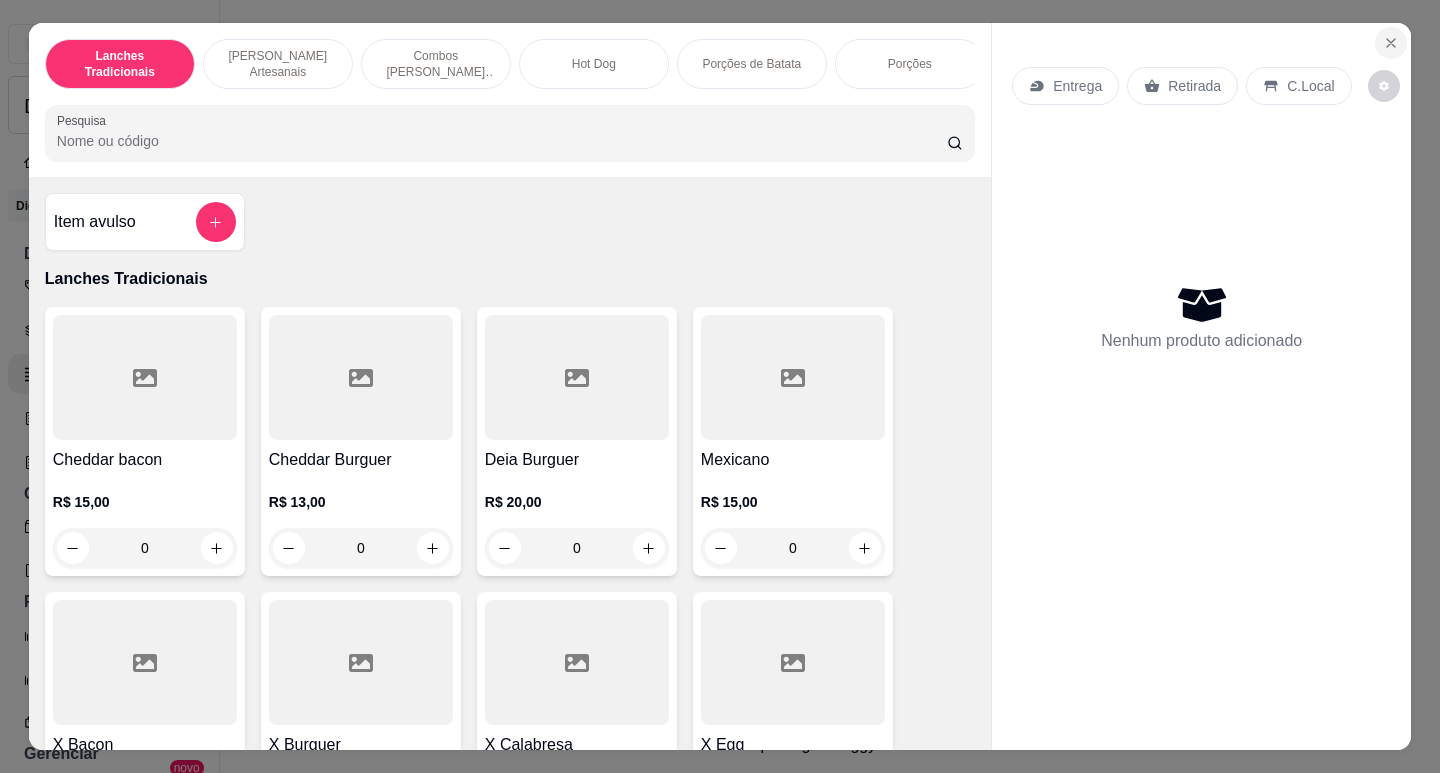 click at bounding box center [1391, 43] 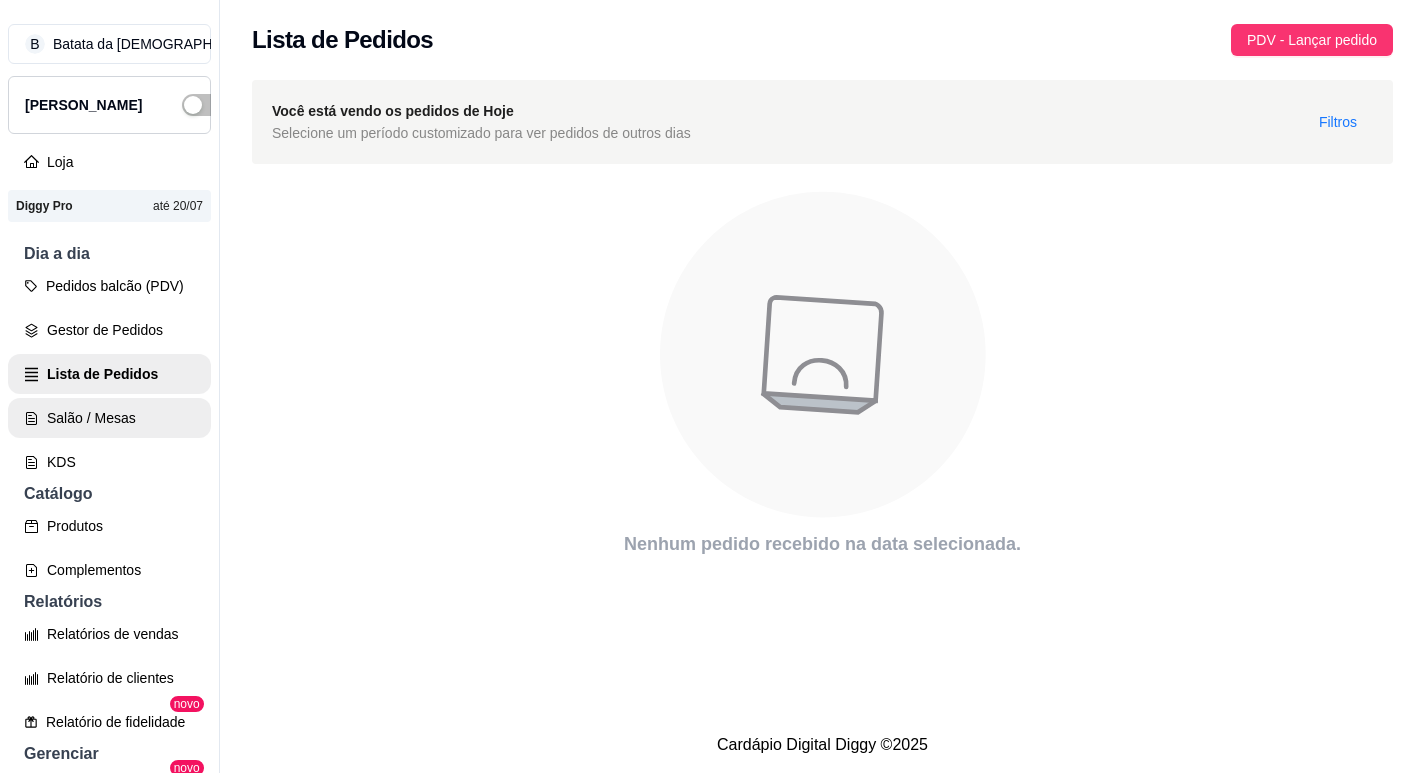 click on "Salão / Mesas" at bounding box center (109, 418) 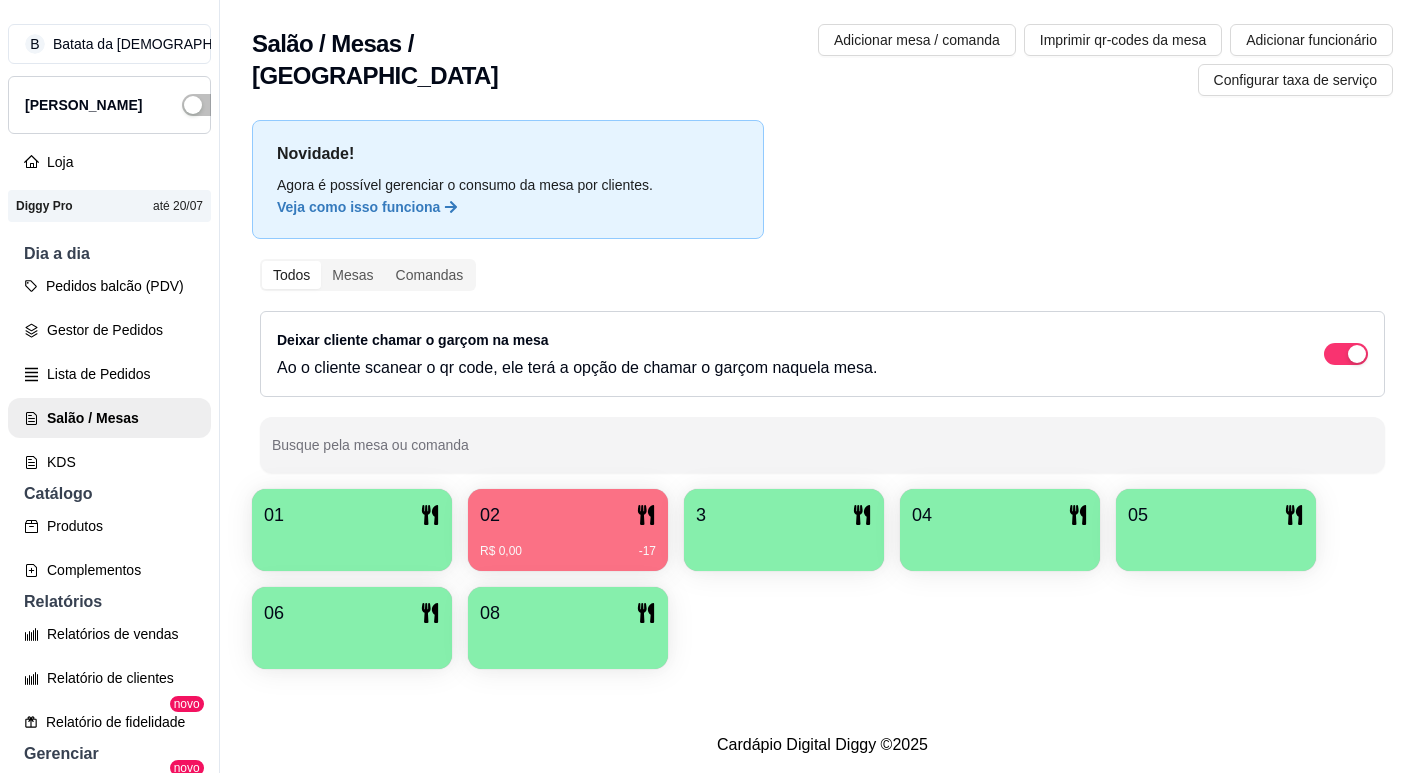 click on "R$ 0,00 -17" at bounding box center [568, 551] 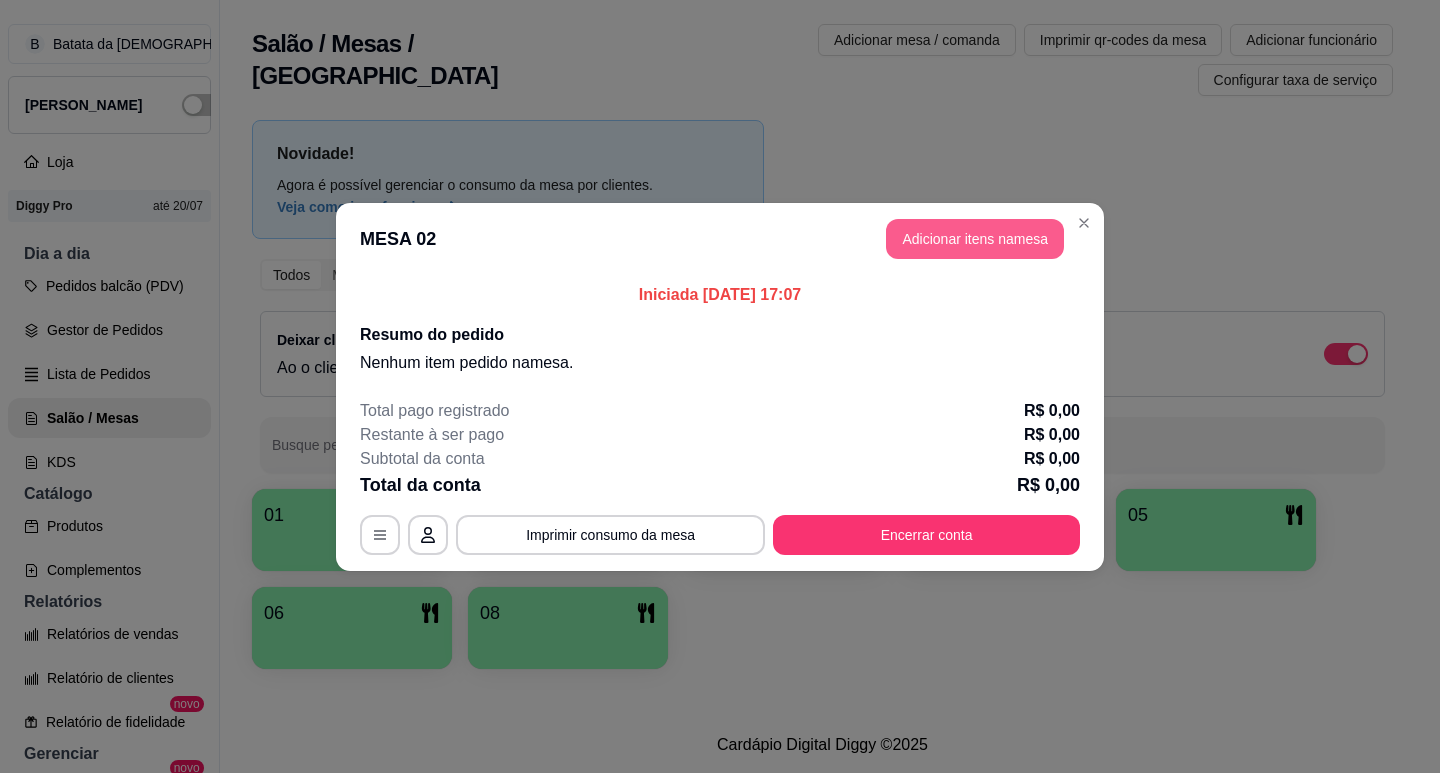click on "Adicionar itens na  mesa" at bounding box center [975, 239] 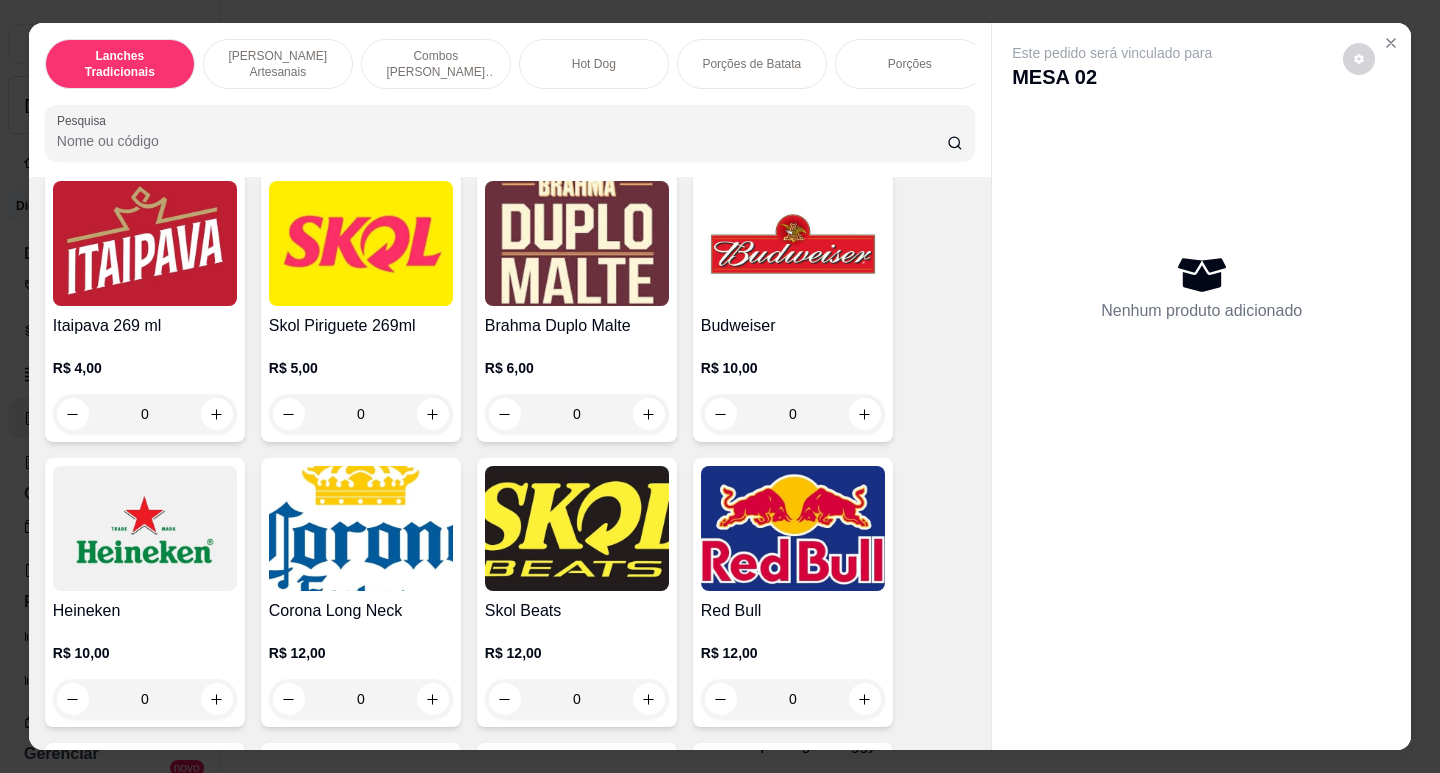 scroll, scrollTop: 6100, scrollLeft: 0, axis: vertical 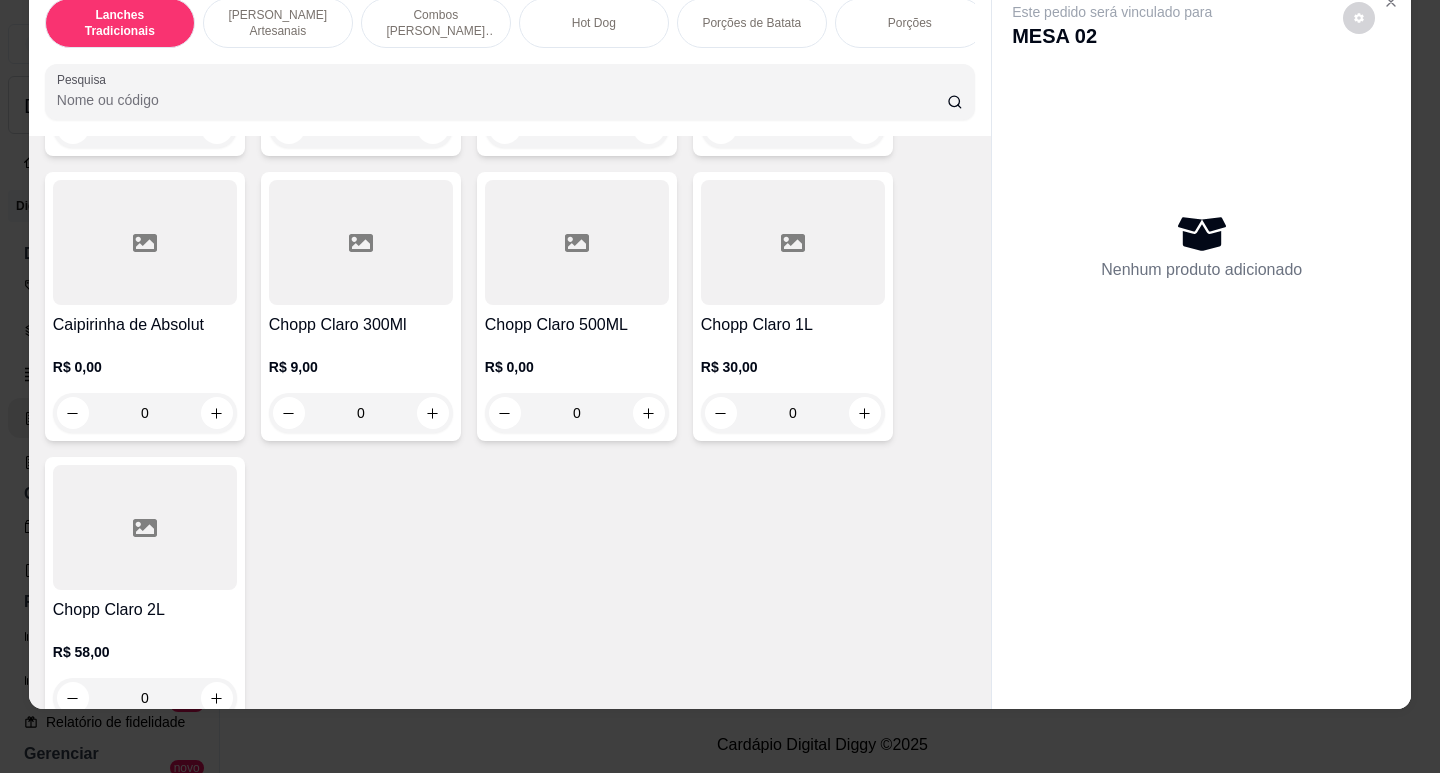 click at bounding box center (361, 242) 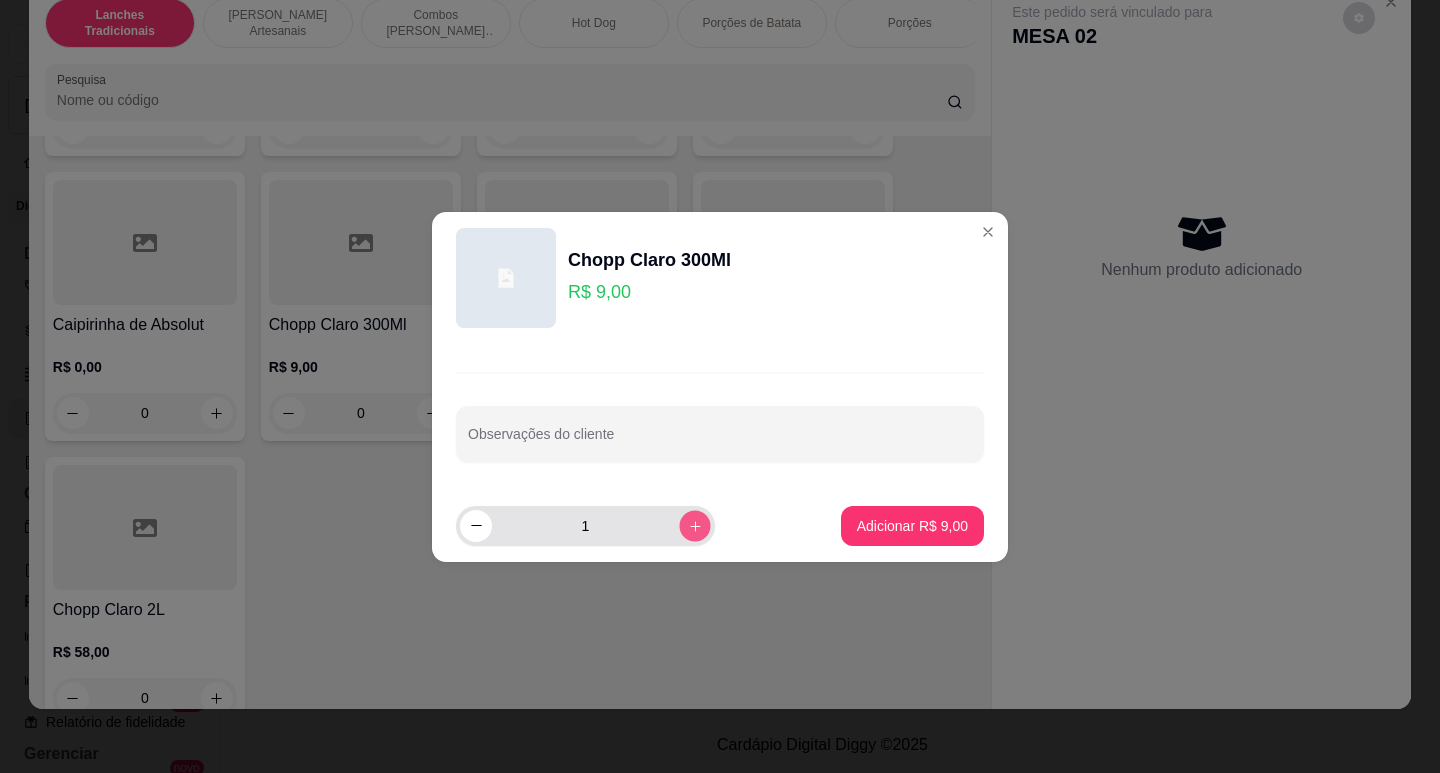 click at bounding box center [694, 525] 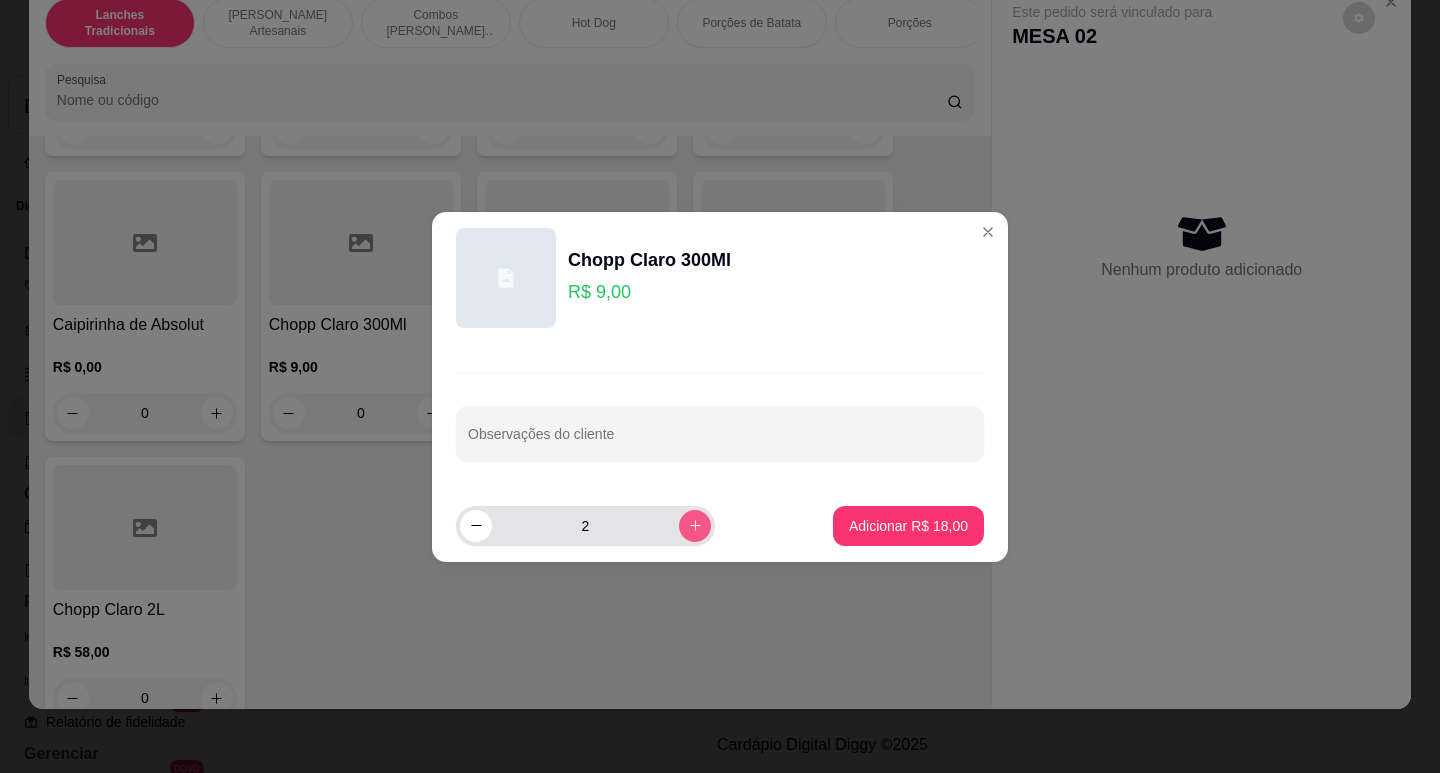 click at bounding box center [695, 526] 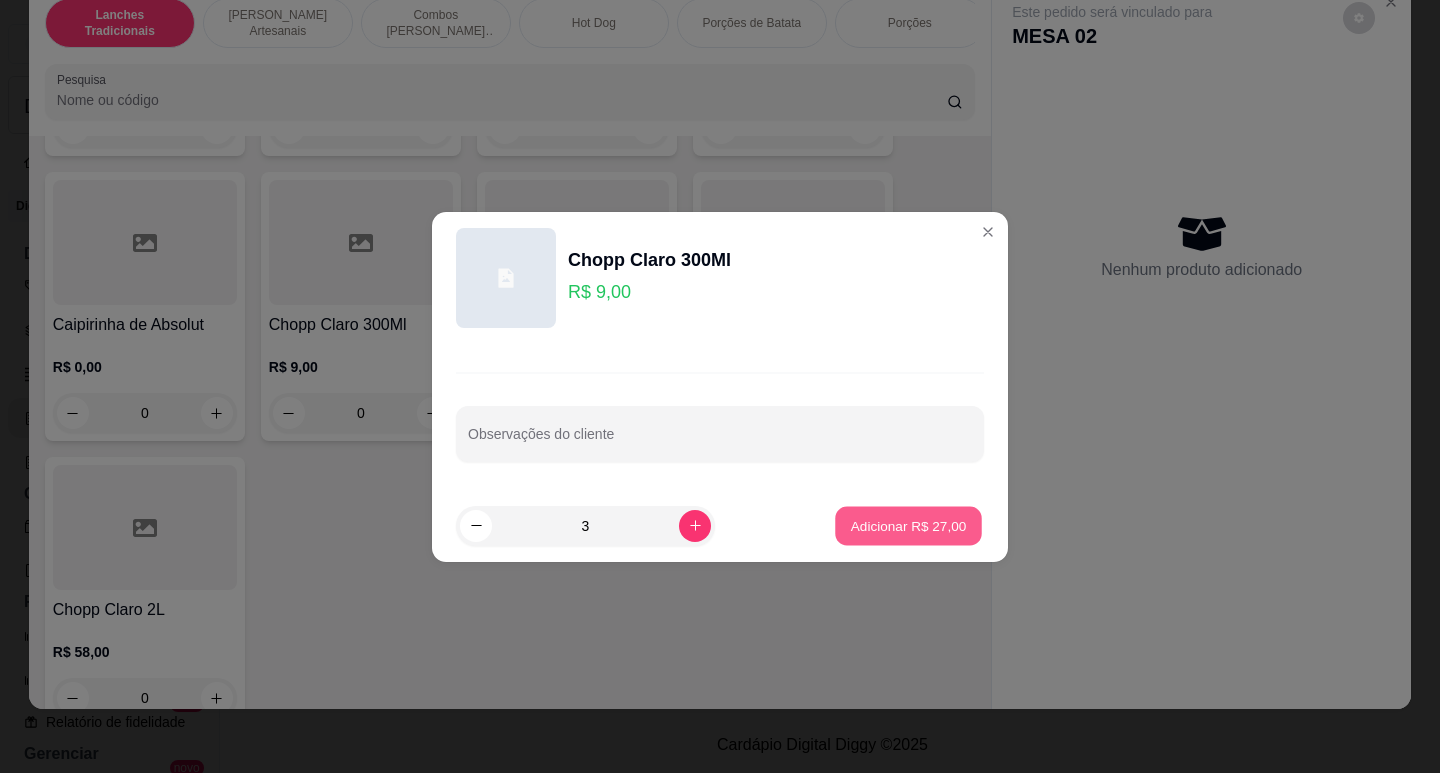 click on "Adicionar   R$ 27,00" at bounding box center (909, 525) 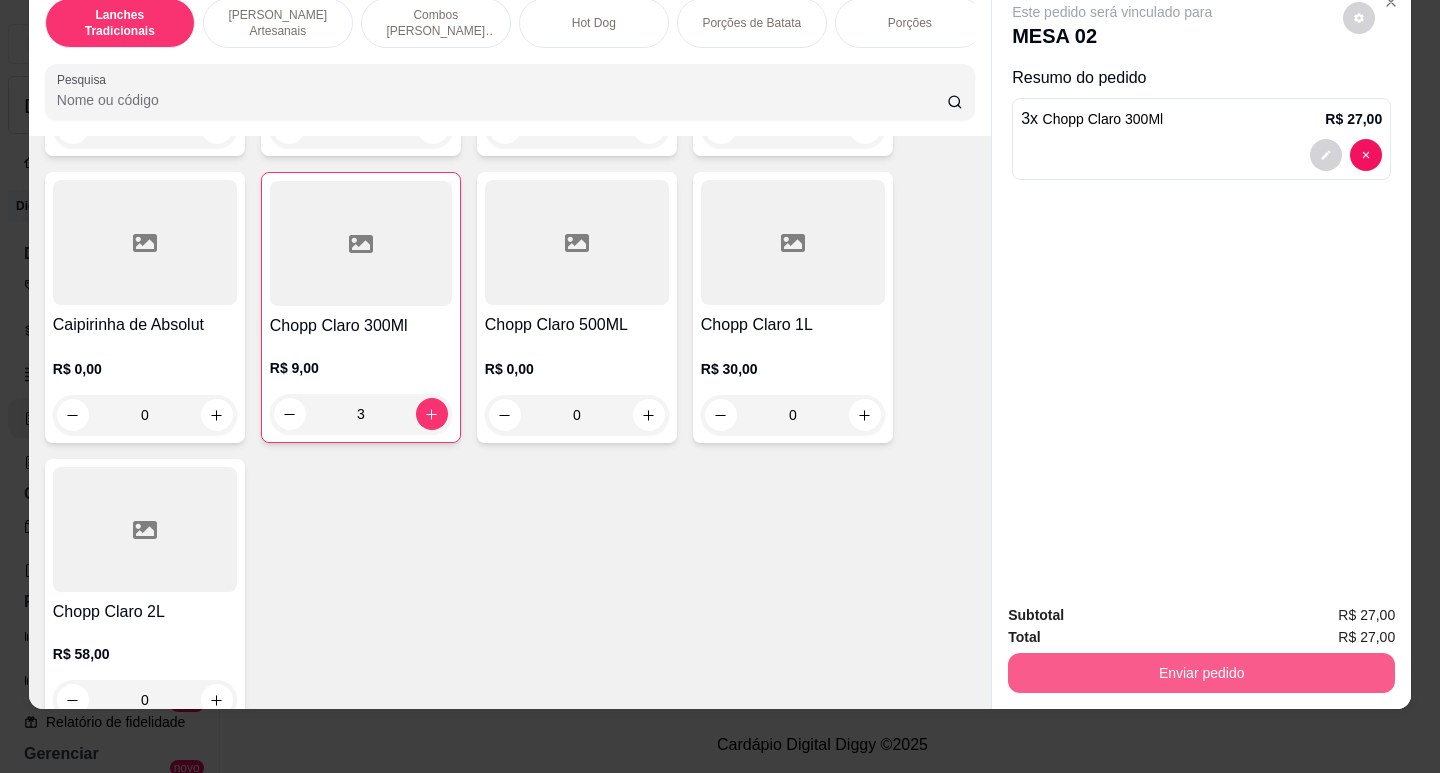 click on "Enviar pedido" at bounding box center [1201, 673] 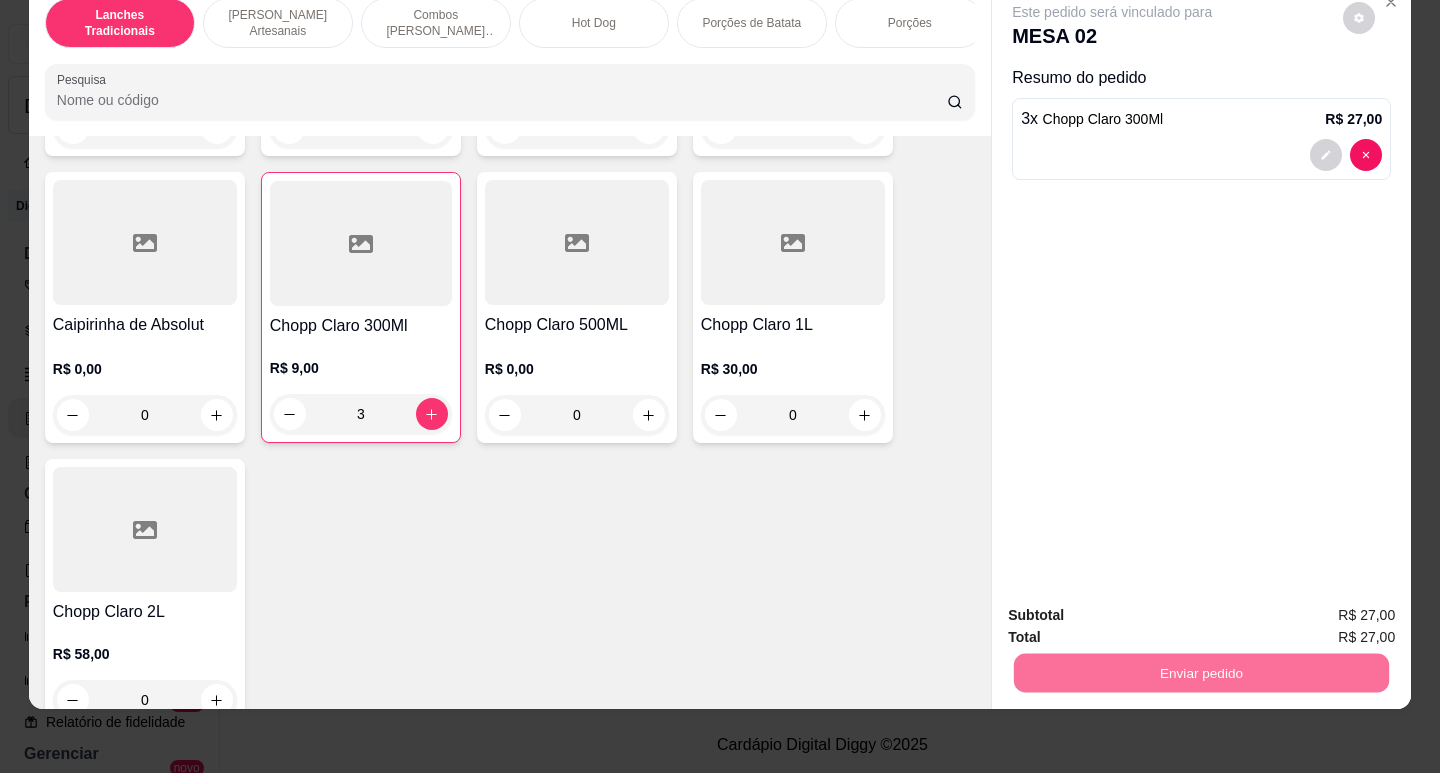 click on "Não registrar e enviar pedido" at bounding box center [1136, 608] 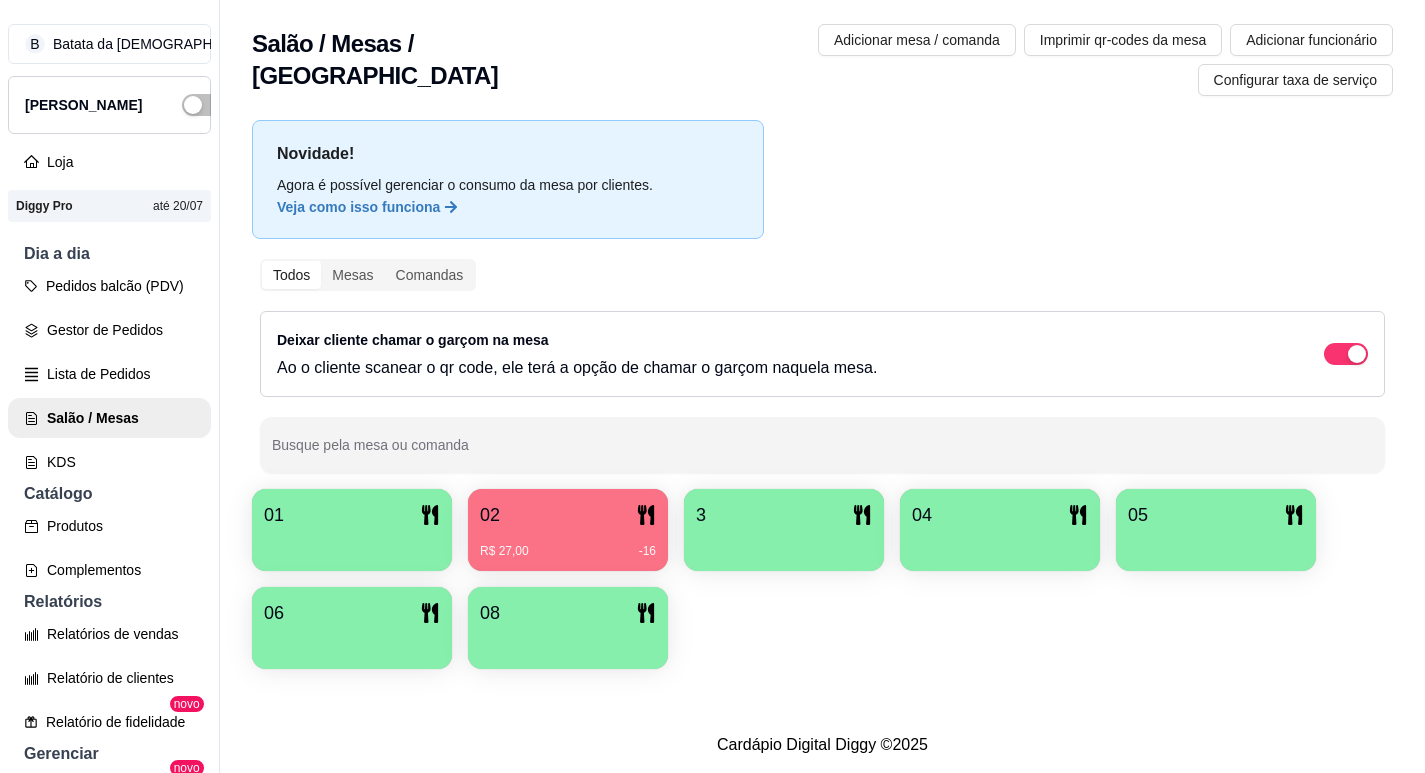click on "02" at bounding box center [568, 515] 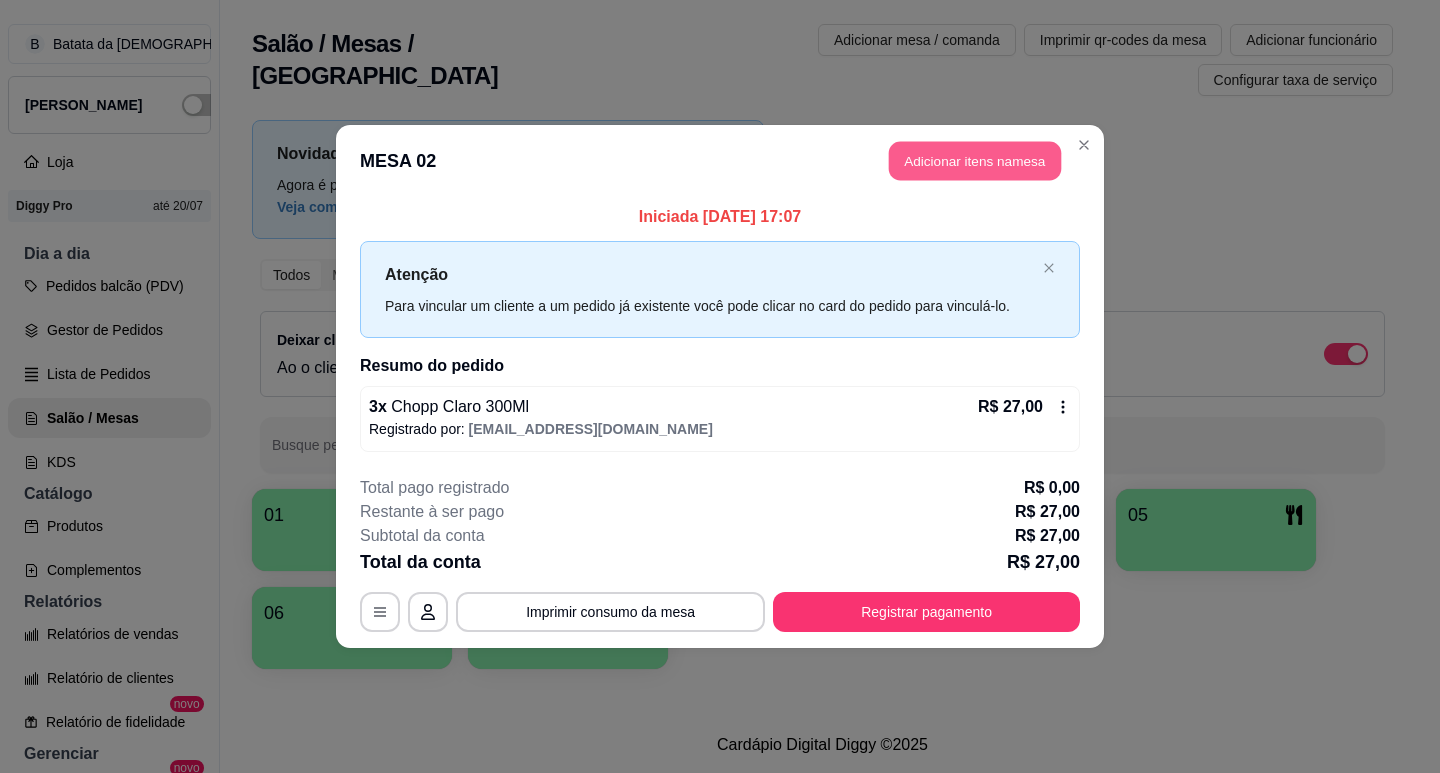 click on "Adicionar itens na  mesa" at bounding box center [975, 161] 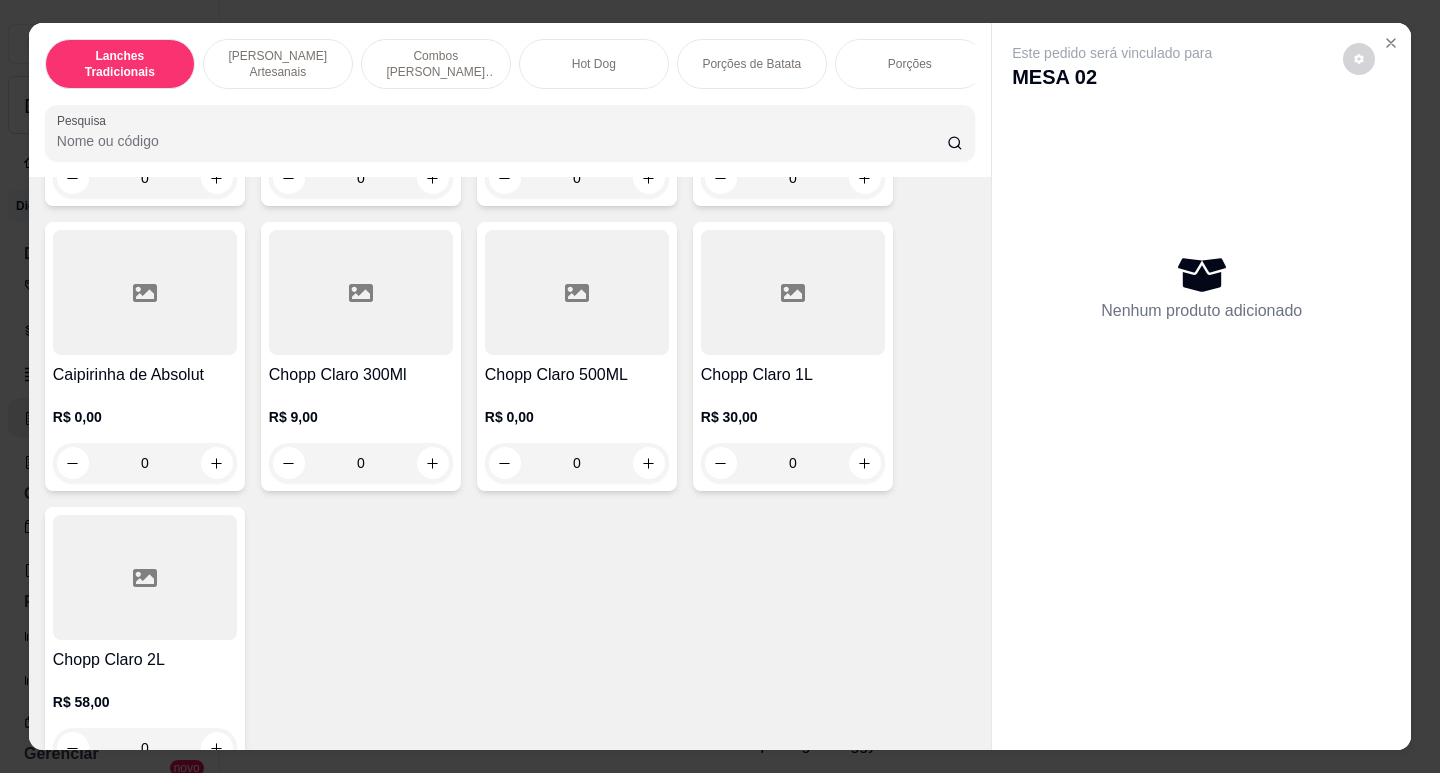 scroll, scrollTop: 8072, scrollLeft: 0, axis: vertical 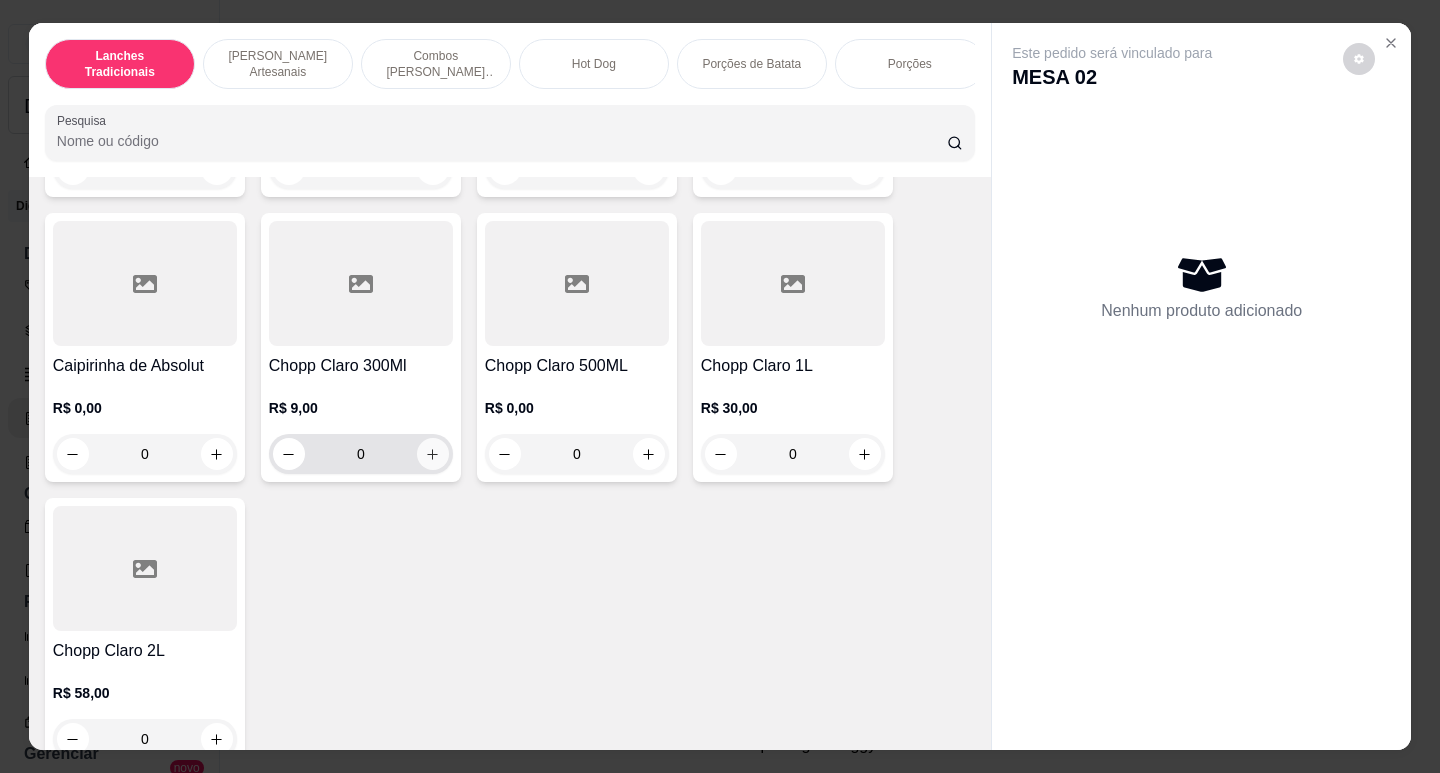 click 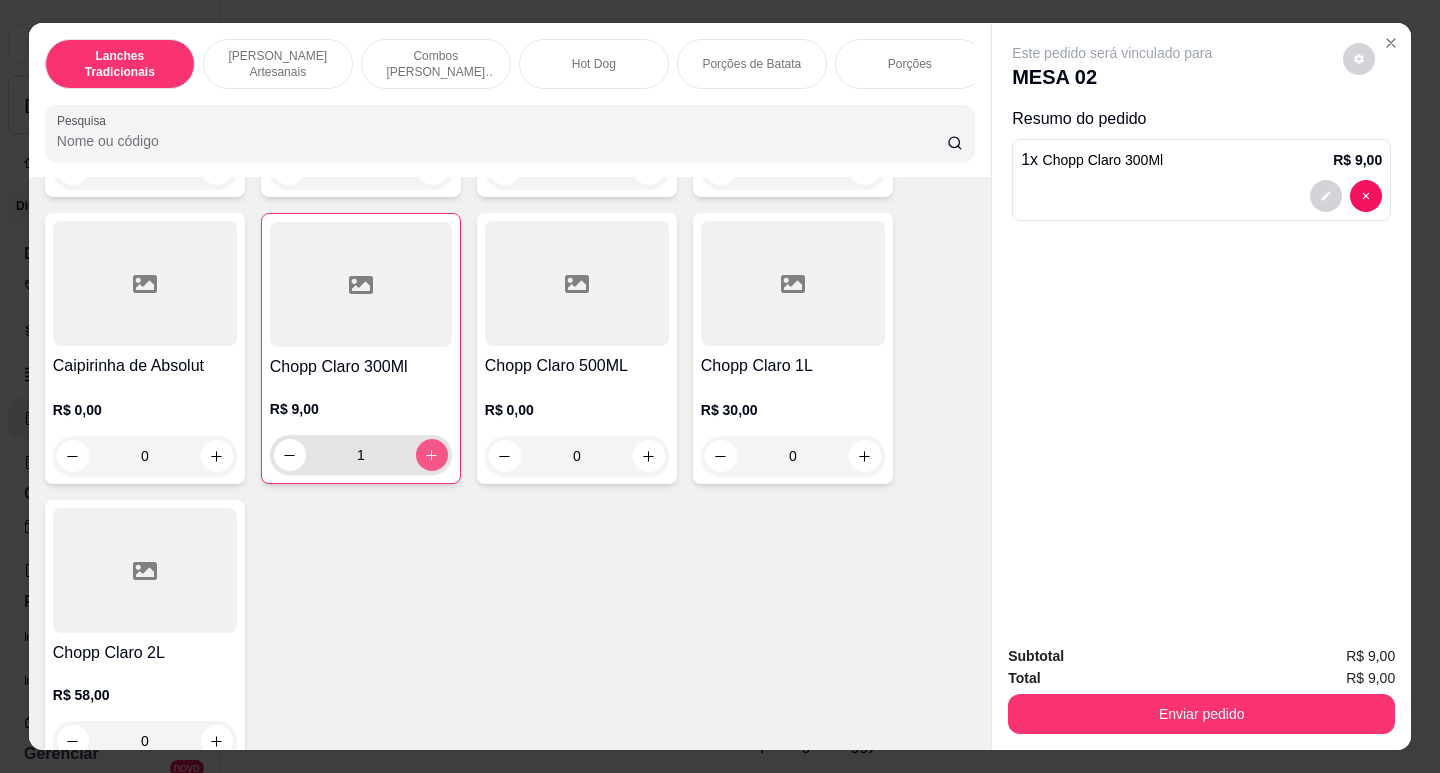 click 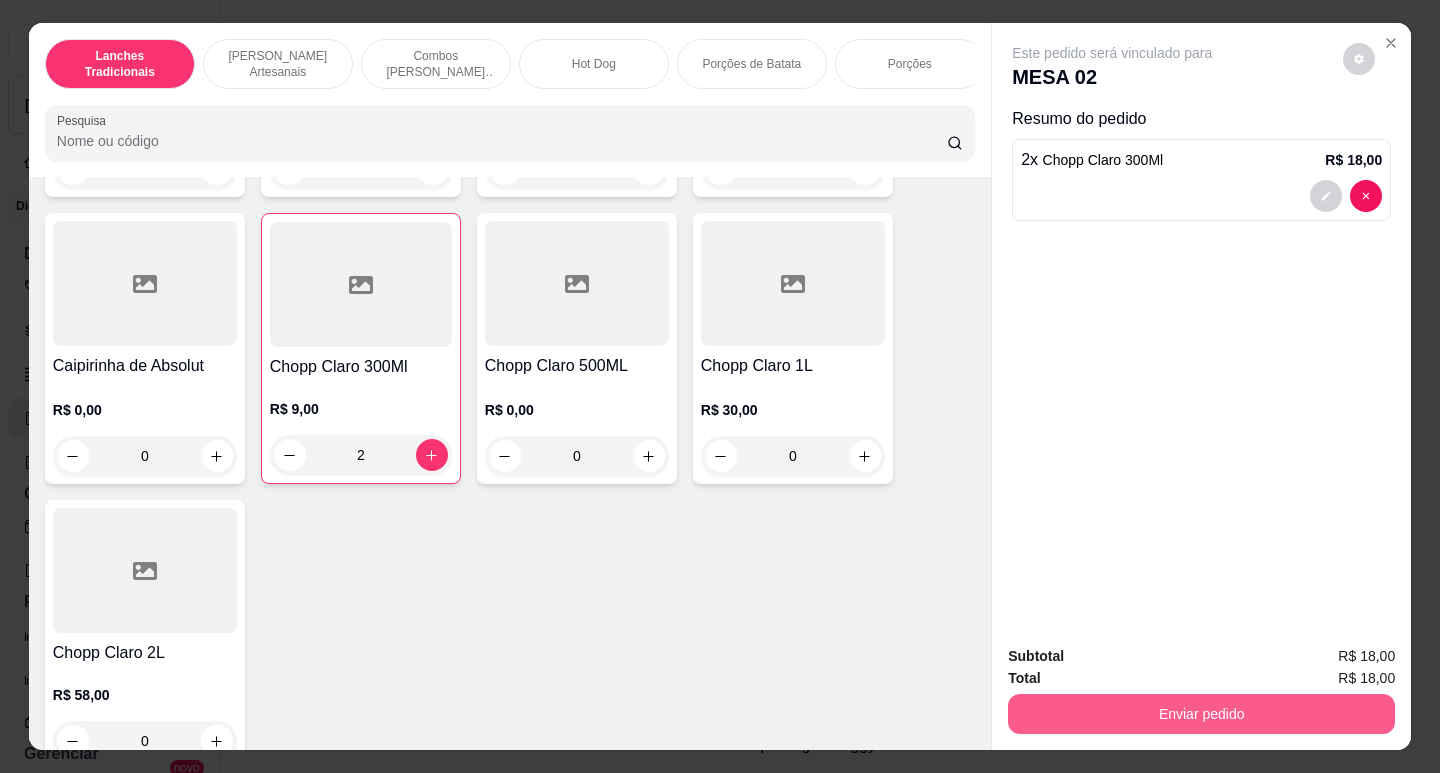 click on "Enviar pedido" at bounding box center (1201, 714) 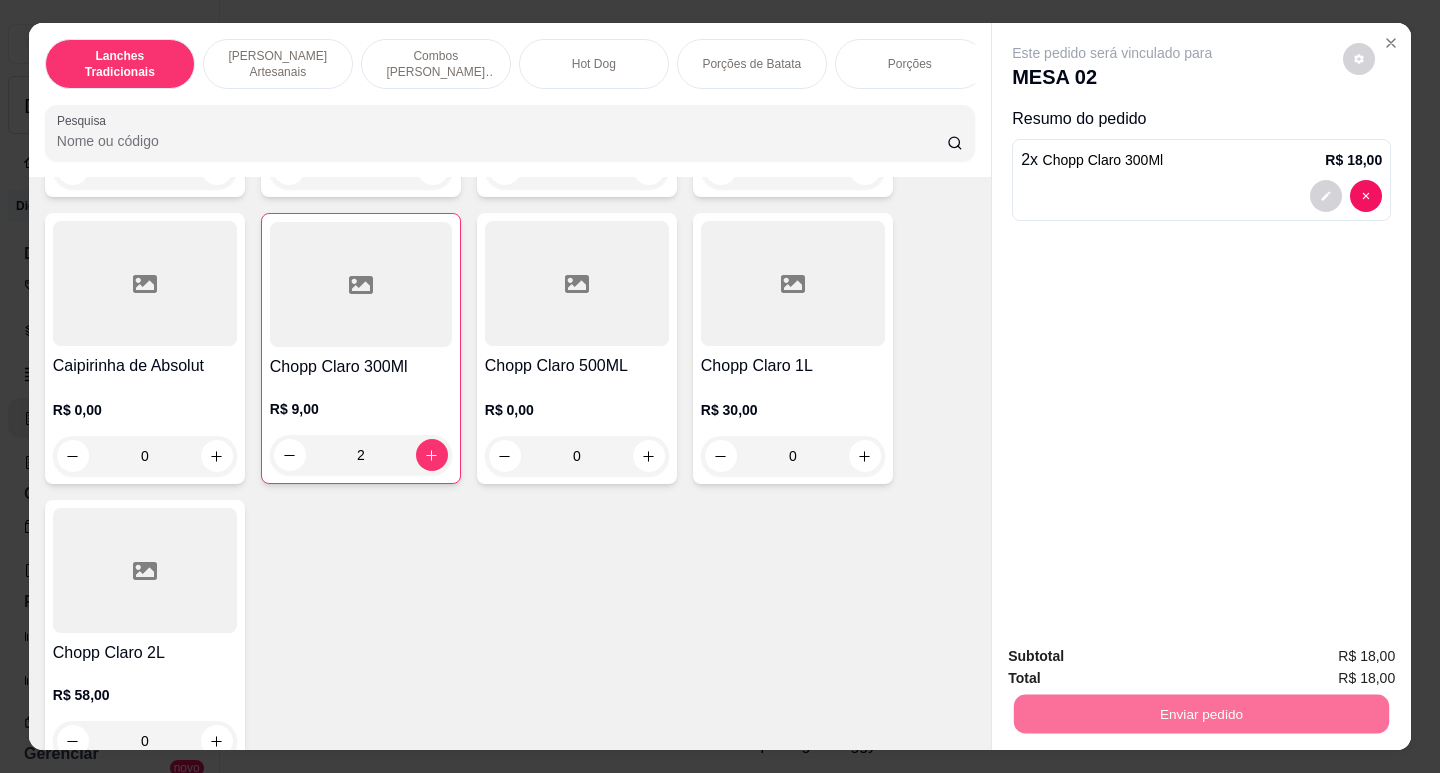 click on "Não registrar e enviar pedido" at bounding box center [1136, 656] 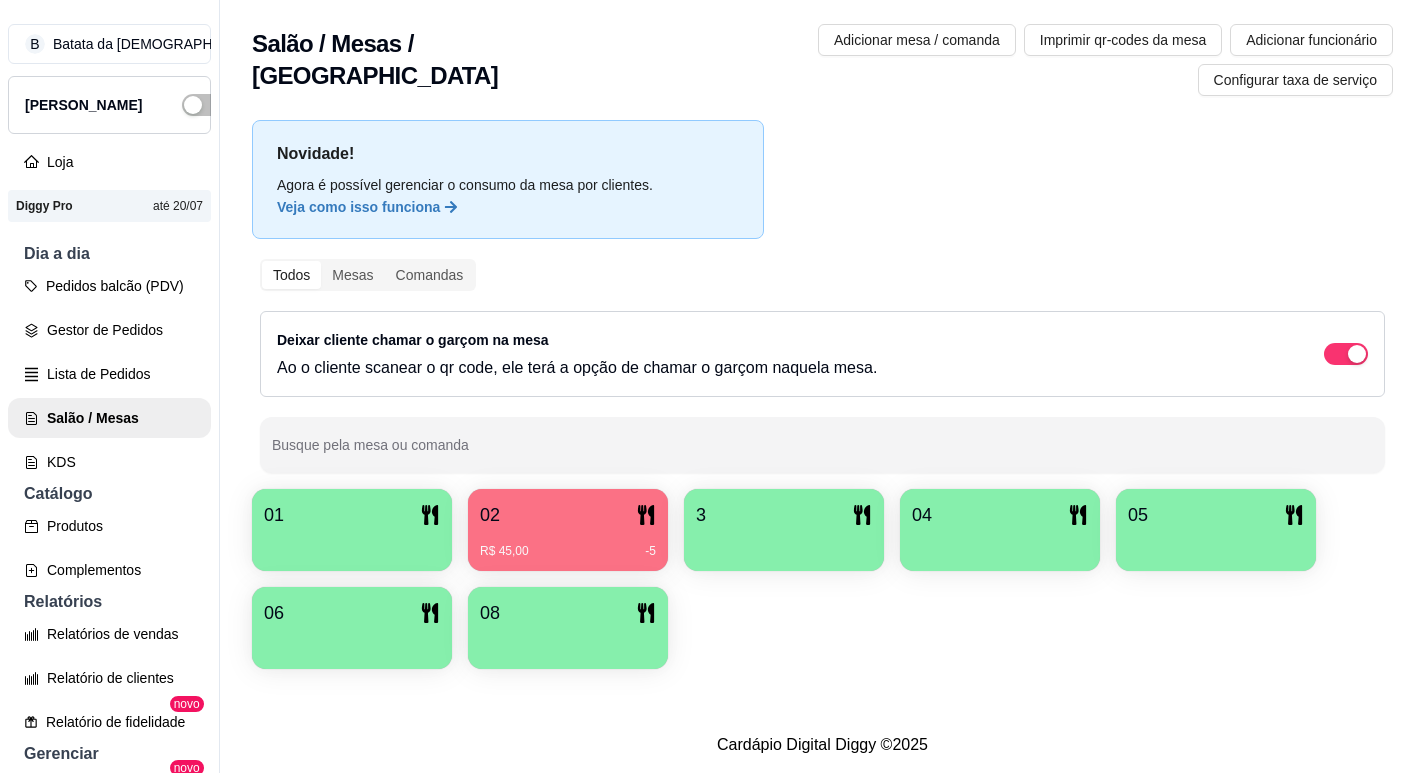 click on "R$ 45,00 -5" at bounding box center (568, 551) 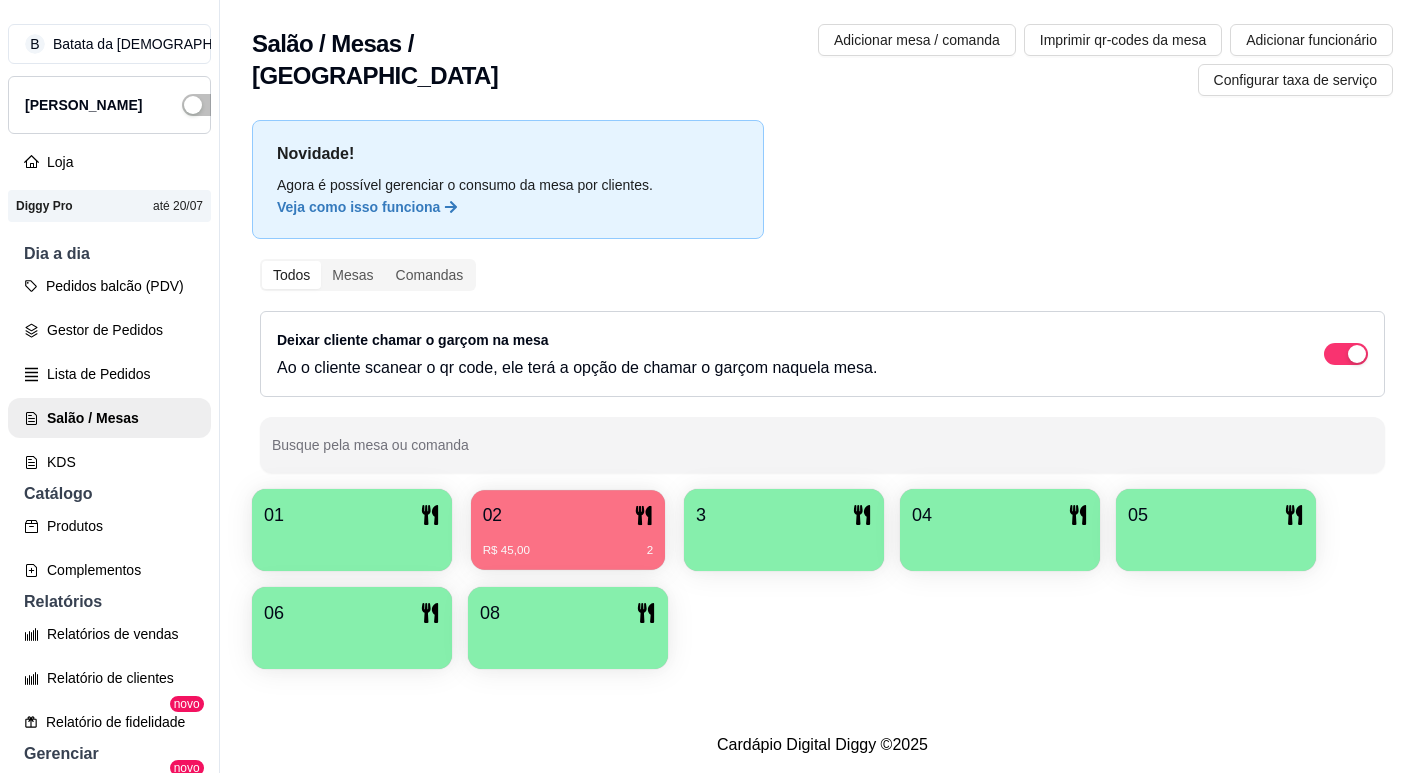 click on "R$ 45,00 2" at bounding box center [568, 551] 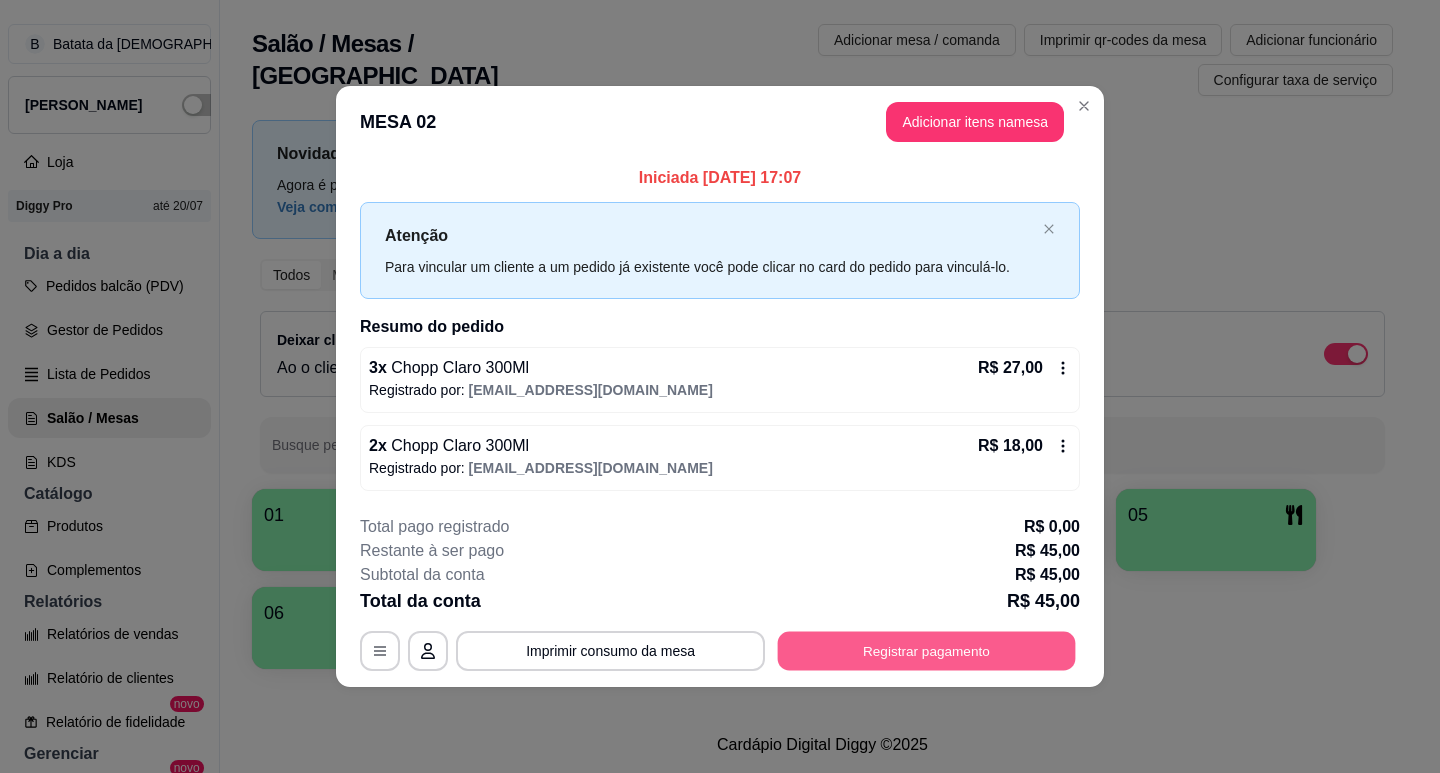 click on "Registrar pagamento" at bounding box center [927, 651] 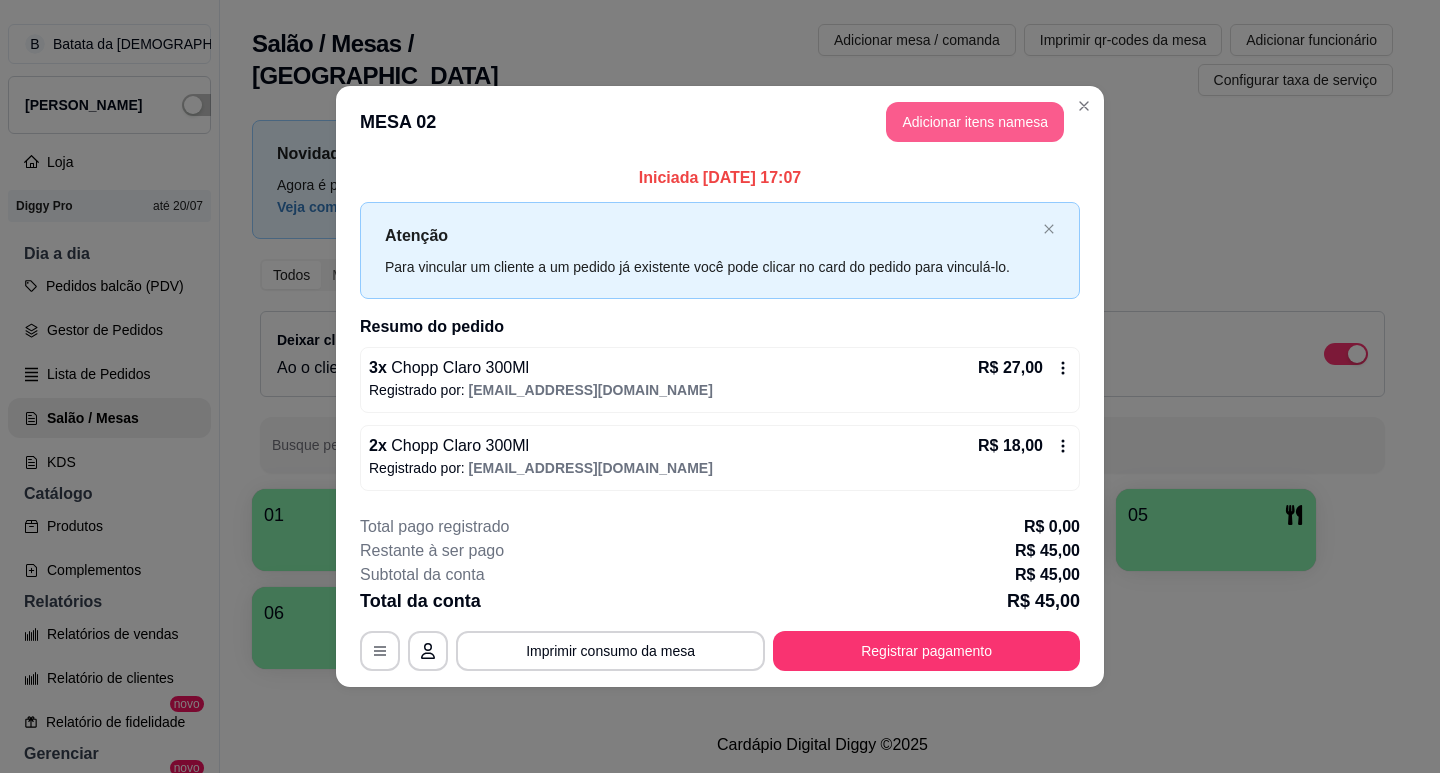 click on "Adicionar itens na  mesa" at bounding box center [975, 122] 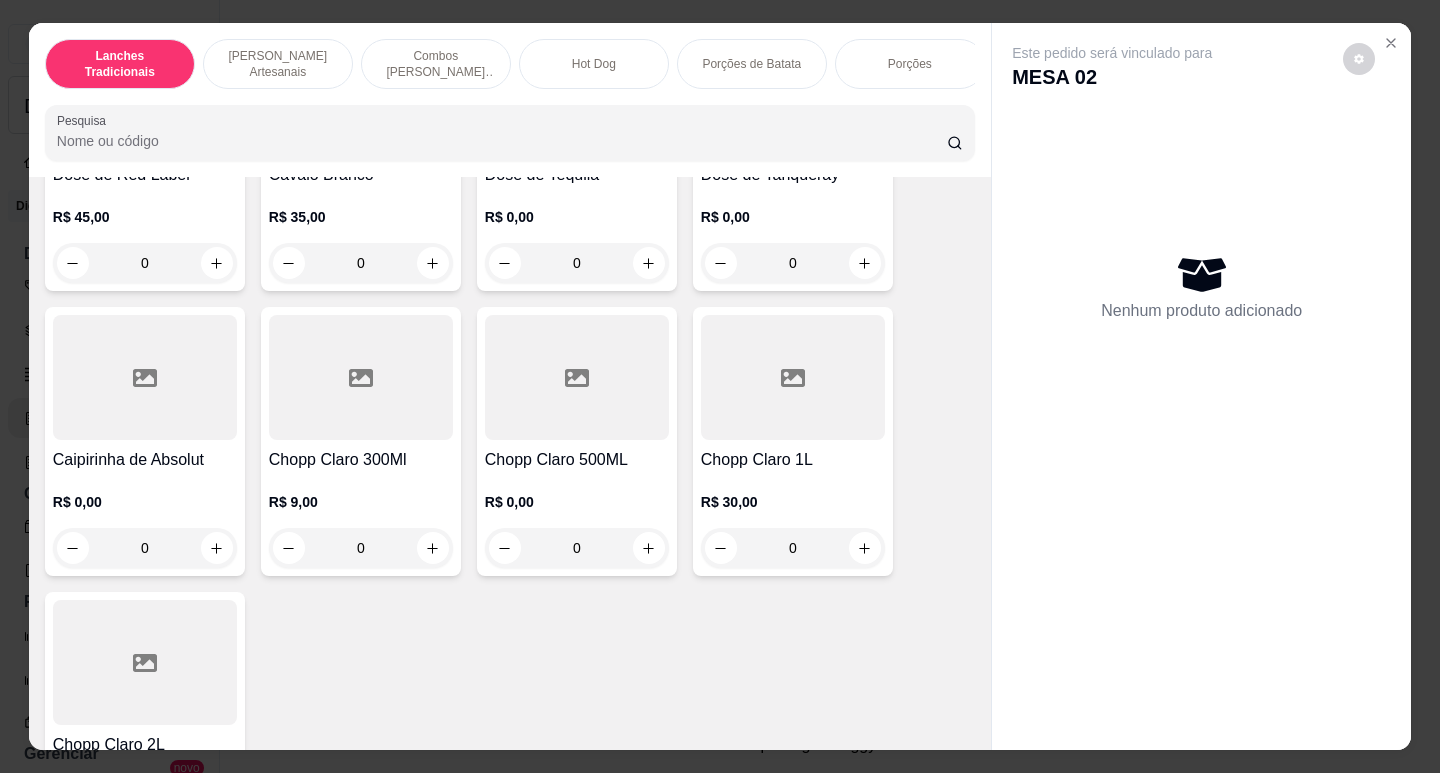 scroll, scrollTop: 7973, scrollLeft: 0, axis: vertical 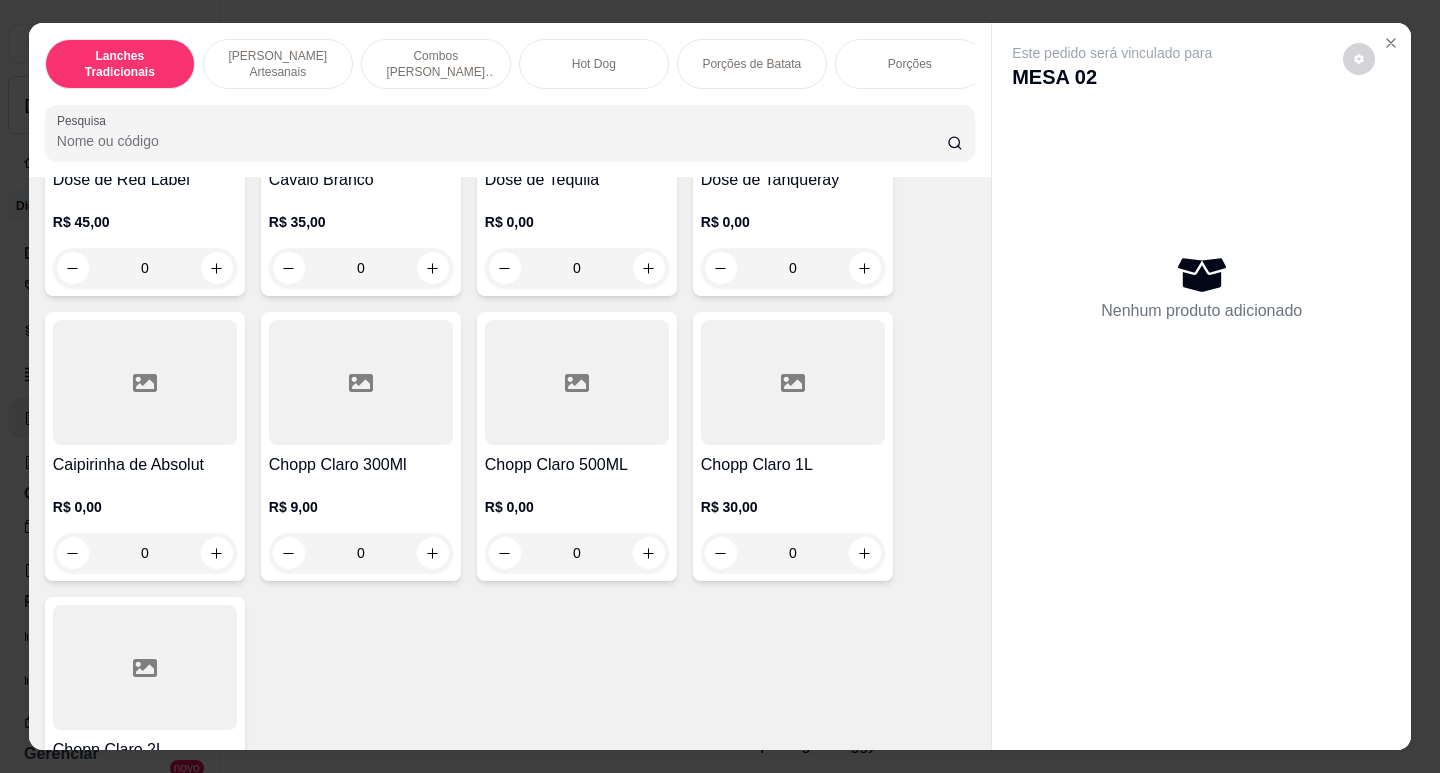 click on "R$ 9,00" at bounding box center (361, 507) 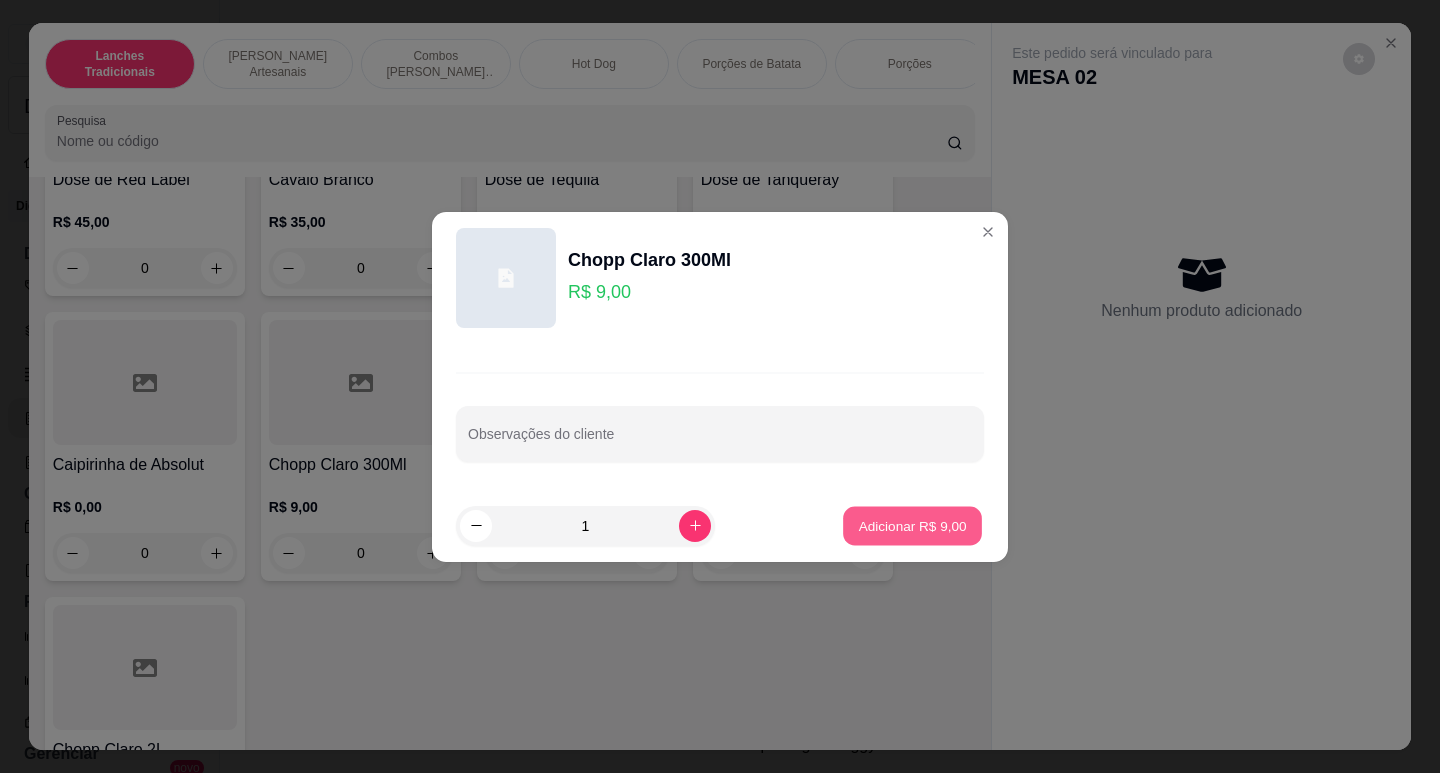 click on "Adicionar   R$ 9,00" at bounding box center (912, 525) 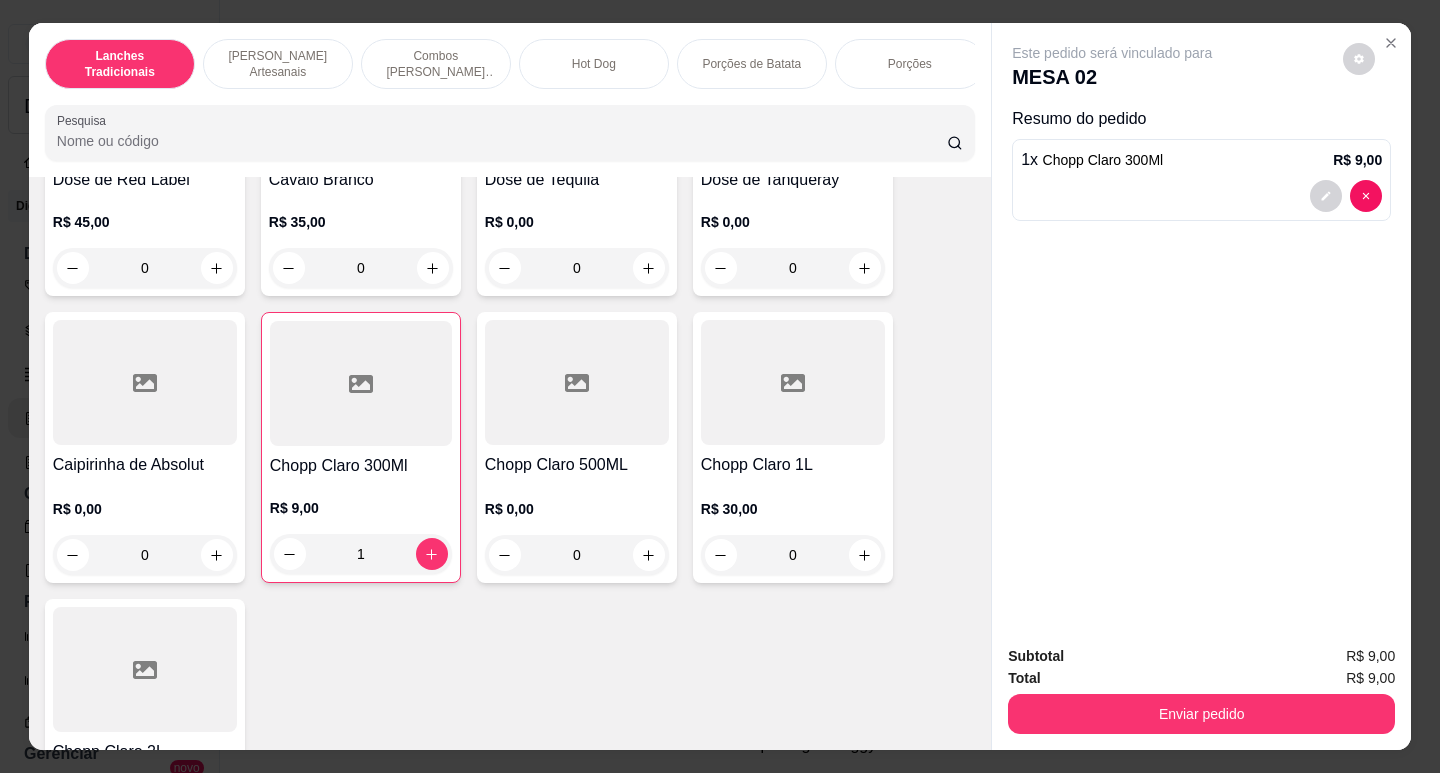 click on "Enviar pedido" at bounding box center [1201, 711] 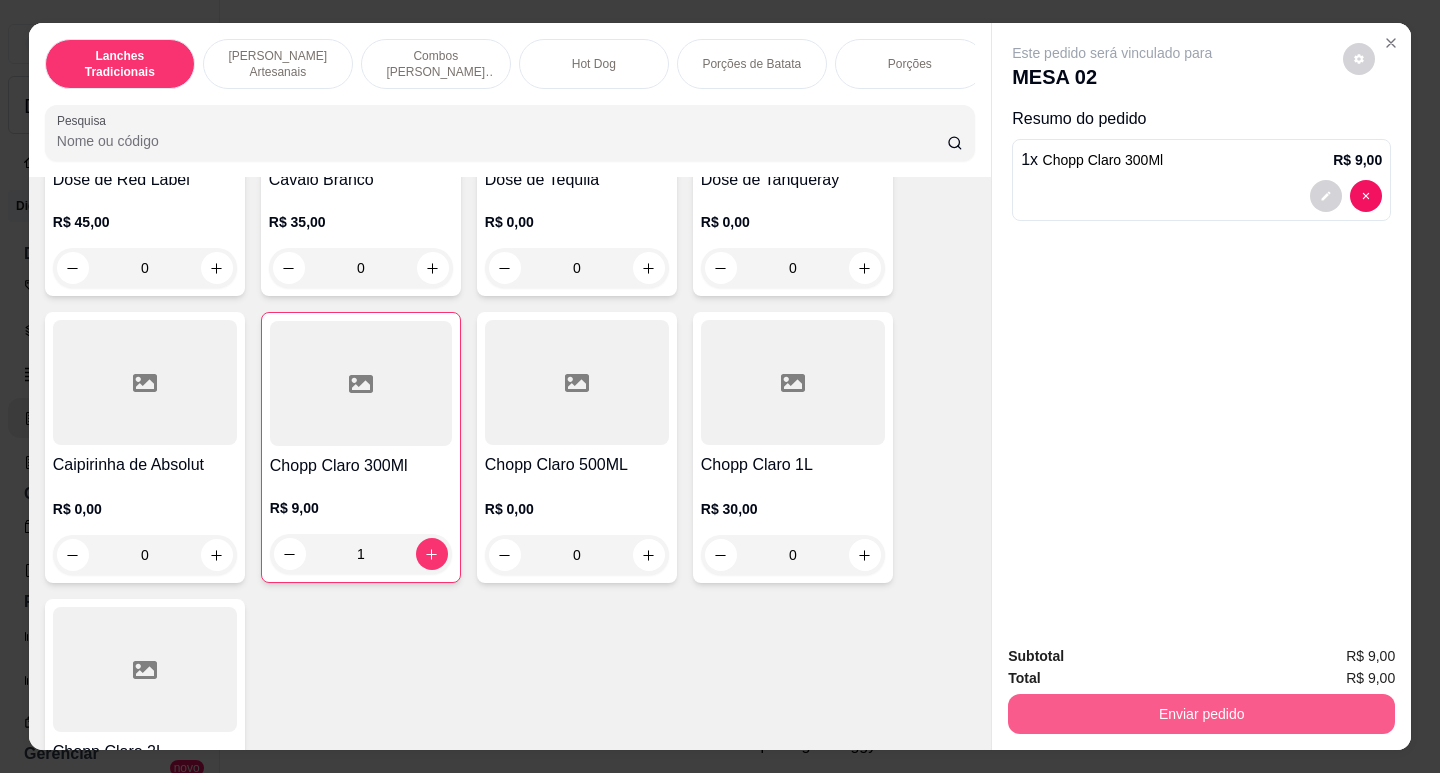 click on "Enviar pedido" at bounding box center [1201, 714] 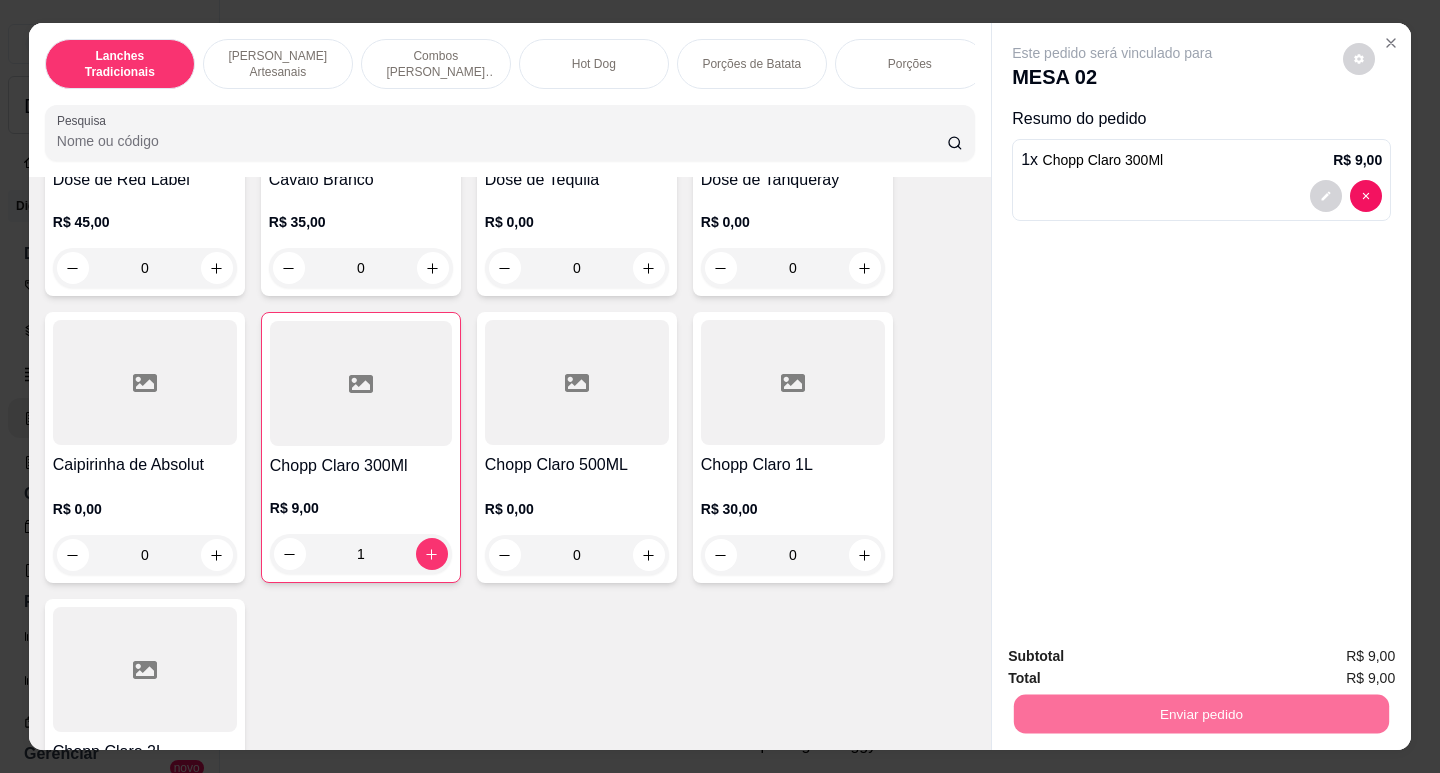 click on "Não registrar e enviar pedido" at bounding box center [1135, 657] 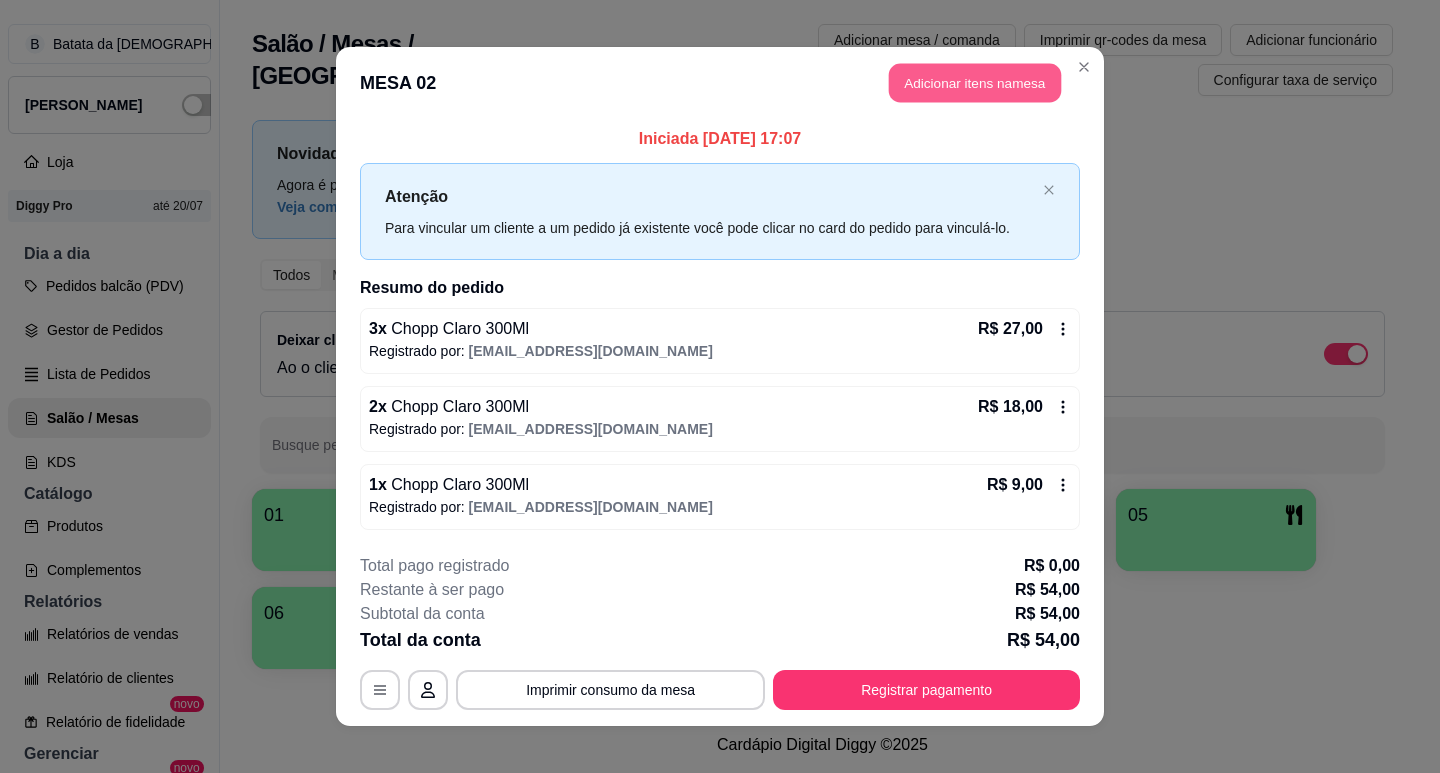 click on "Adicionar itens na  mesa" at bounding box center [975, 83] 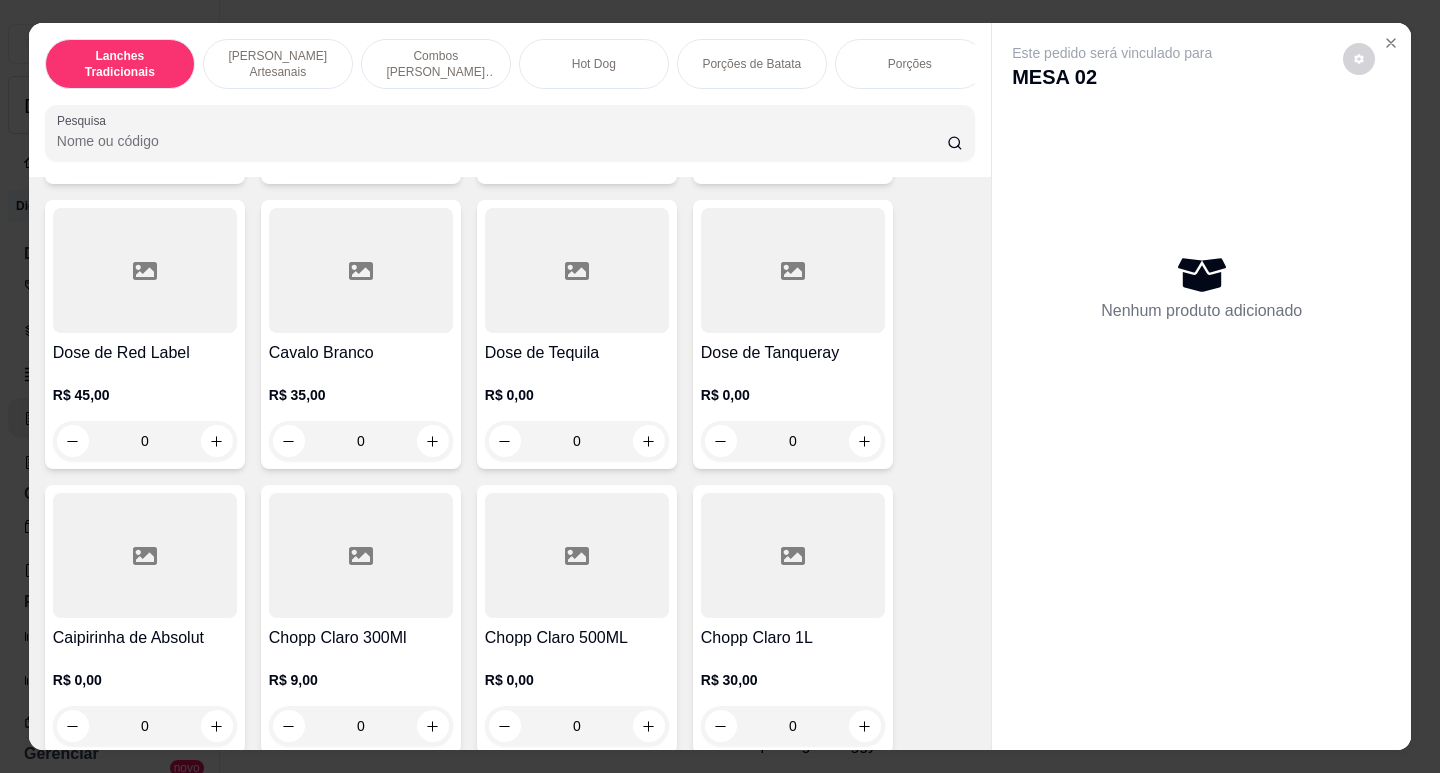 scroll, scrollTop: 8072, scrollLeft: 0, axis: vertical 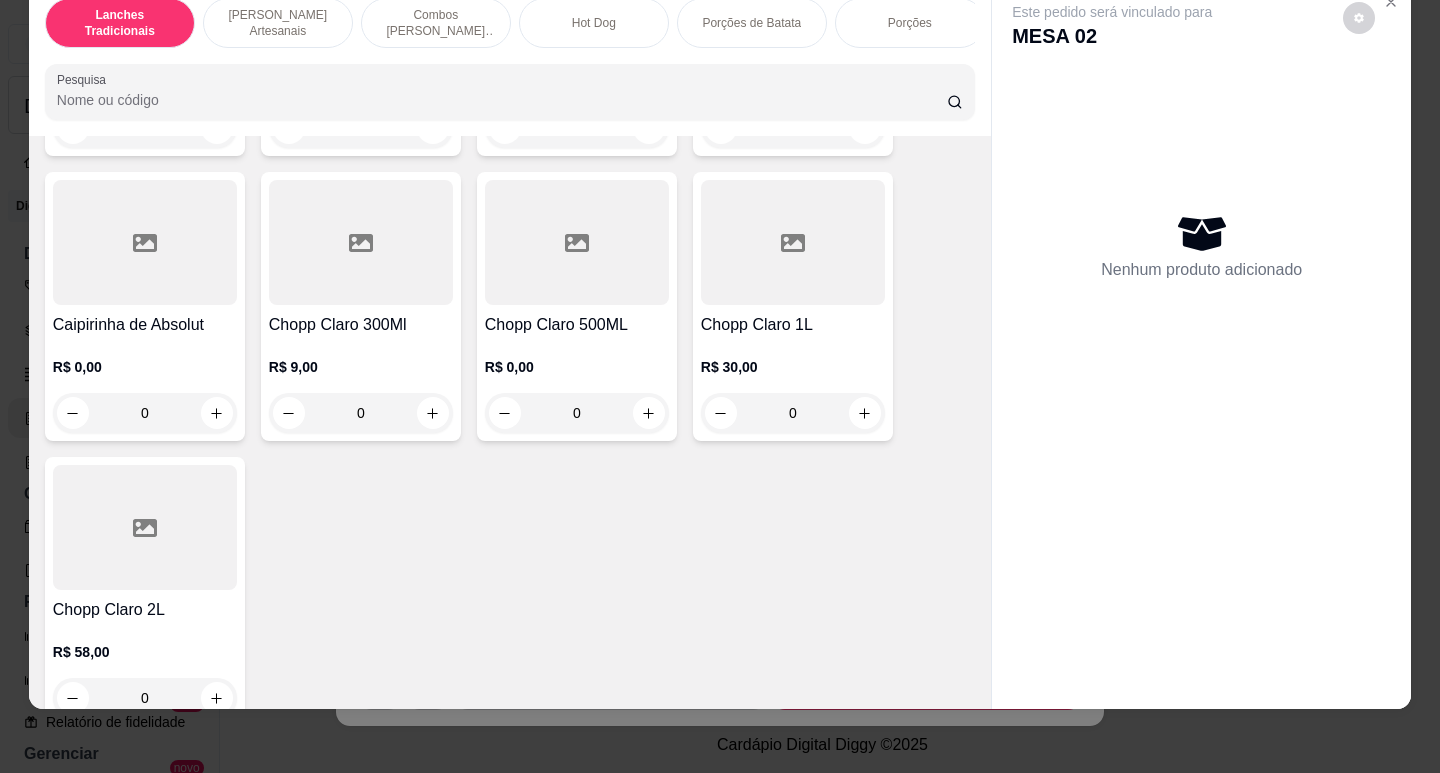 click at bounding box center [361, 242] 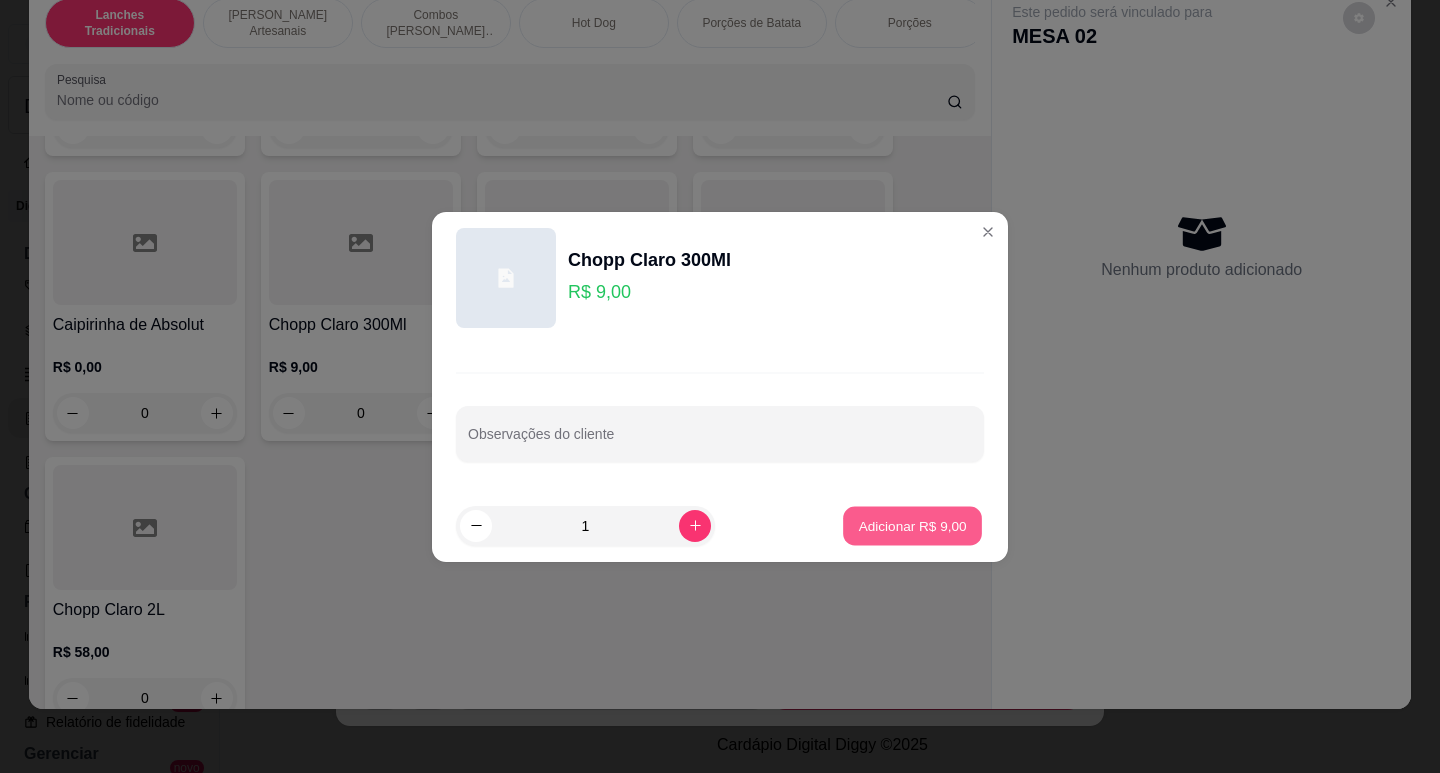 click on "Adicionar   R$ 9,00" at bounding box center (912, 525) 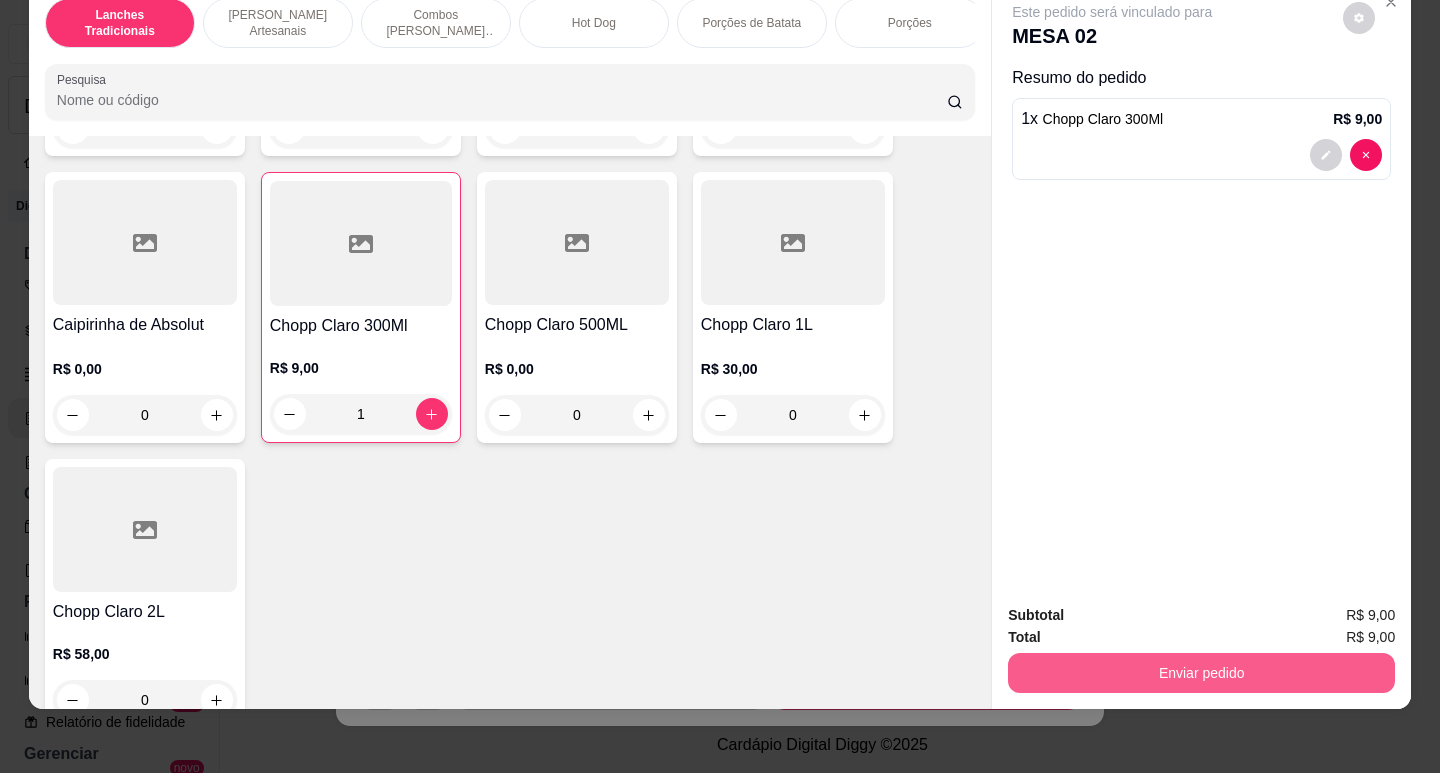 click on "Enviar pedido" at bounding box center [1201, 673] 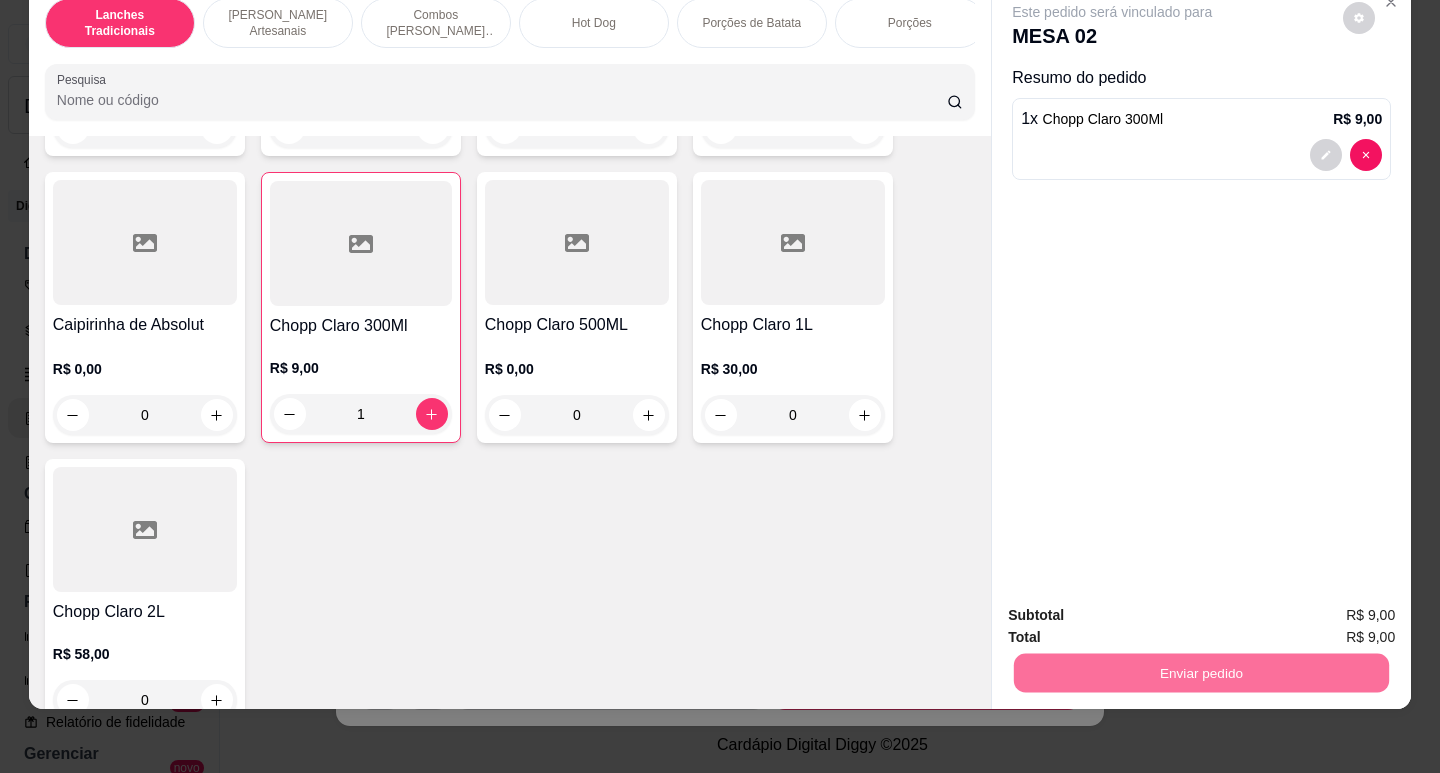click on "Não registrar e enviar pedido" at bounding box center (1136, 608) 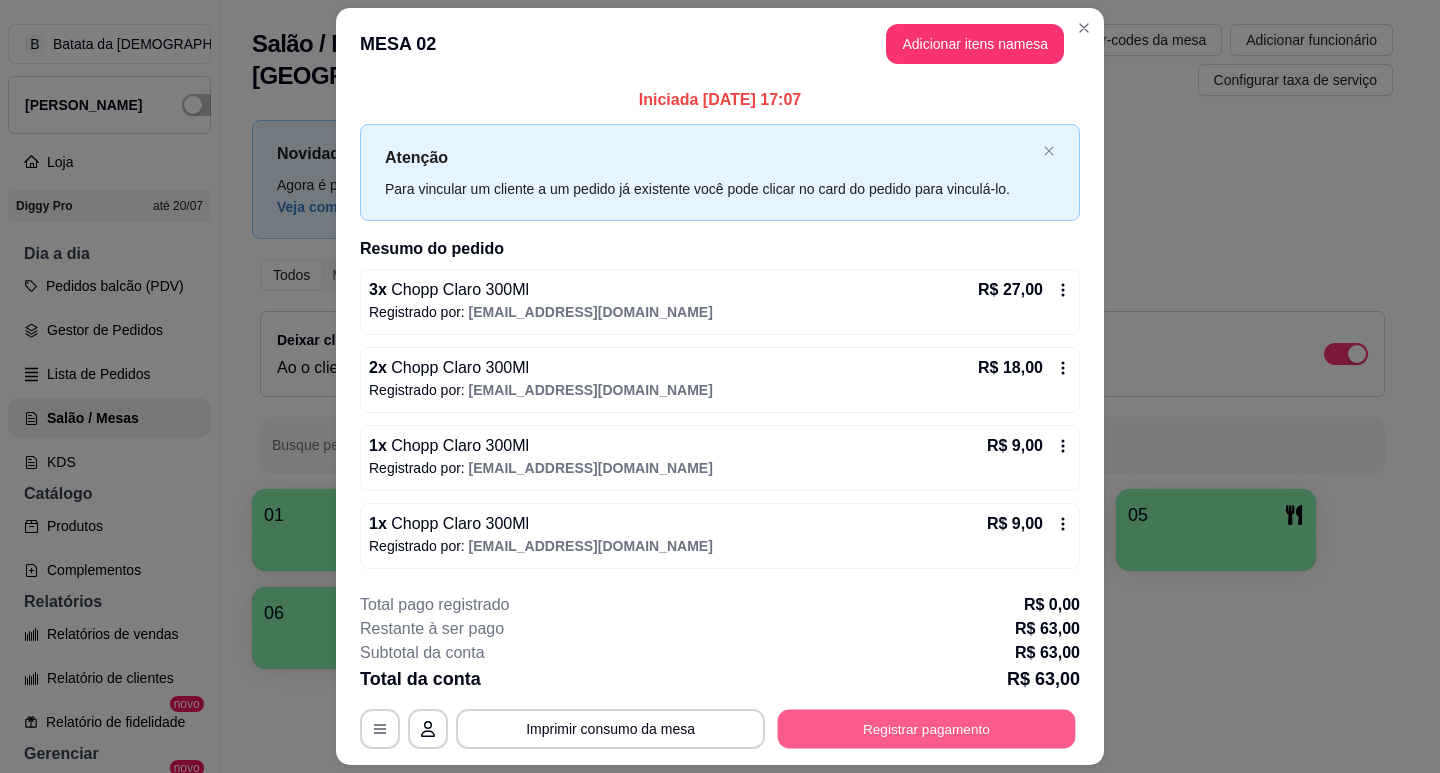 click on "Registrar pagamento" at bounding box center [927, 729] 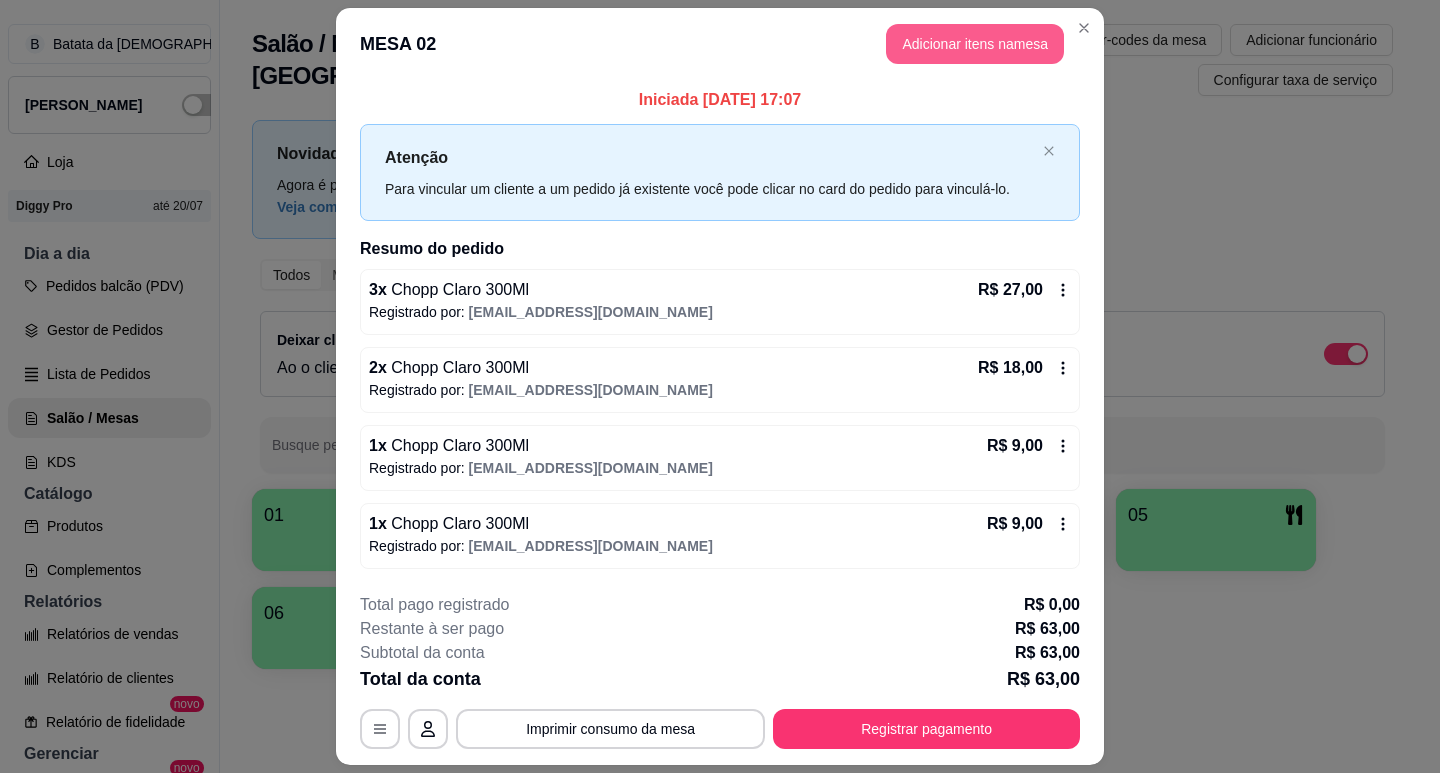click on "Adicionar itens na  mesa" at bounding box center (975, 44) 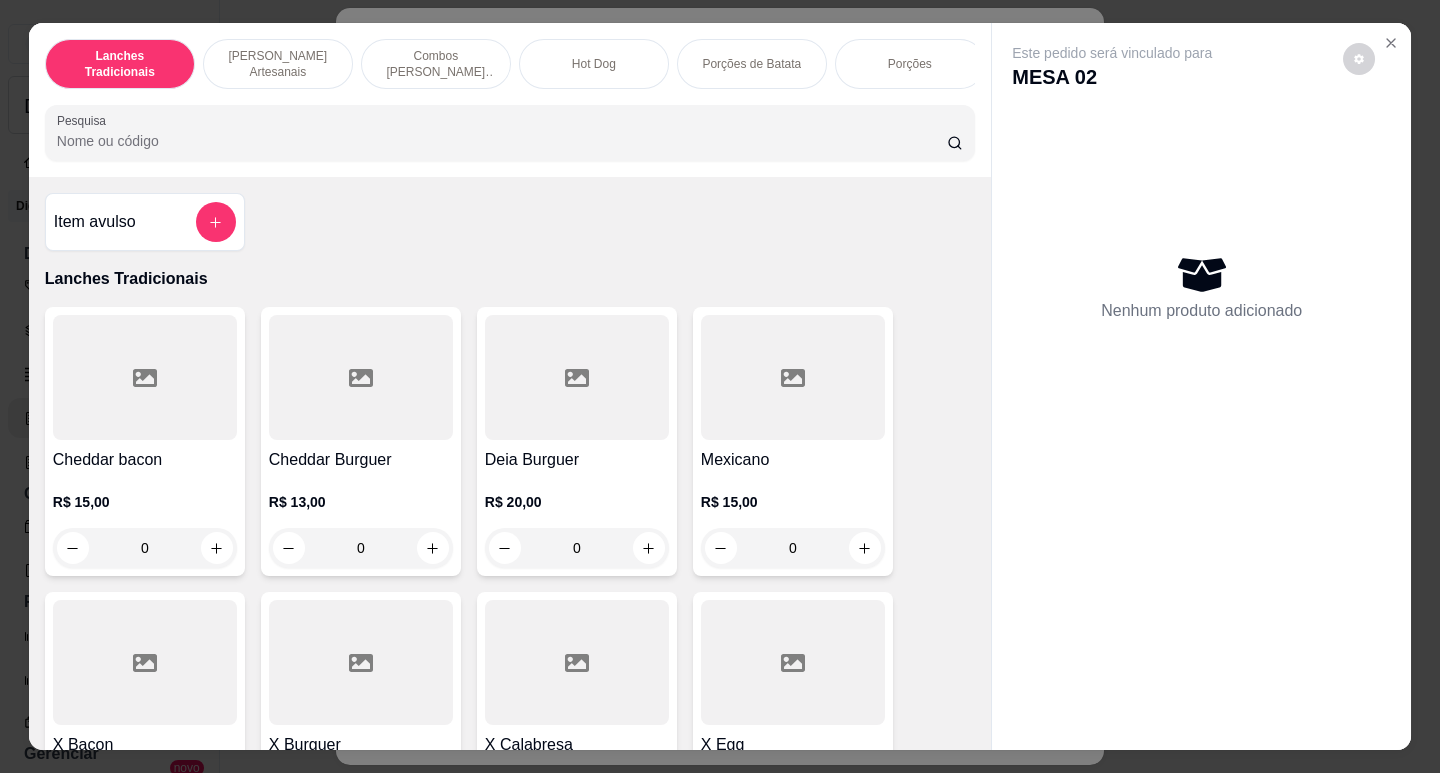 scroll, scrollTop: 56, scrollLeft: 0, axis: vertical 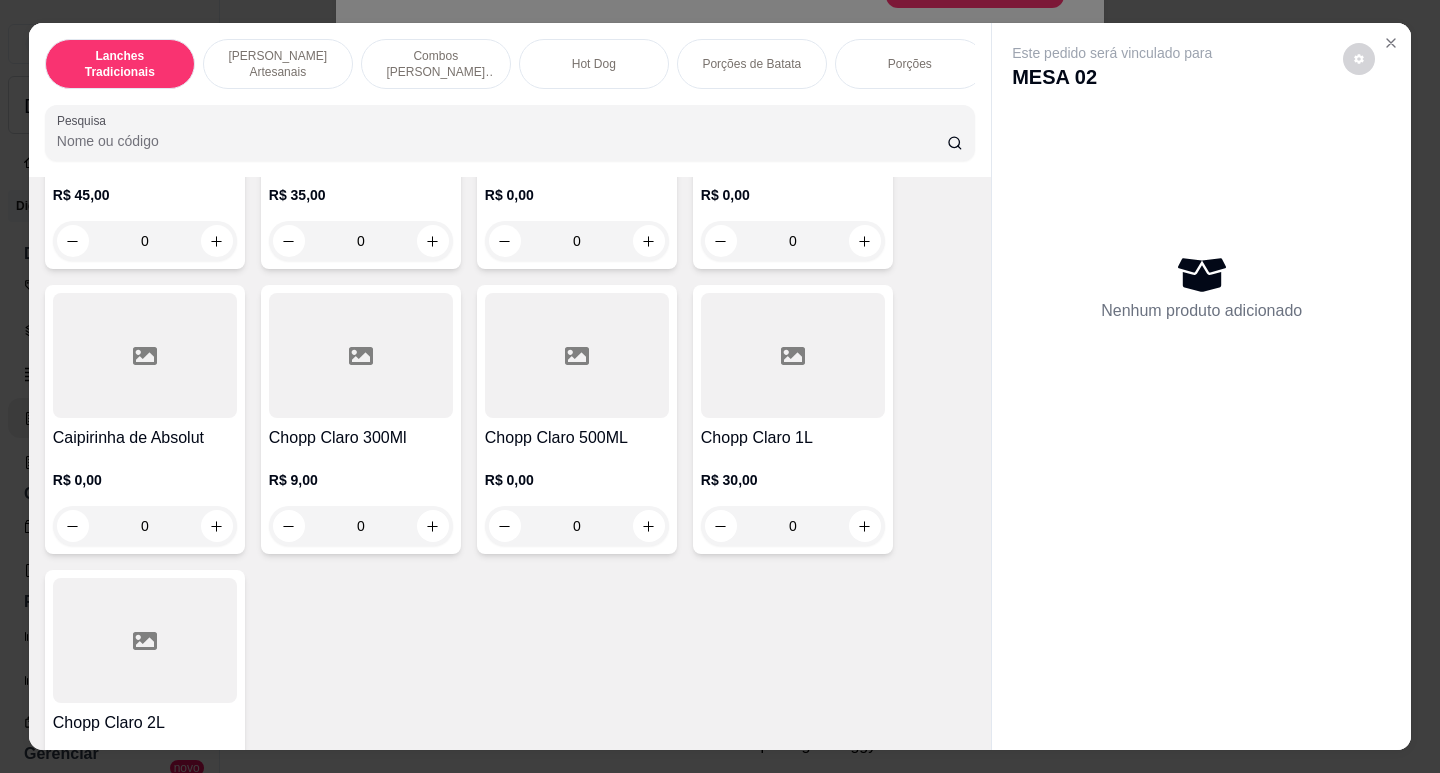 click at bounding box center [361, 355] 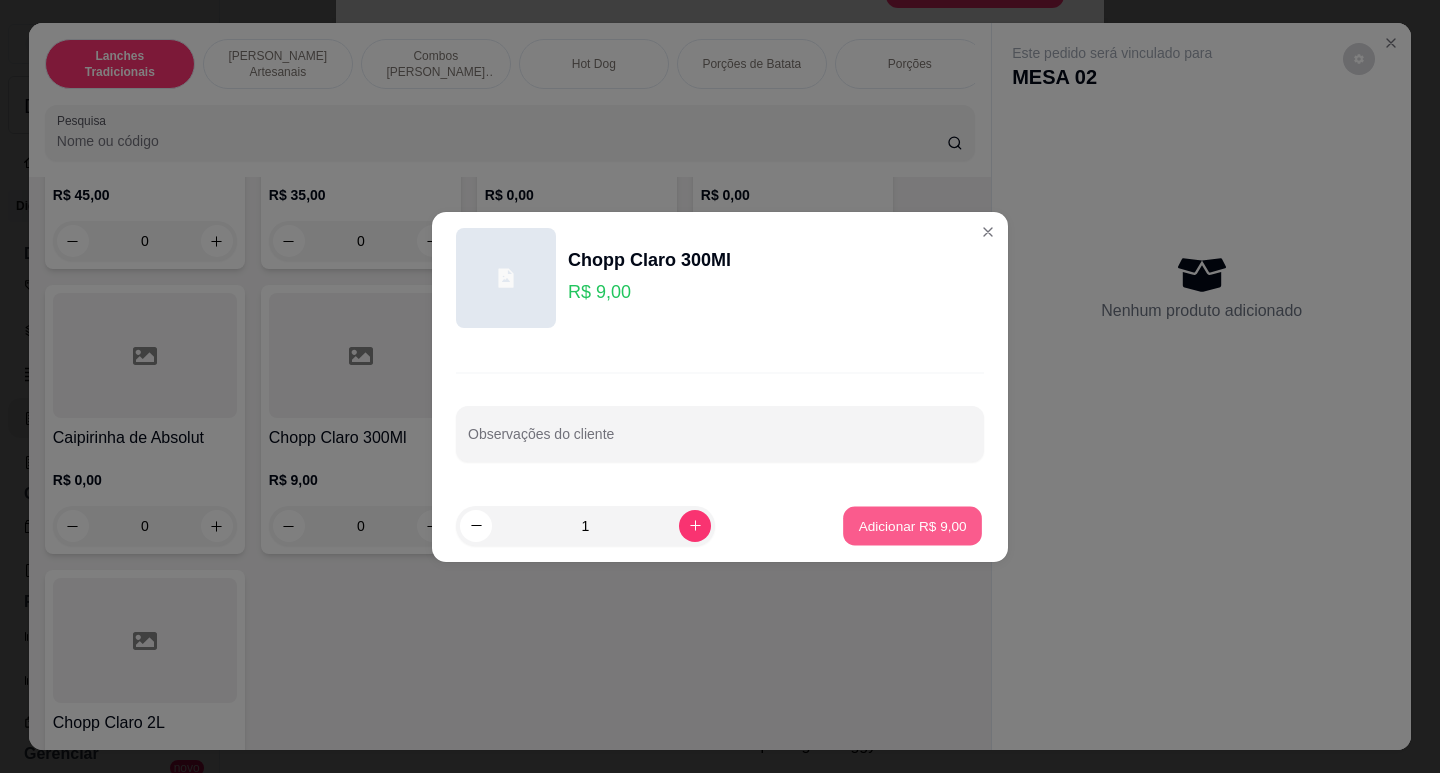 click on "Adicionar   R$ 9,00" at bounding box center (912, 525) 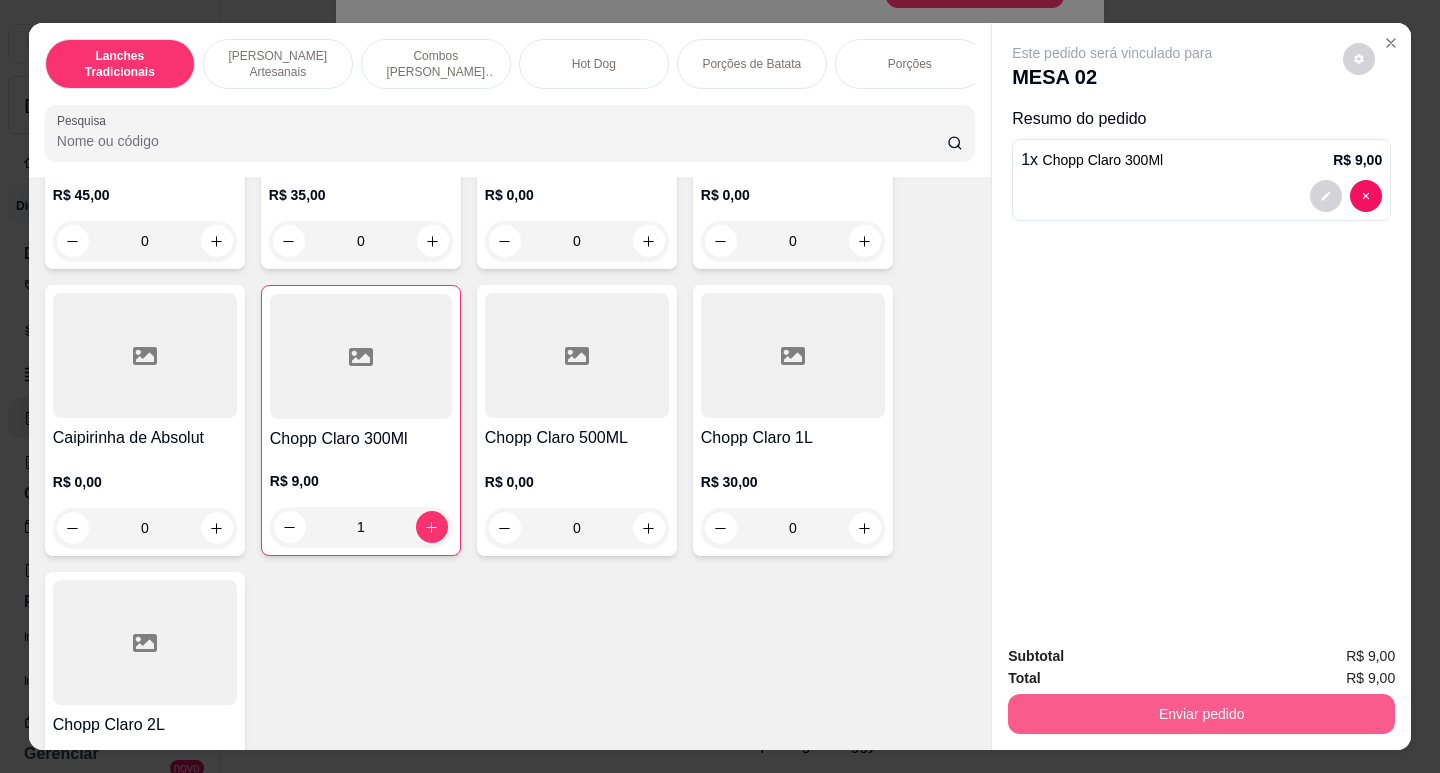 click on "Enviar pedido" at bounding box center [1201, 714] 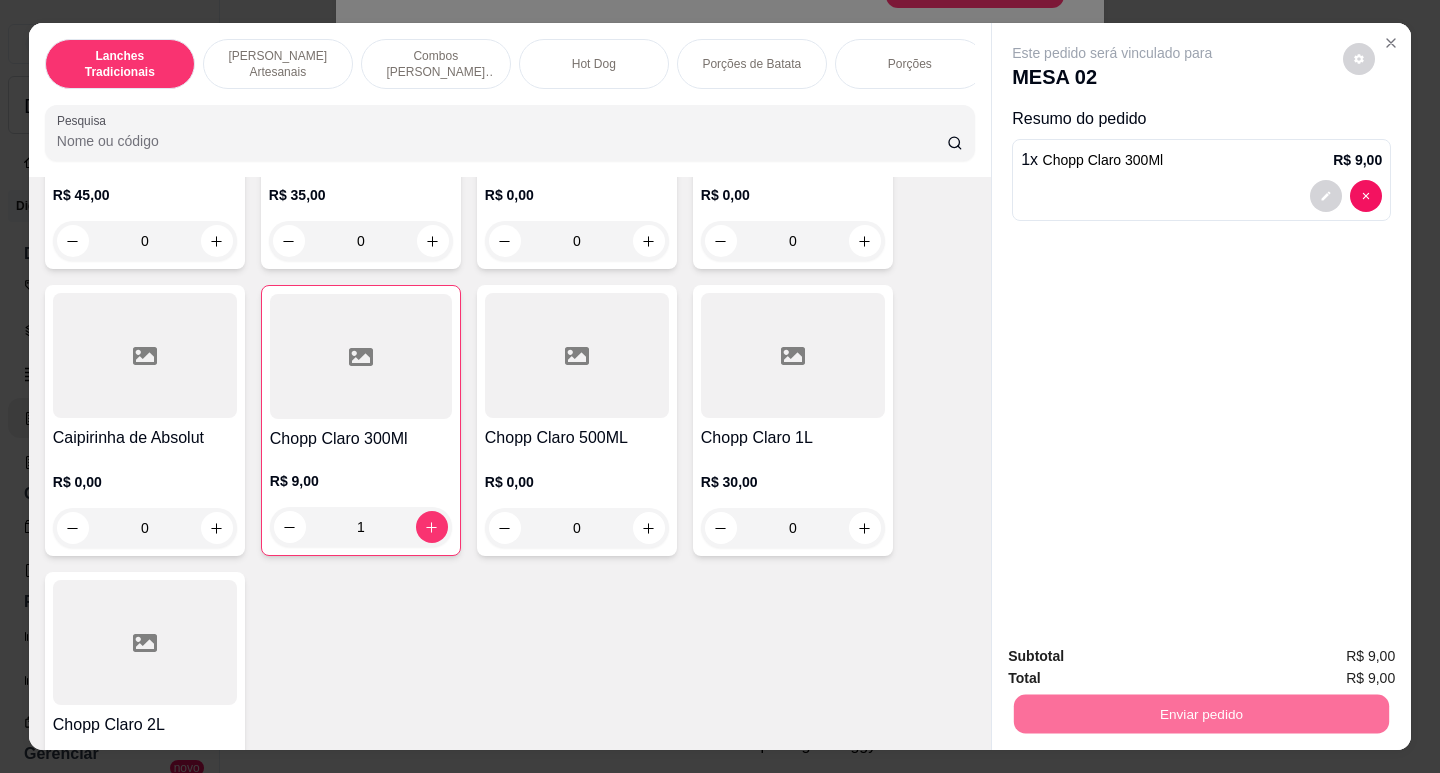 click on "Não registrar e enviar pedido" at bounding box center [1136, 656] 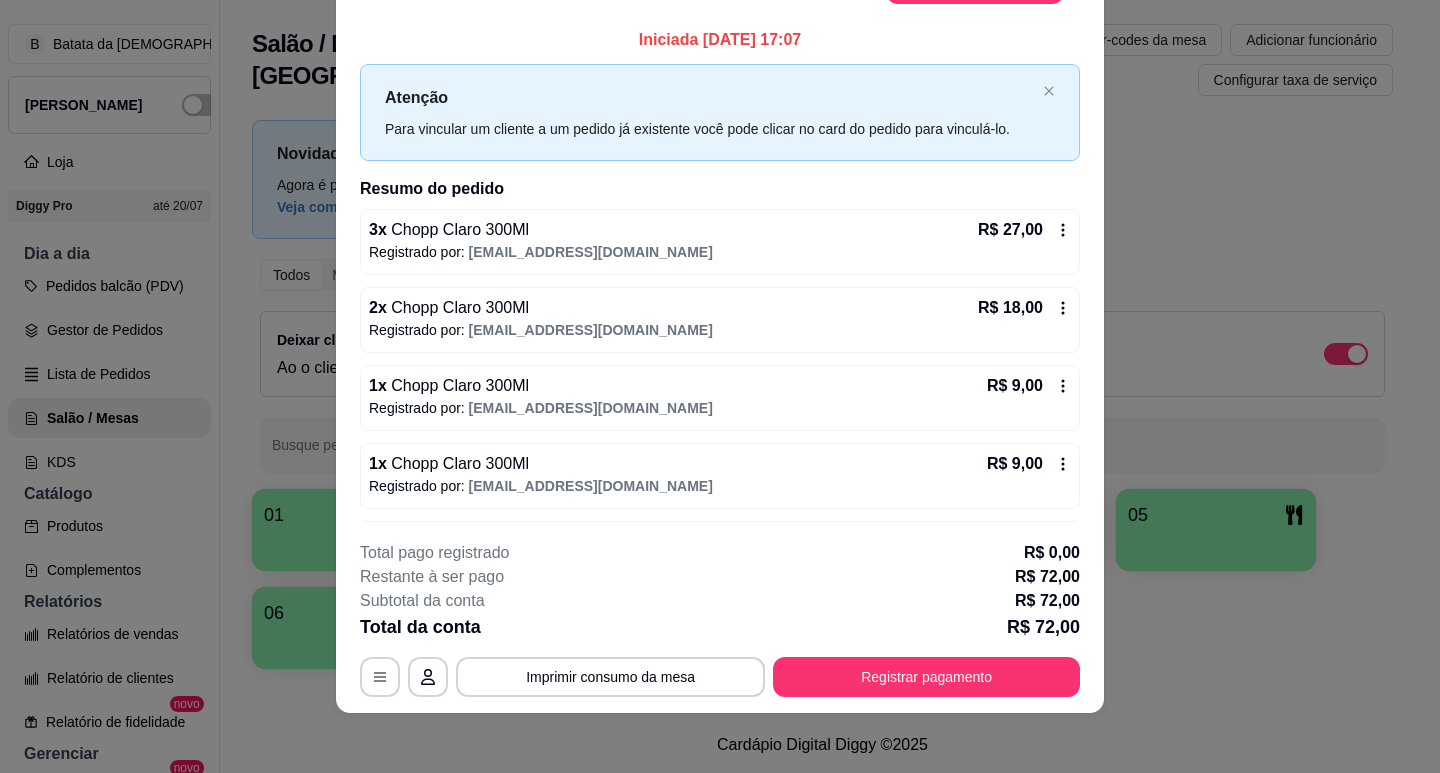 scroll, scrollTop: 52, scrollLeft: 0, axis: vertical 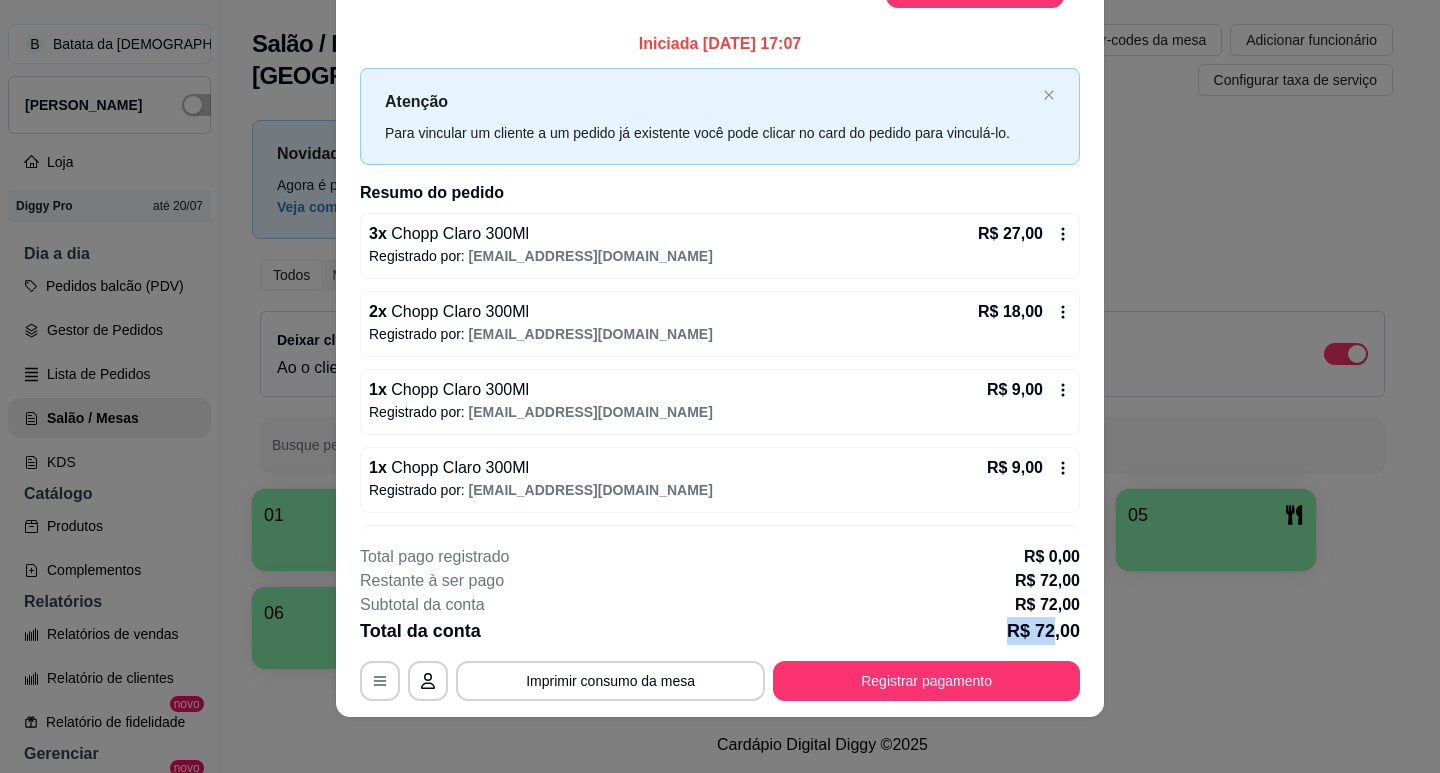 drag, startPoint x: 1049, startPoint y: 638, endPoint x: 1001, endPoint y: 632, distance: 48.373547 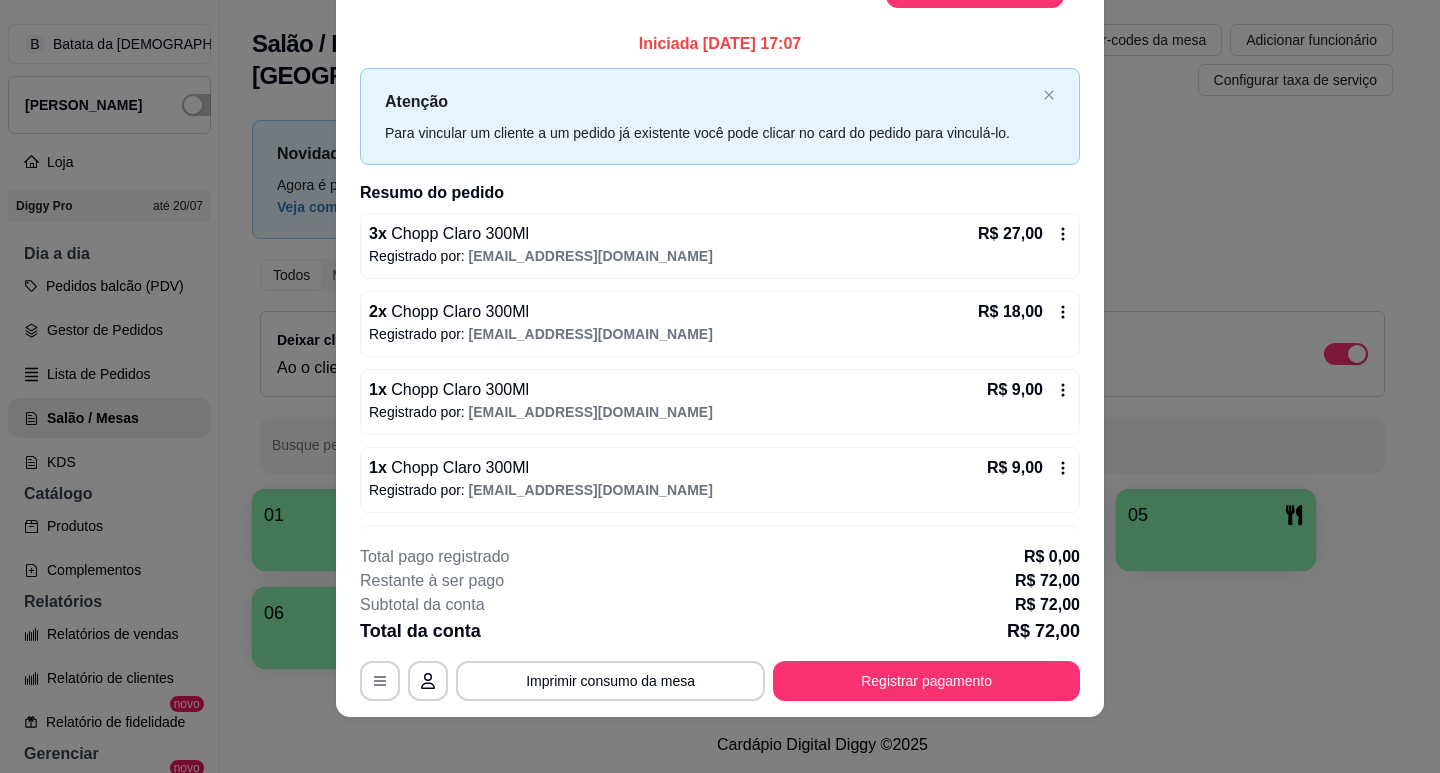 click on "Restante à ser pago R$ 72,00" at bounding box center (720, 581) 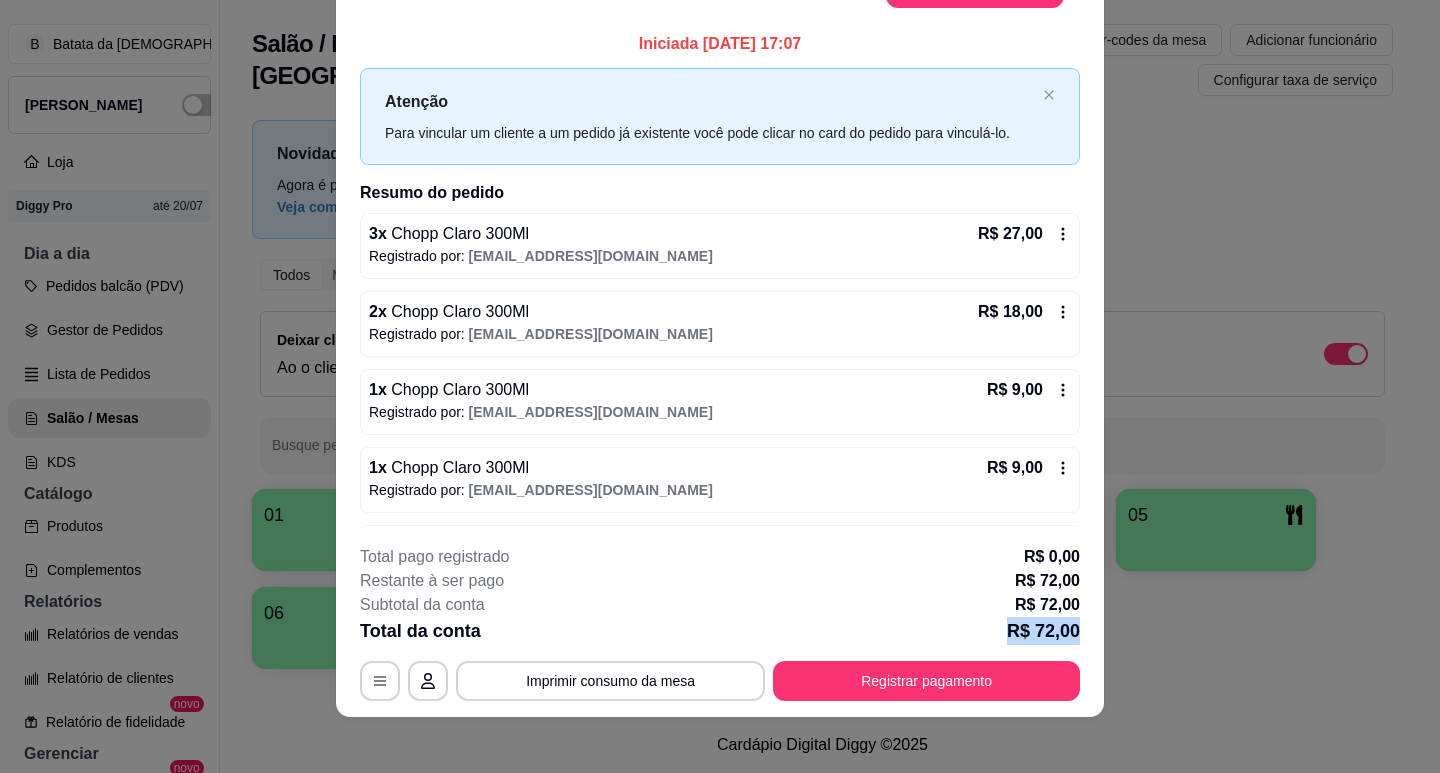 drag, startPoint x: 1004, startPoint y: 628, endPoint x: 1104, endPoint y: 625, distance: 100.04499 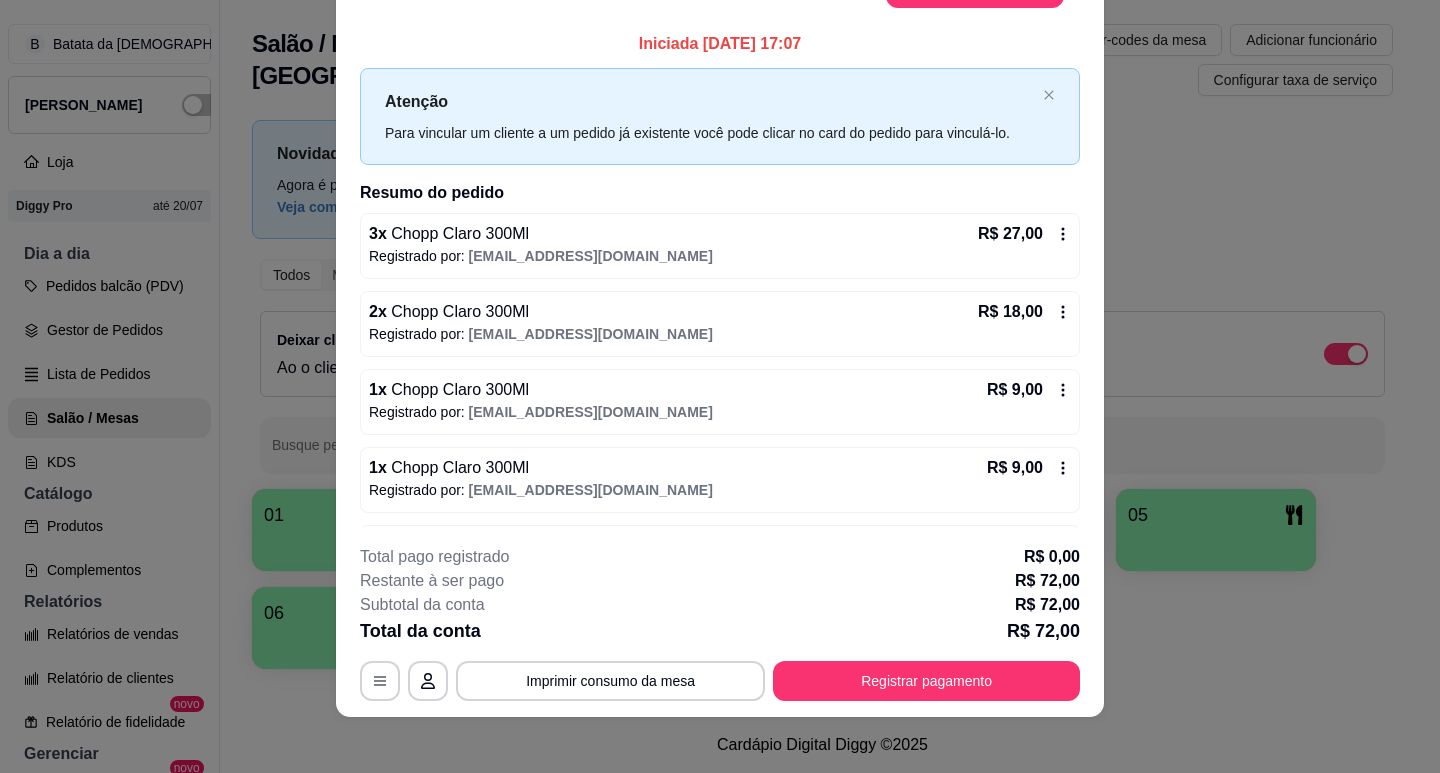 click on "Subtotal da conta R$ 72,00" at bounding box center (720, 605) 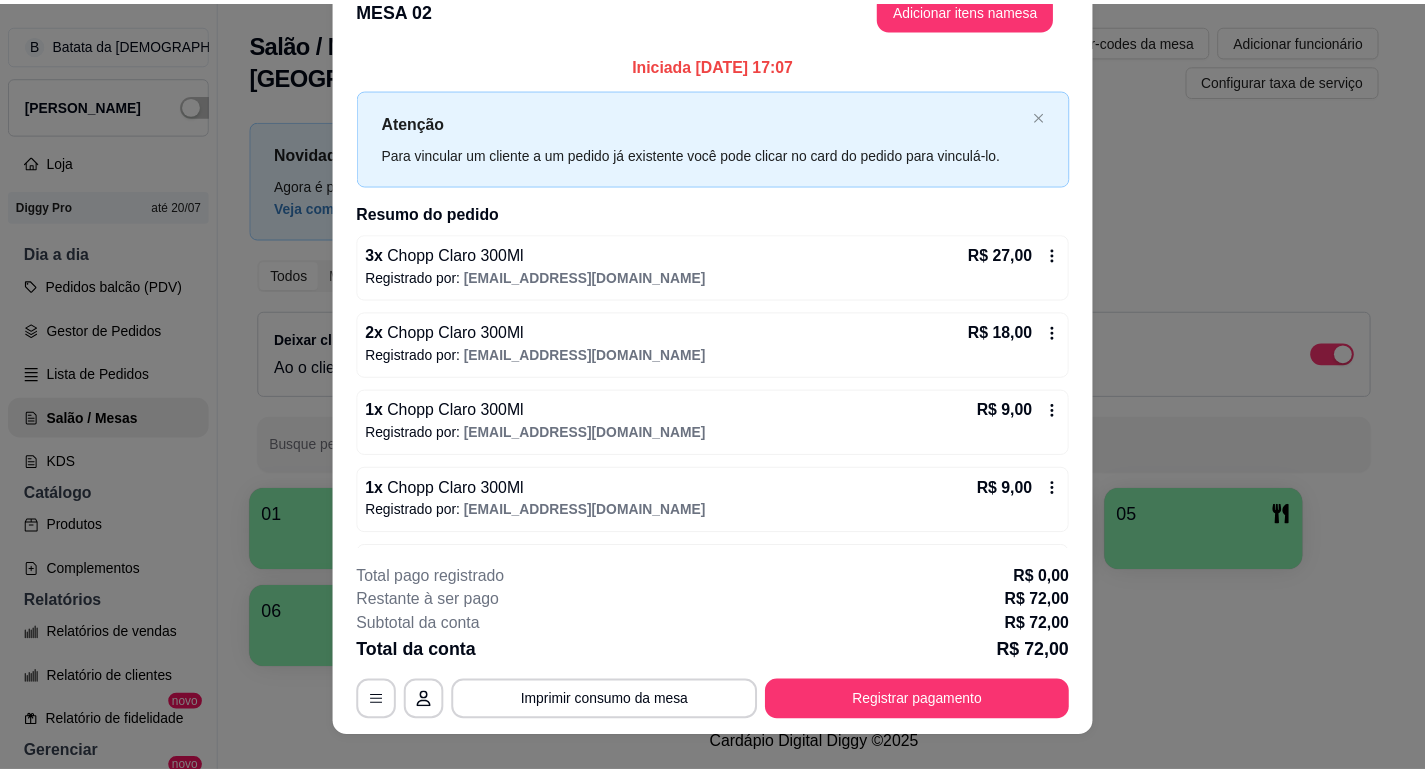scroll, scrollTop: 0, scrollLeft: 0, axis: both 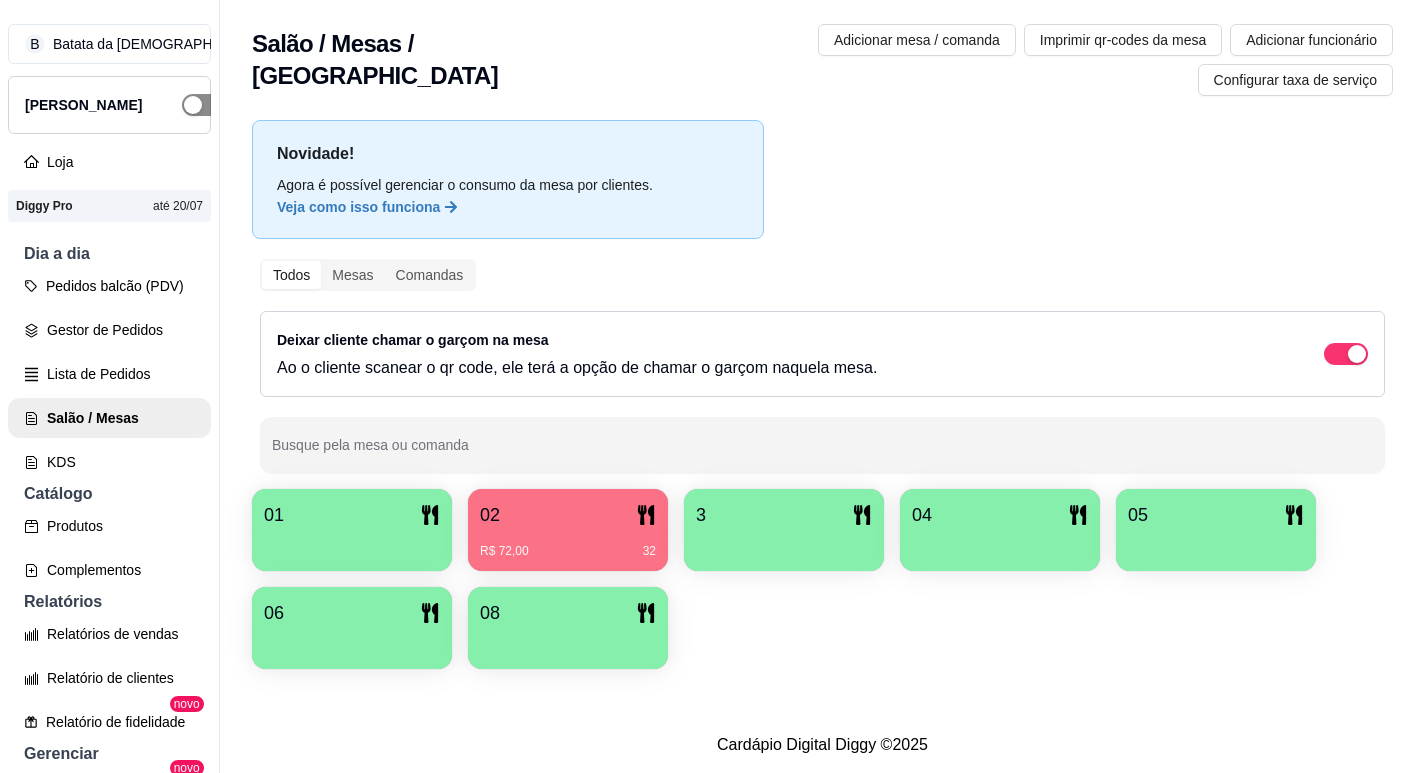 click at bounding box center [204, 105] 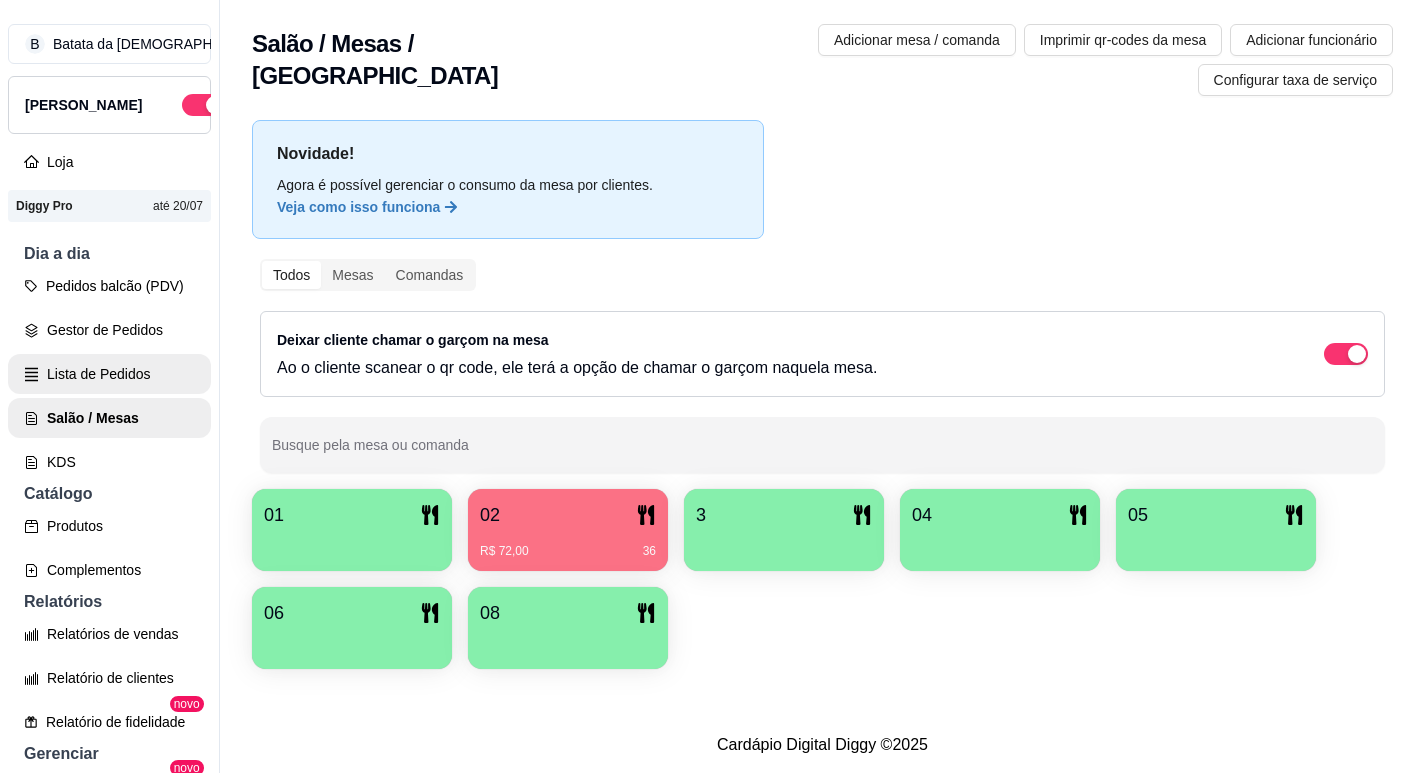 click on "Lista de Pedidos" at bounding box center (109, 374) 